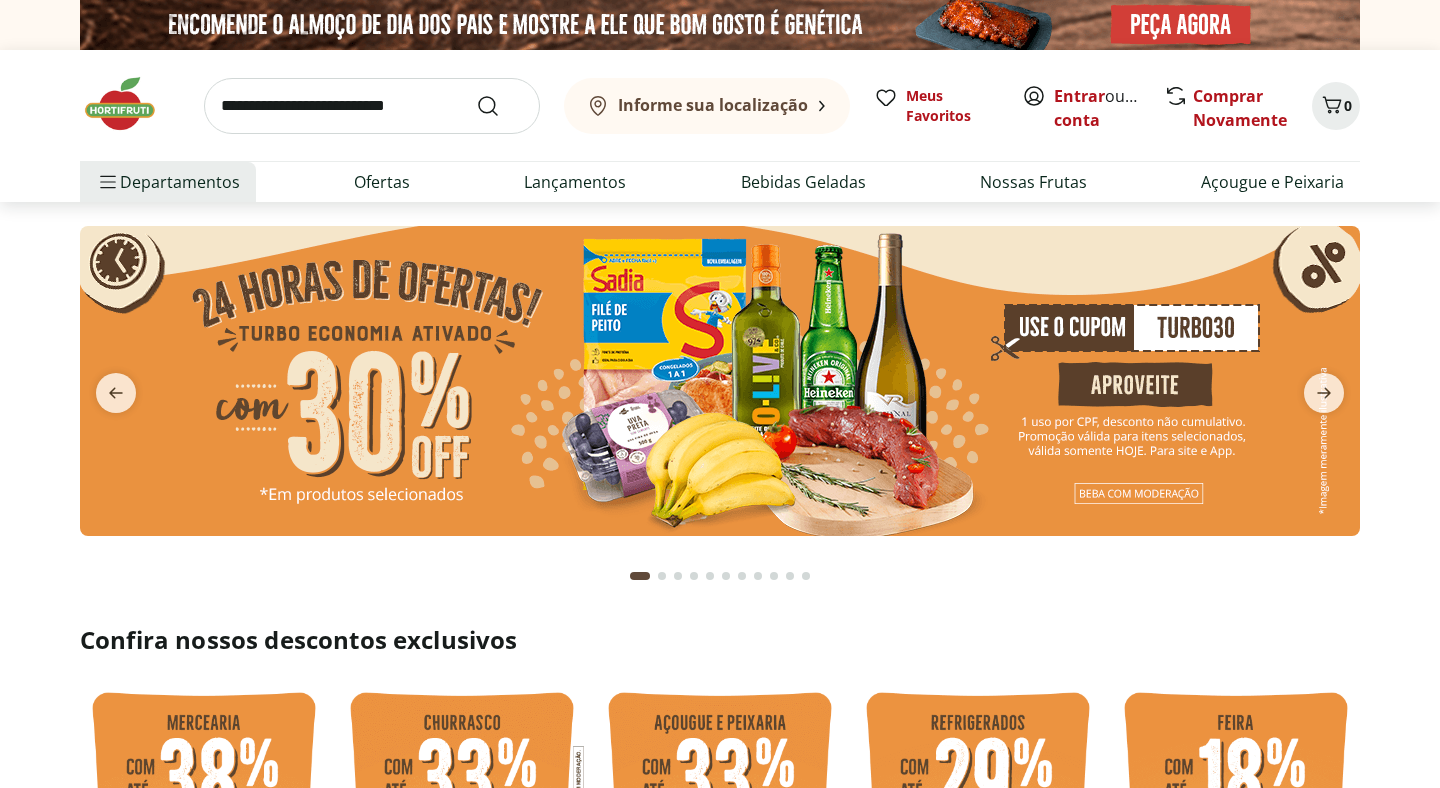 scroll, scrollTop: 0, scrollLeft: 0, axis: both 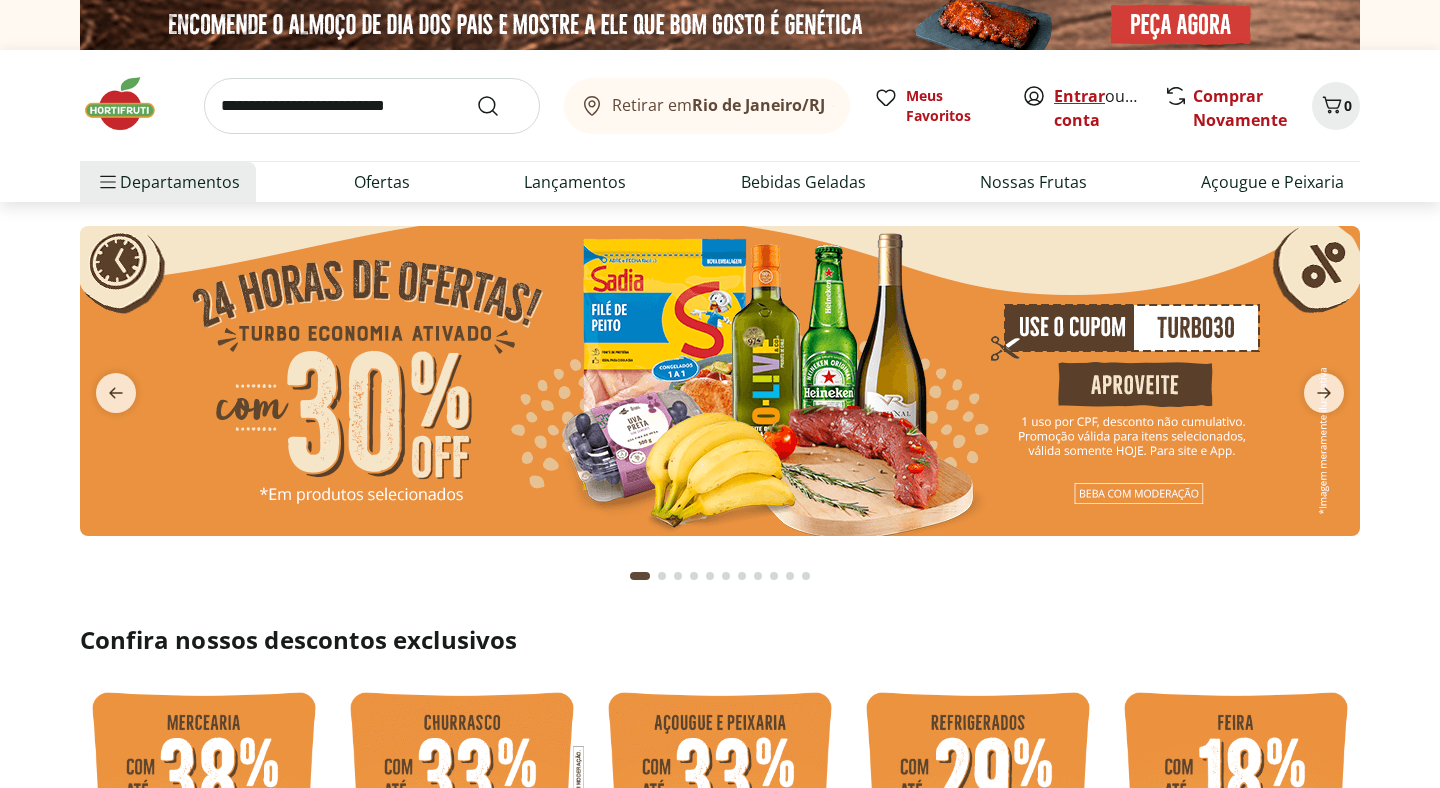 click on "Entrar" at bounding box center [1079, 96] 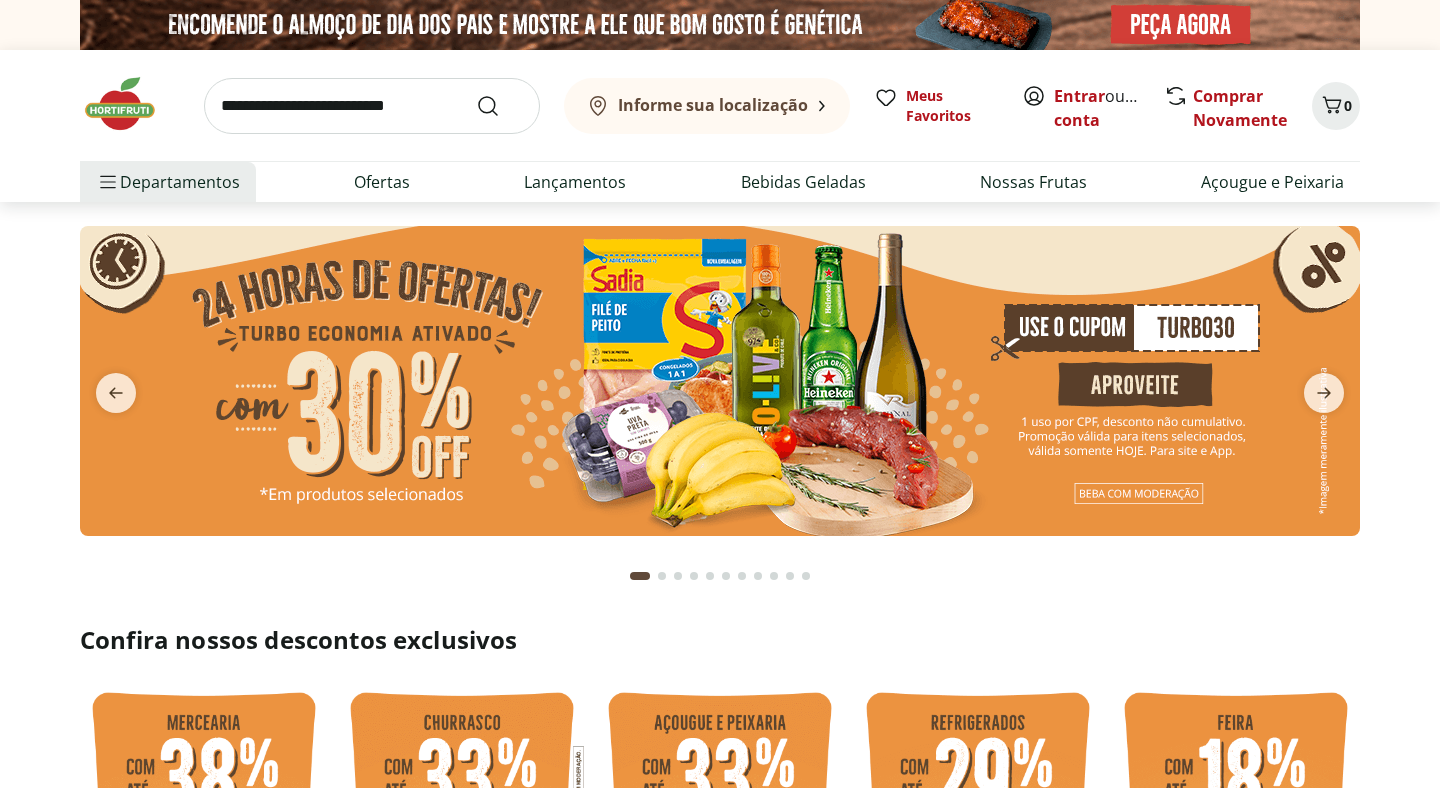 scroll, scrollTop: 0, scrollLeft: 0, axis: both 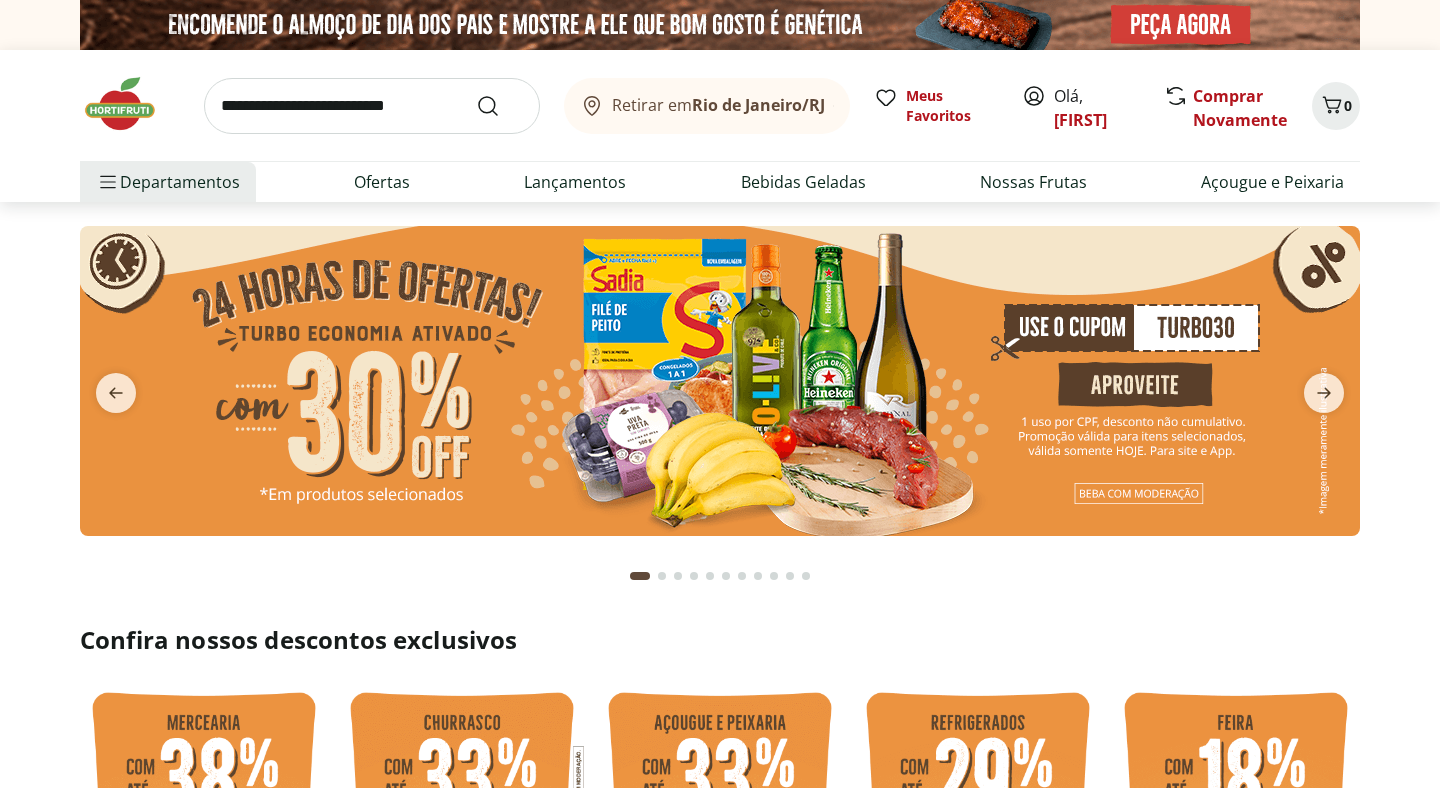 click at bounding box center [372, 106] 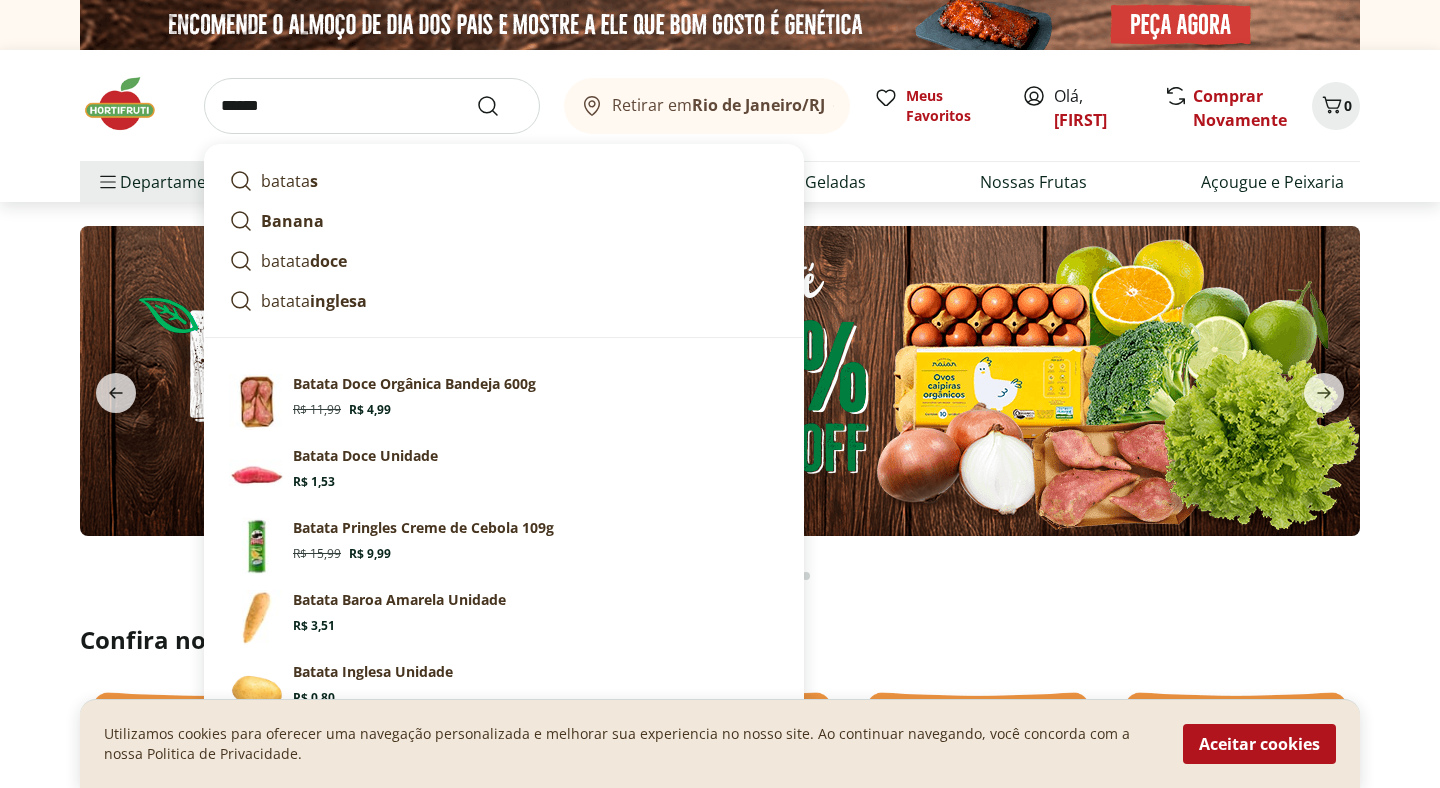 click on "******" at bounding box center [372, 106] 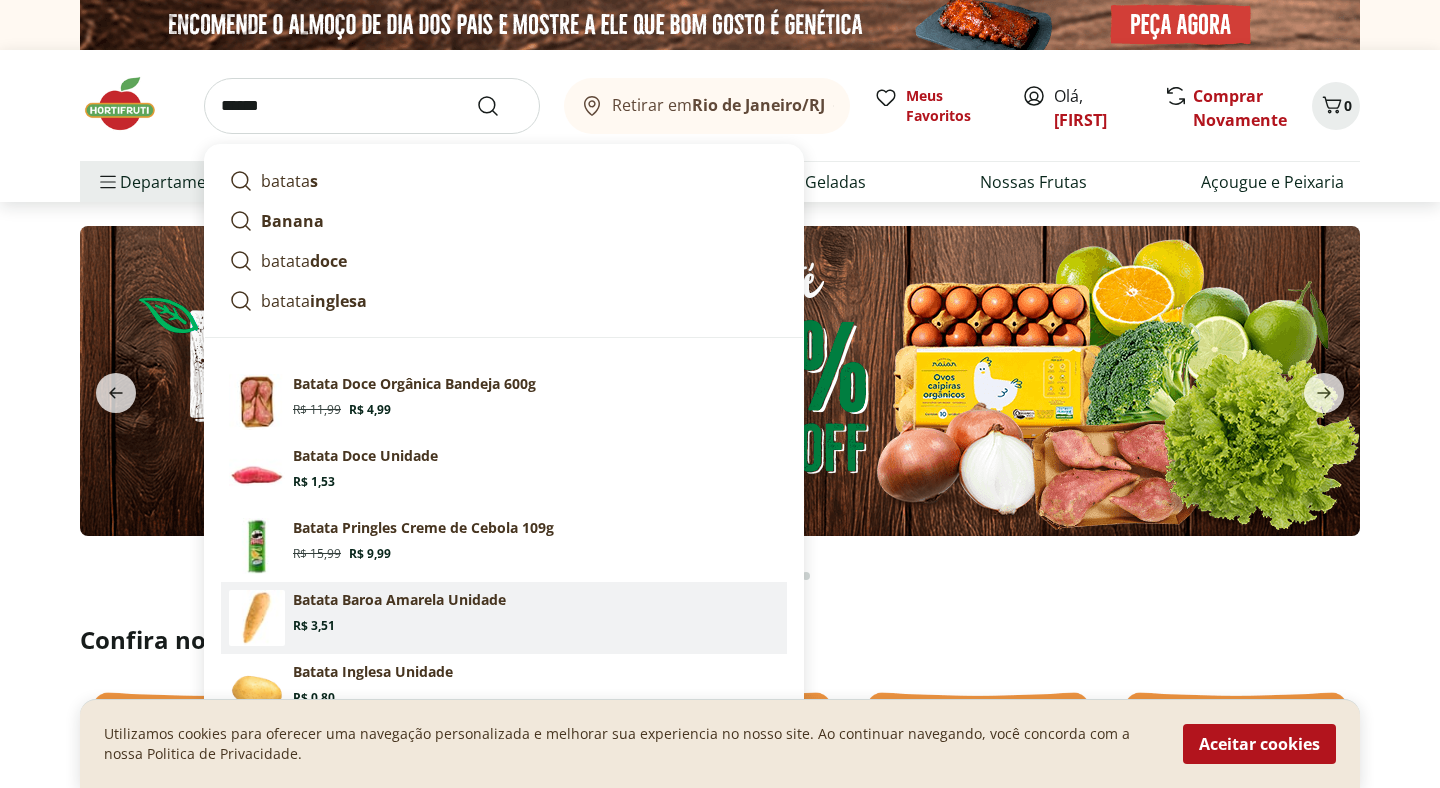 scroll, scrollTop: 137, scrollLeft: 0, axis: vertical 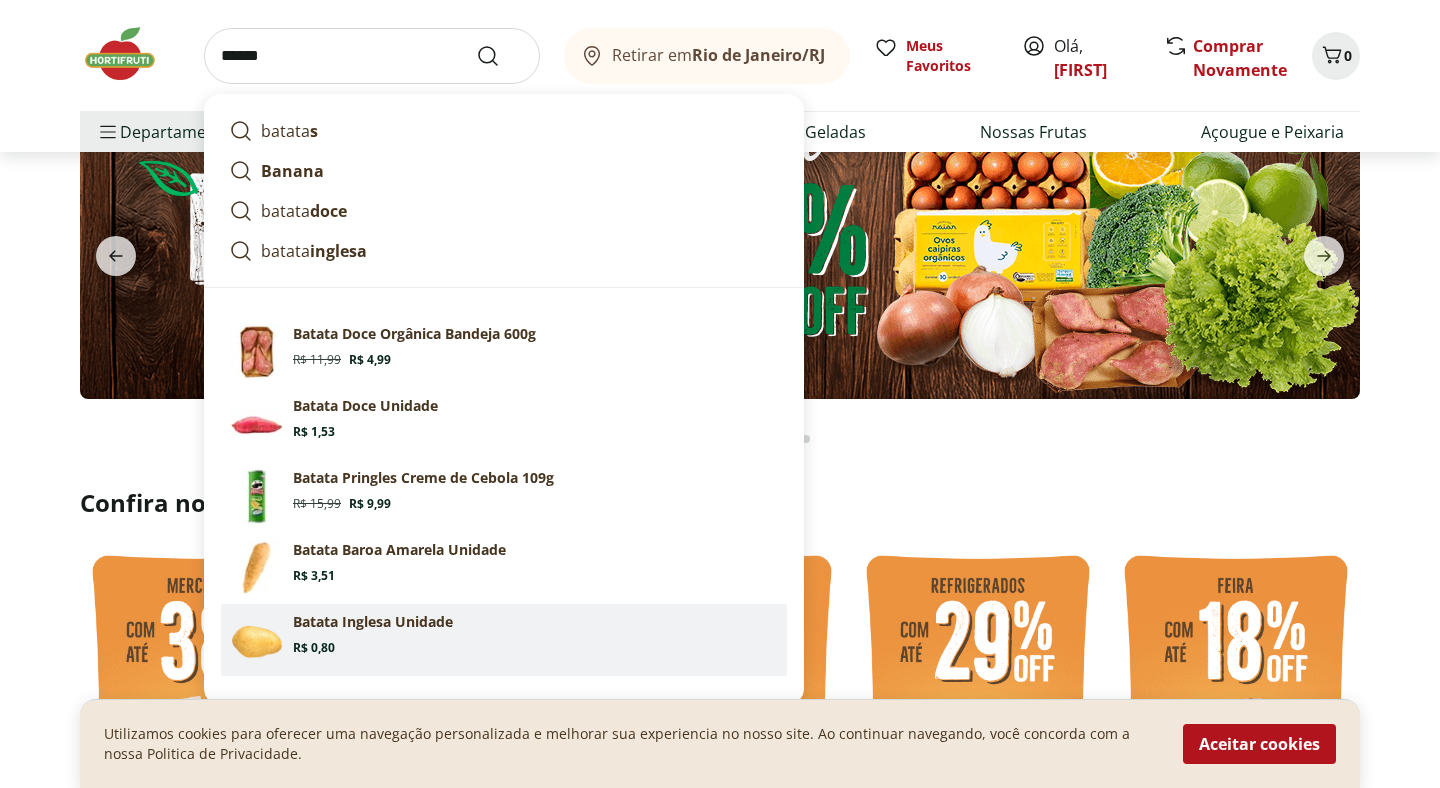 click on "Batata Inglesa Unidade Price: R$ 0,80" at bounding box center [536, 634] 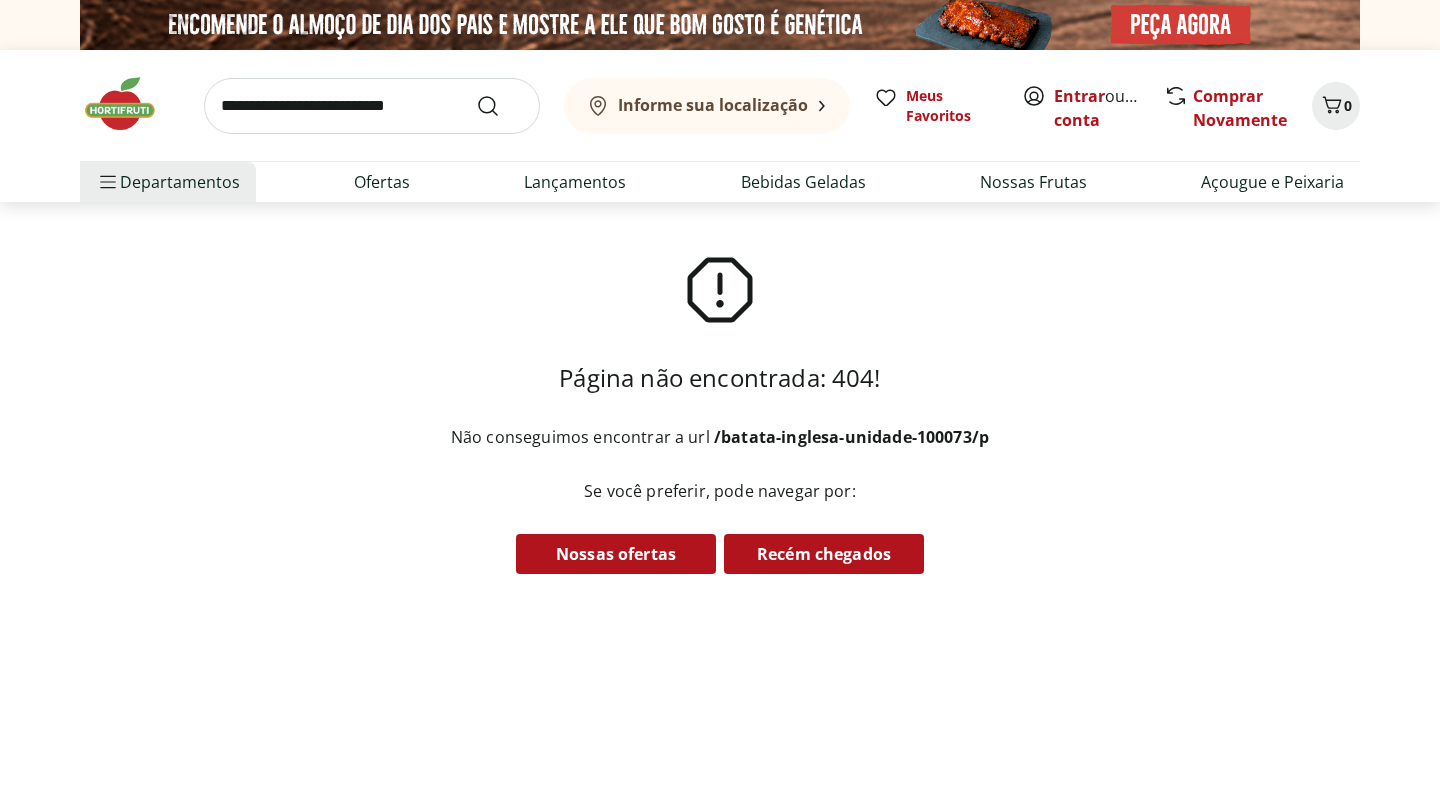 scroll, scrollTop: 0, scrollLeft: 0, axis: both 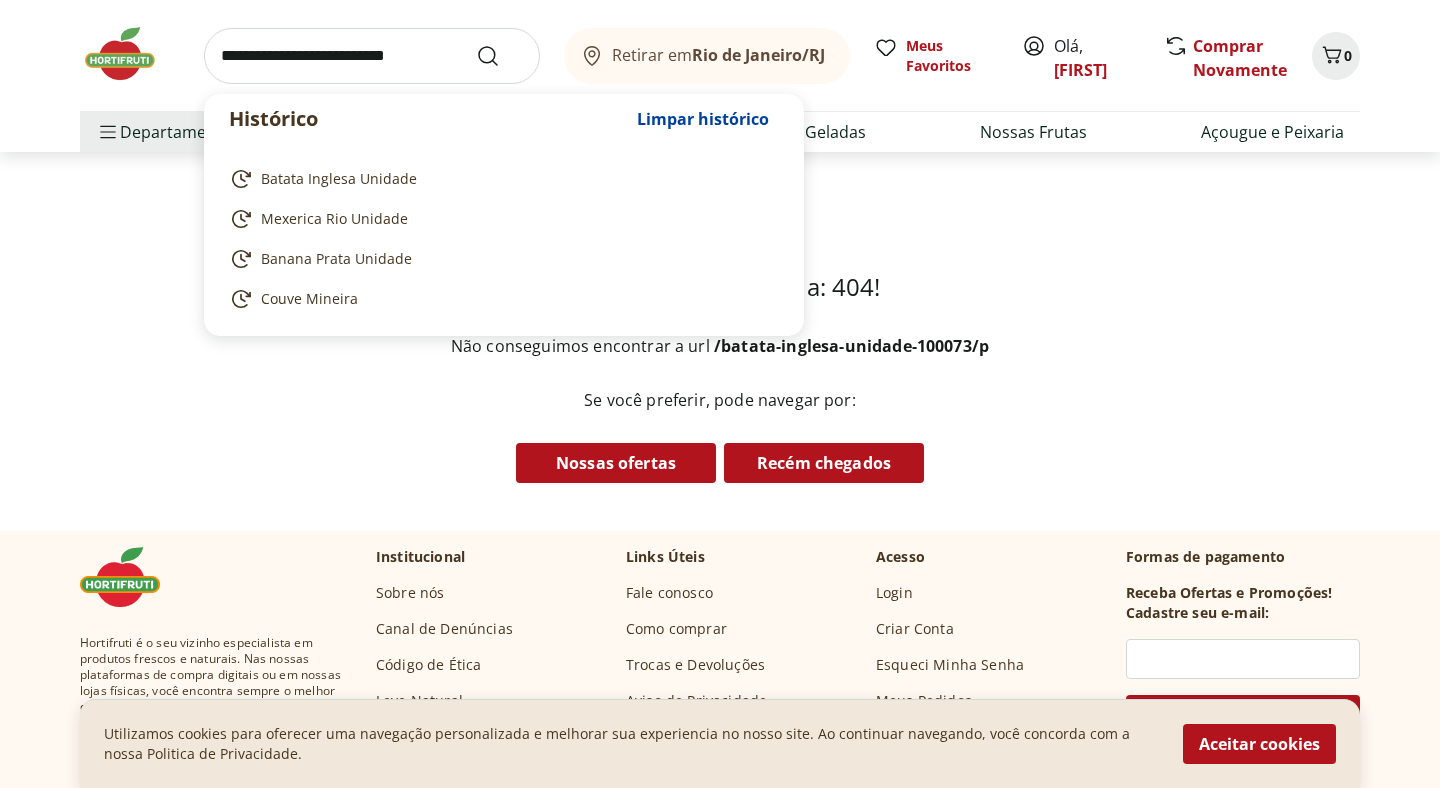 click at bounding box center [372, 56] 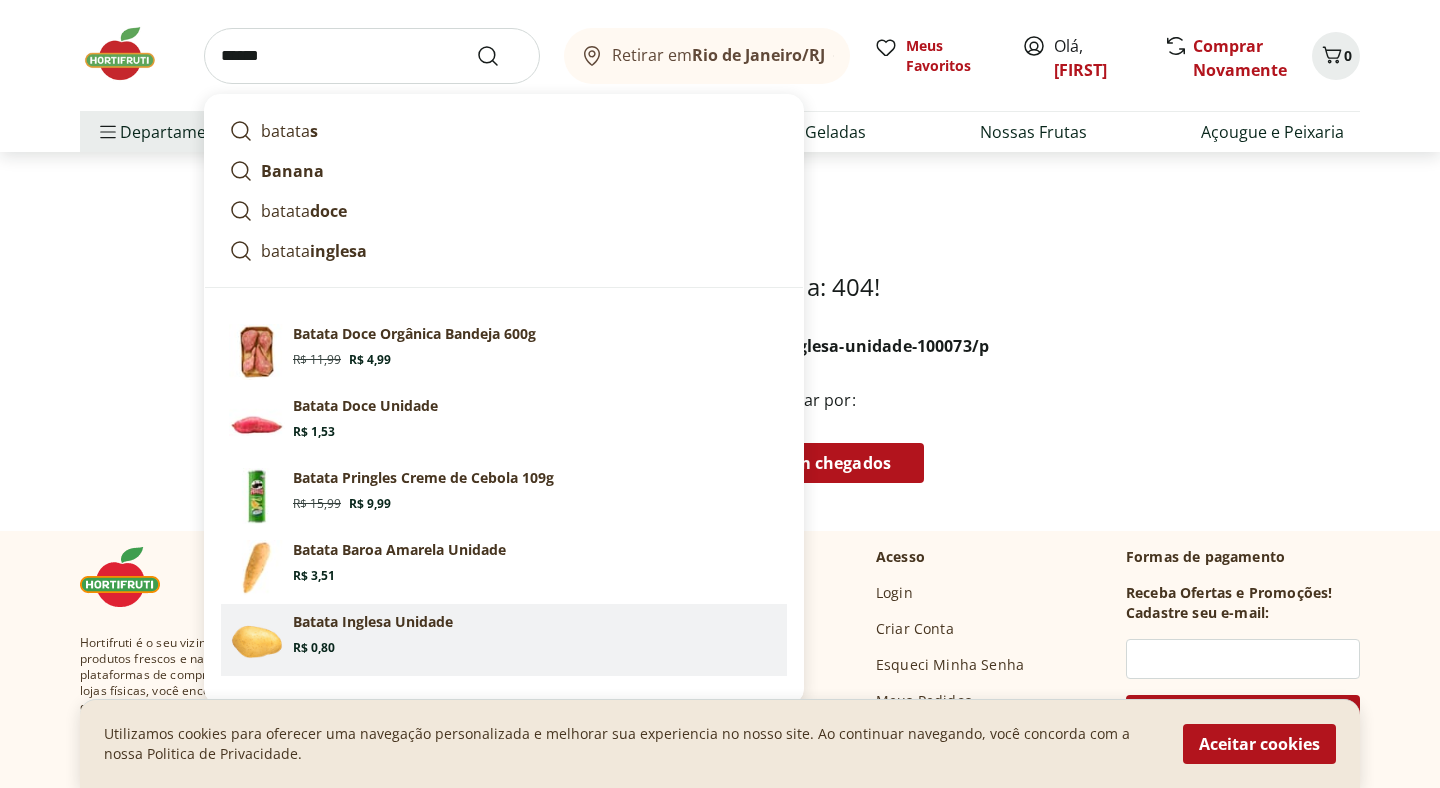 click on "Batata Inglesa Unidade" at bounding box center (373, 622) 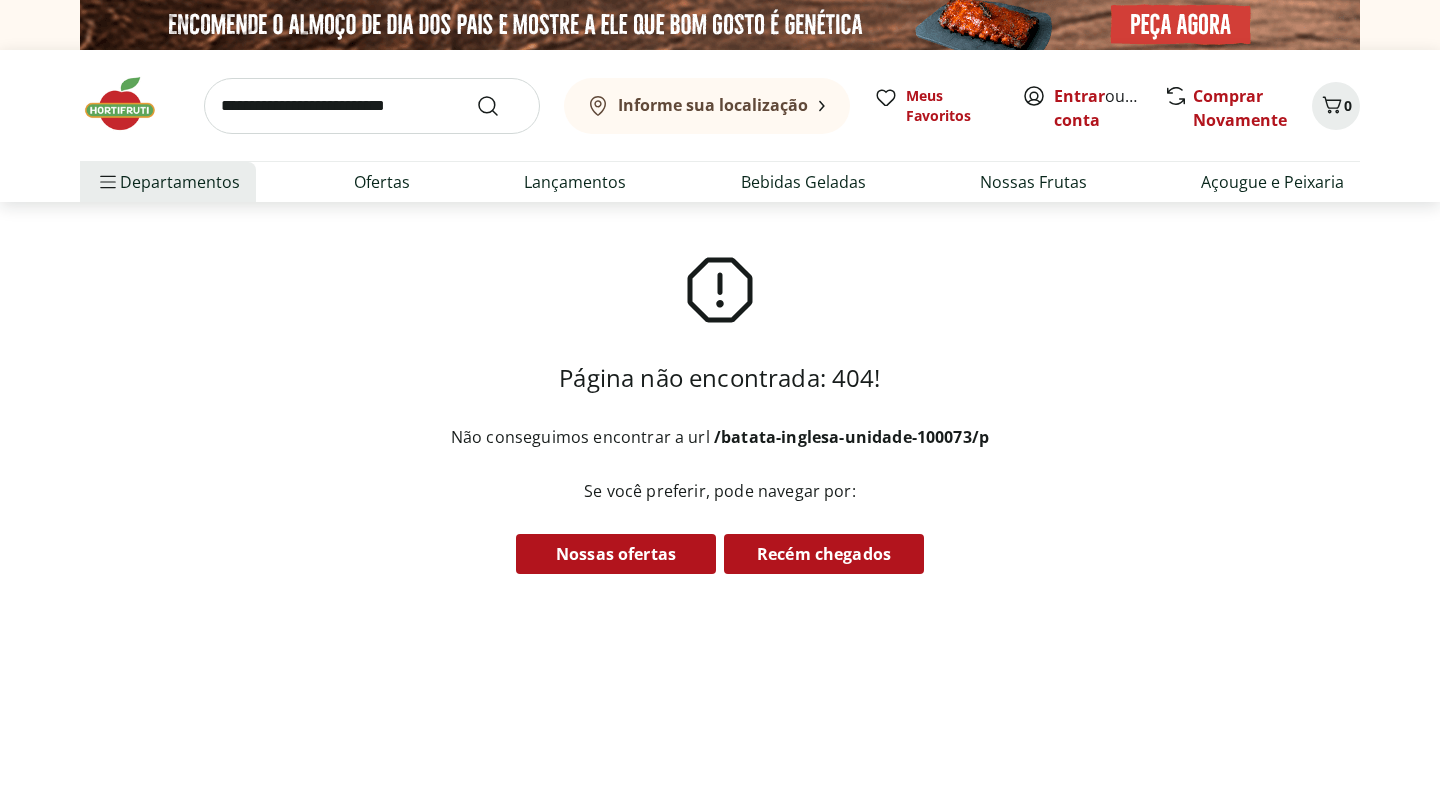 scroll, scrollTop: 0, scrollLeft: 0, axis: both 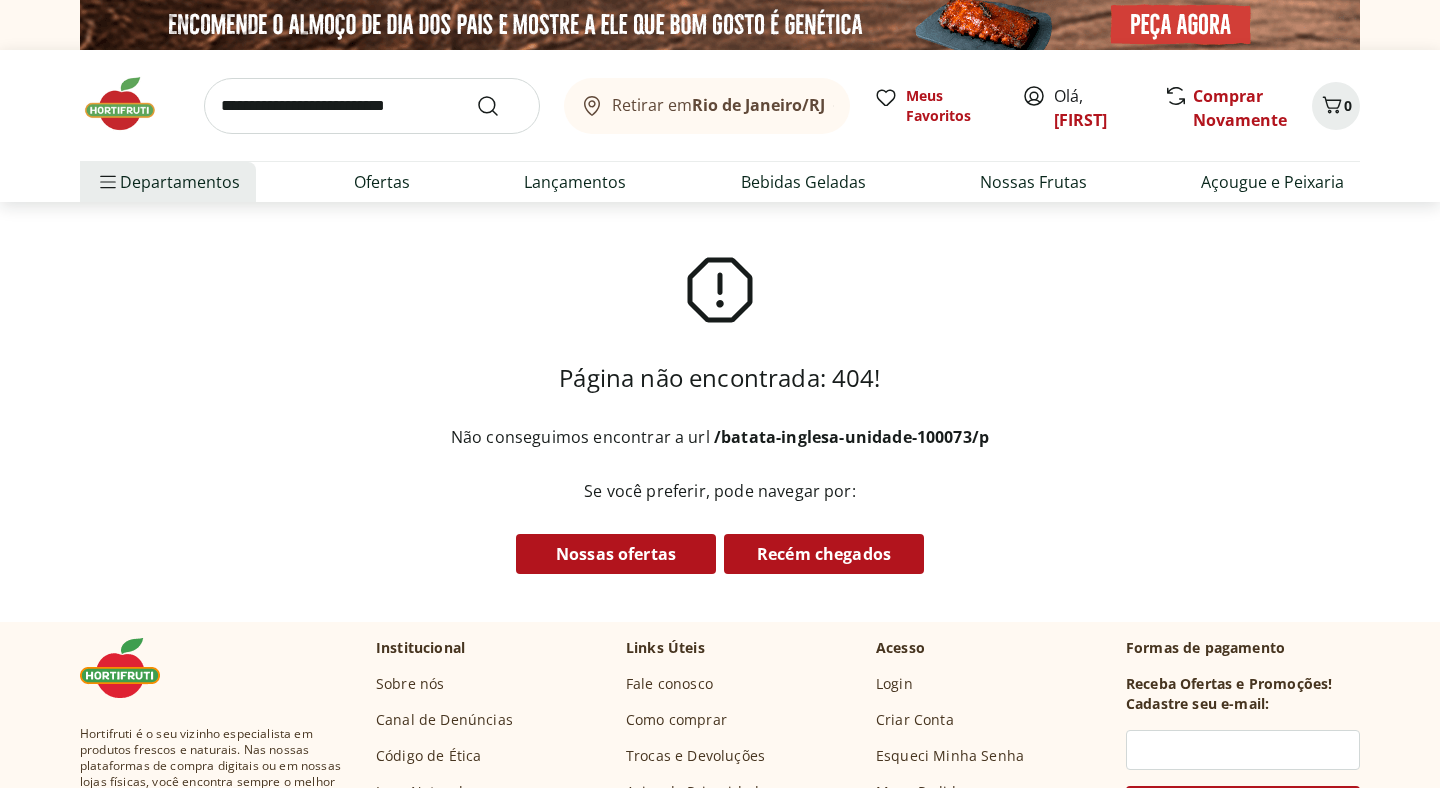 click at bounding box center (372, 106) 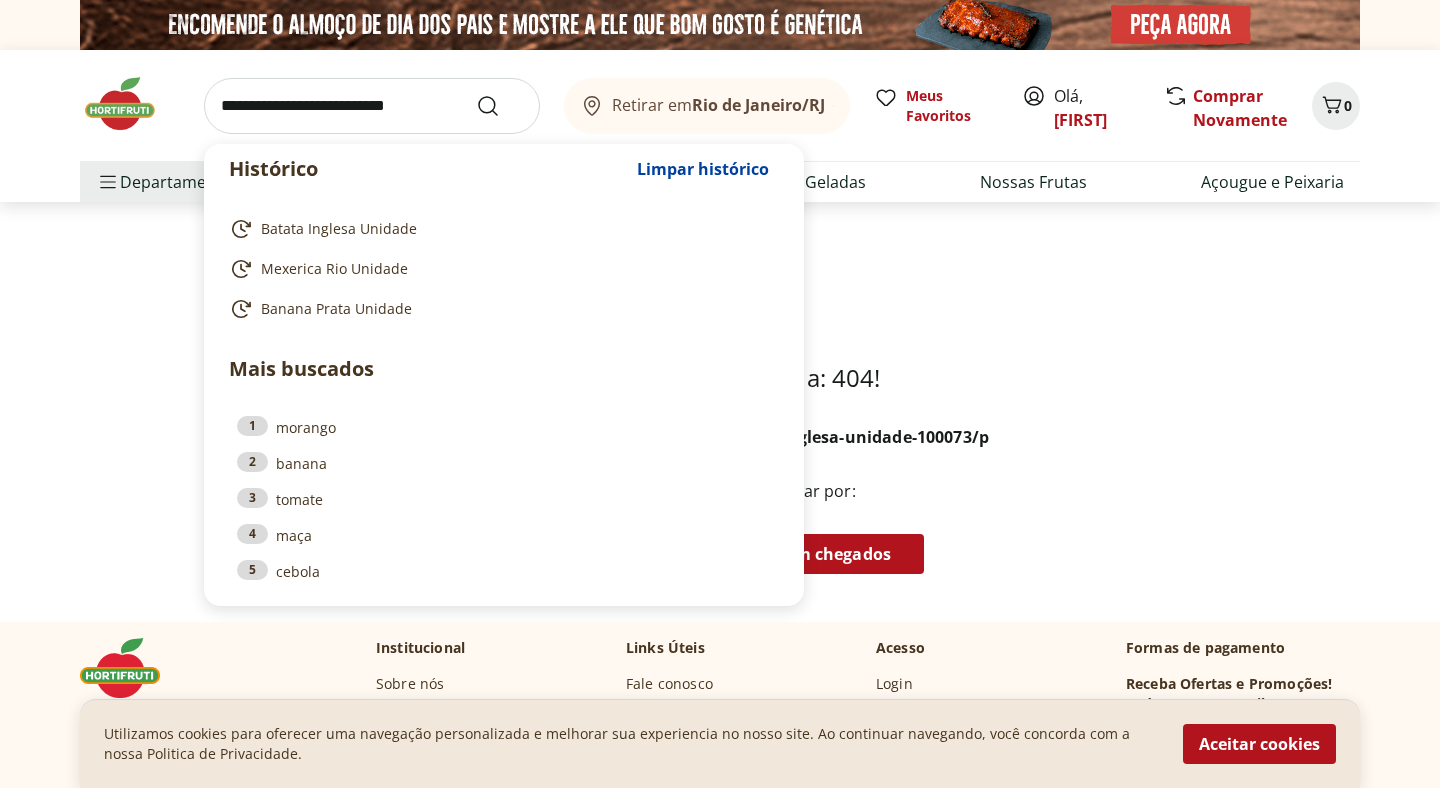 click on "Página não encontrada: 404! Não conseguimos encontrar a url   /batata-inglesa-unidade-100073/p" at bounding box center (720, 349) 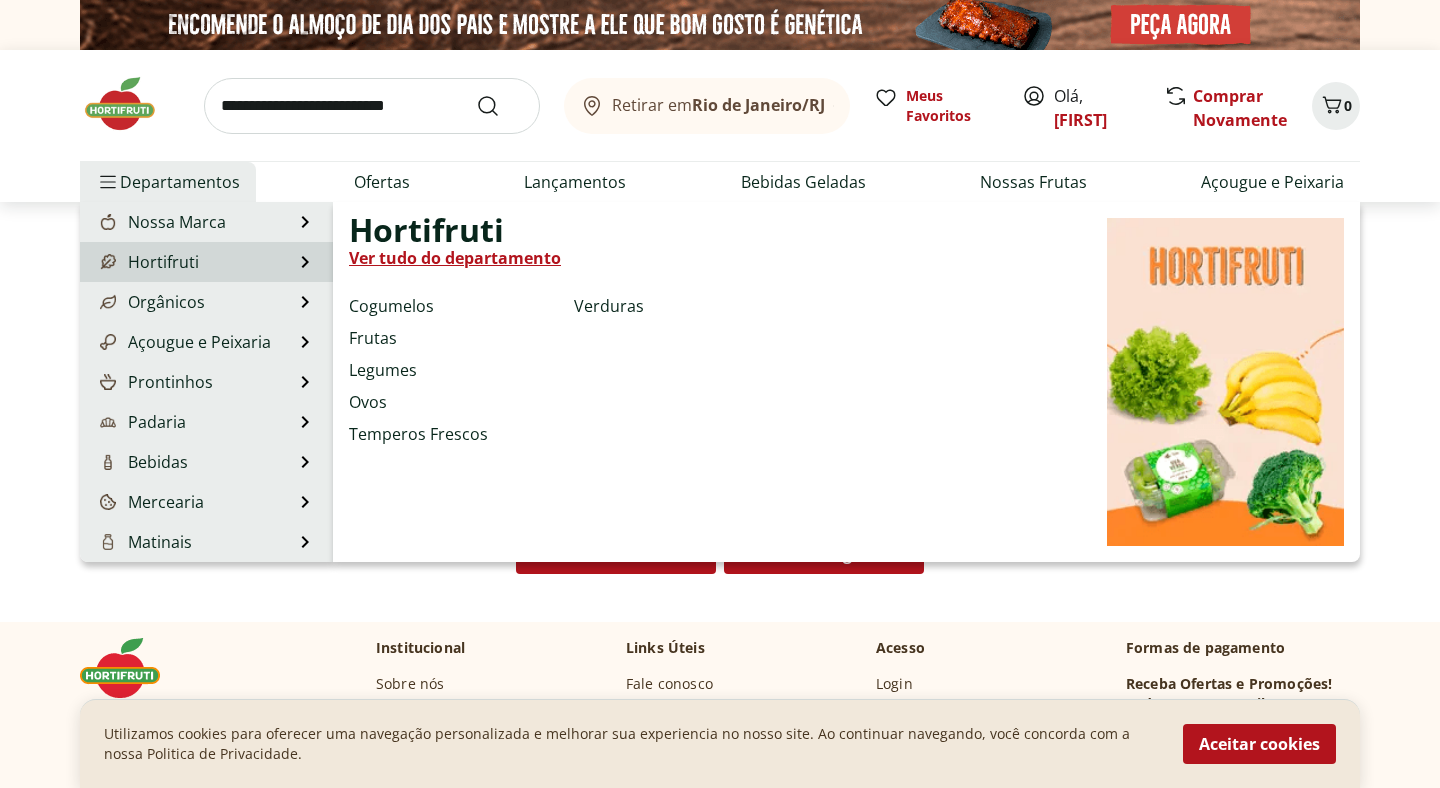 click on "Hortifruti Hortifruti Ver tudo do departamento Cogumelos Frutas Legumes Ovos Temperos Frescos Verduras" at bounding box center [206, 262] 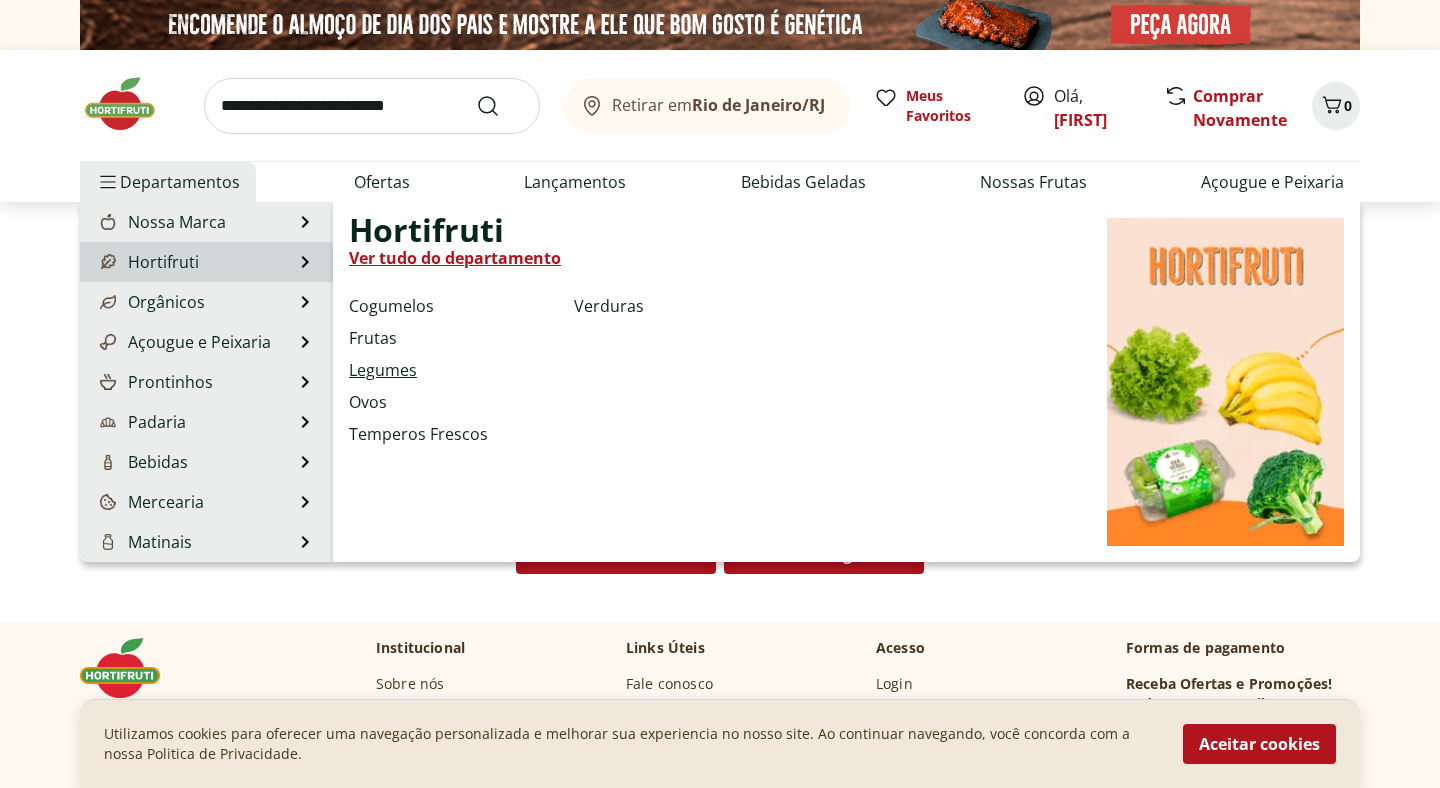 click on "Legumes" at bounding box center [383, 370] 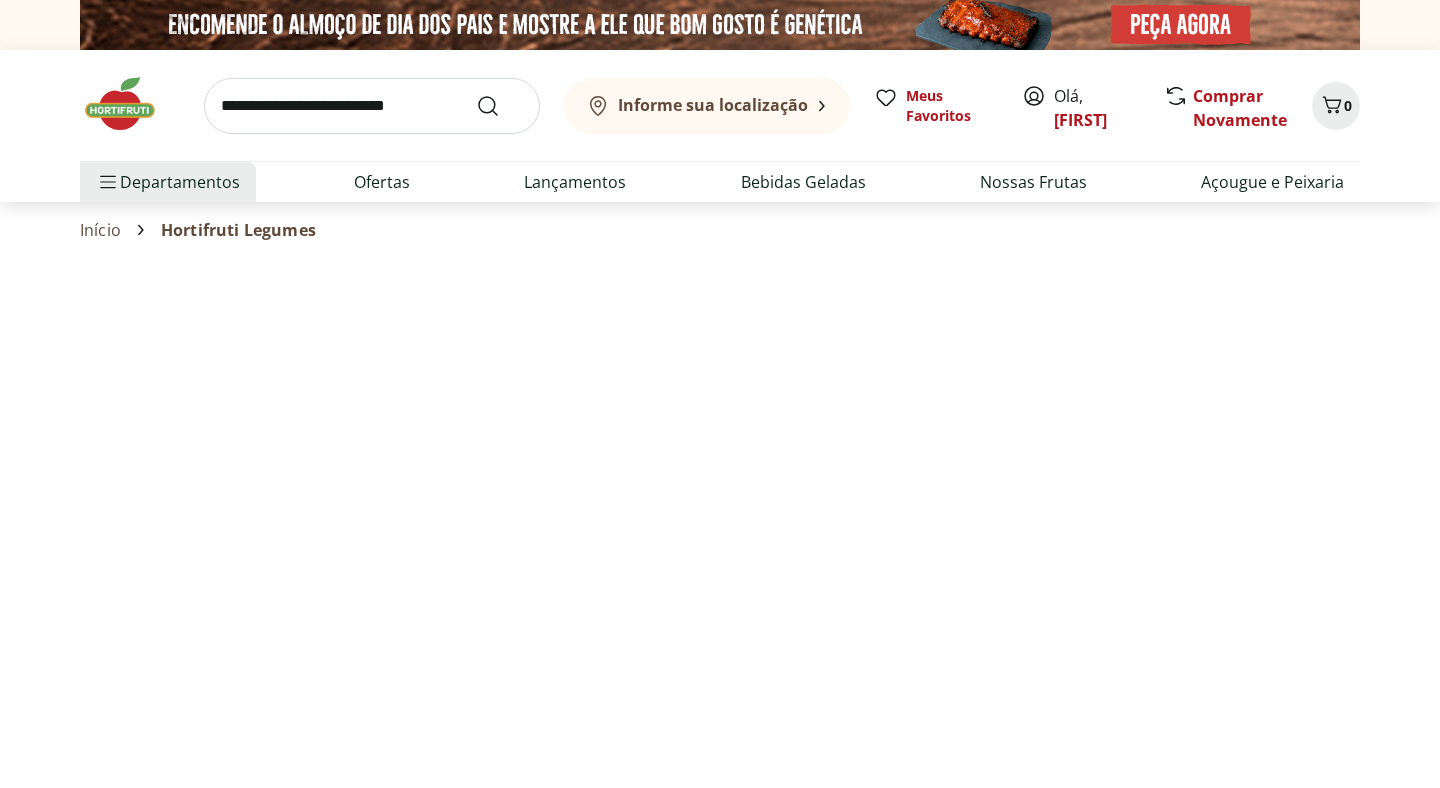 select on "**********" 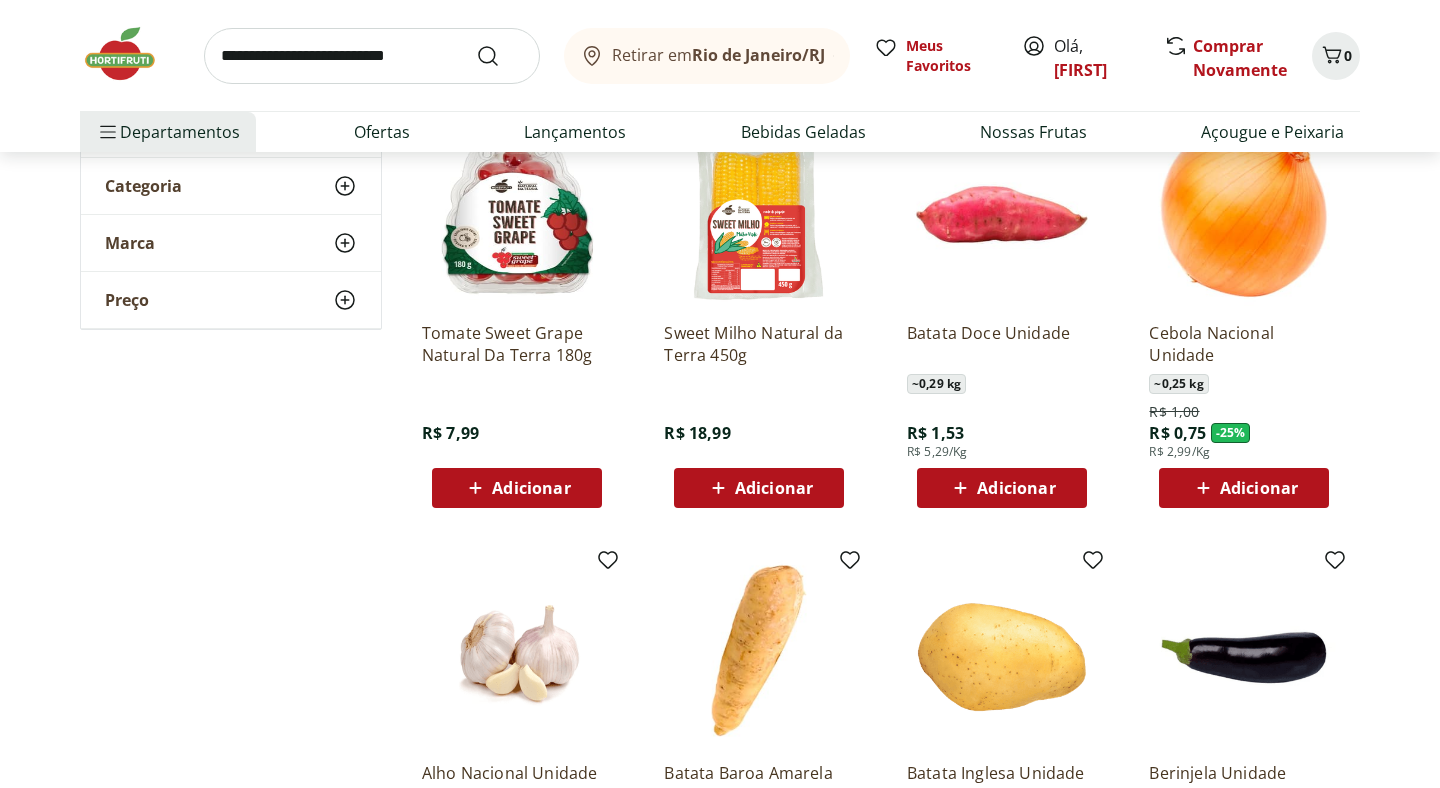 scroll, scrollTop: 227, scrollLeft: 0, axis: vertical 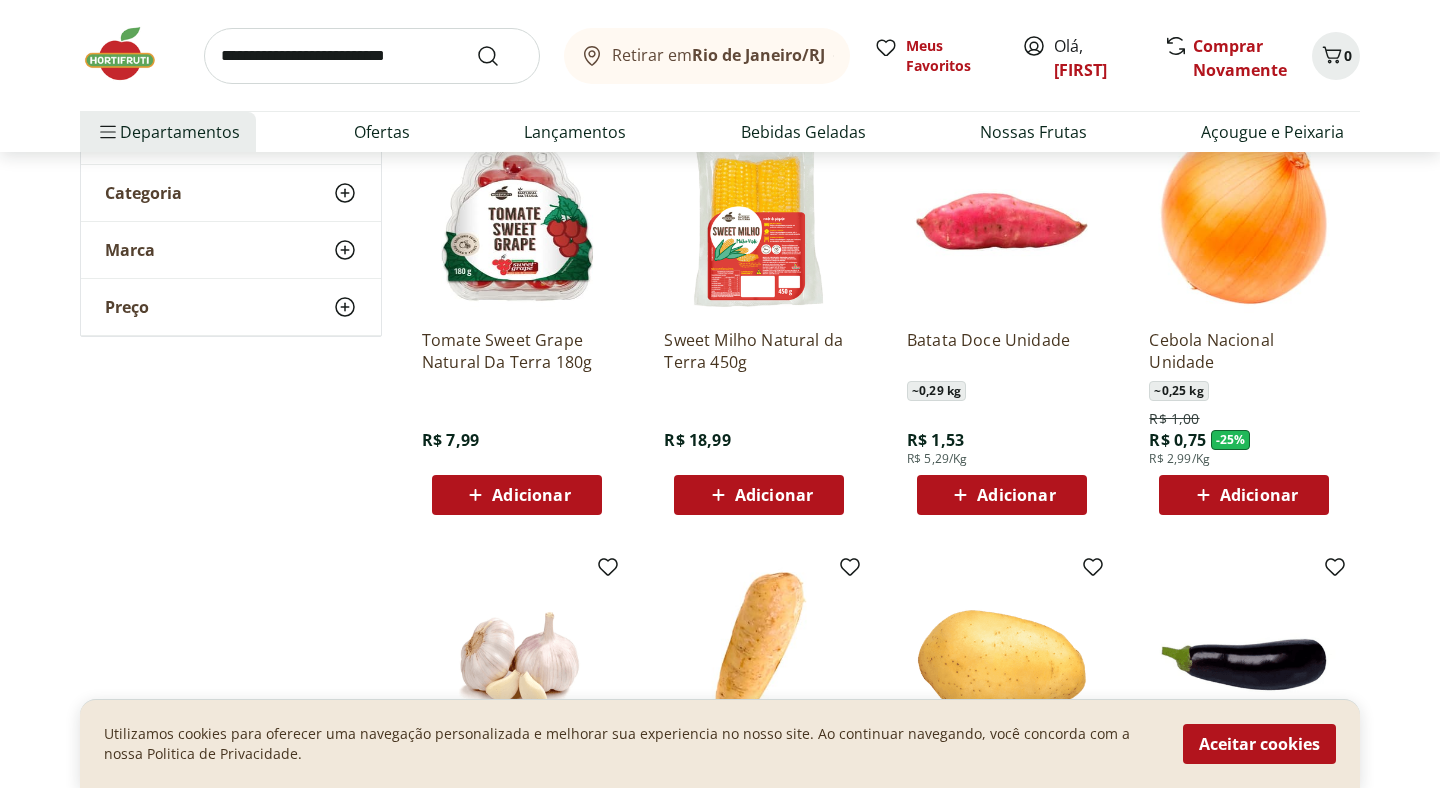 click on "Adicionar" at bounding box center [1016, 495] 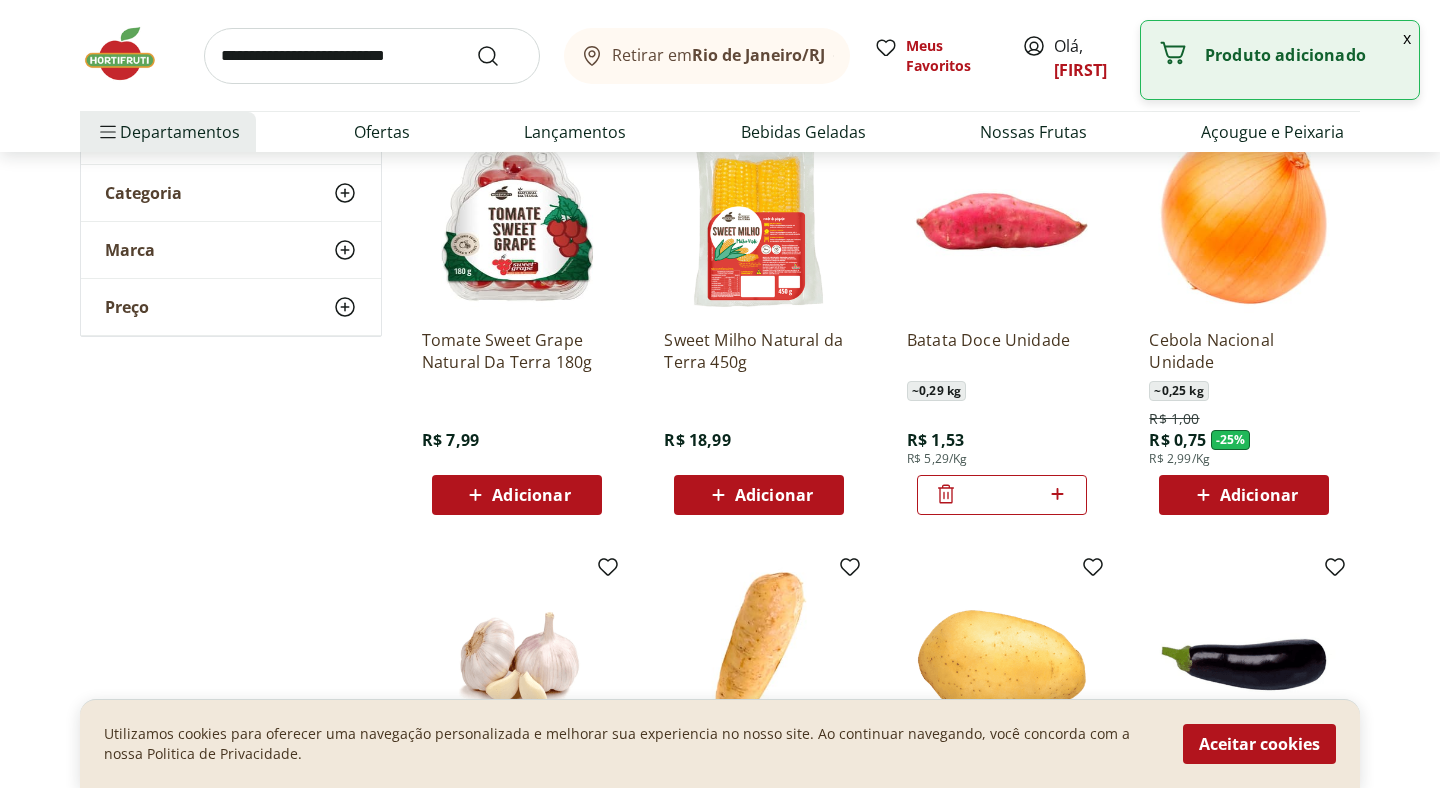 click 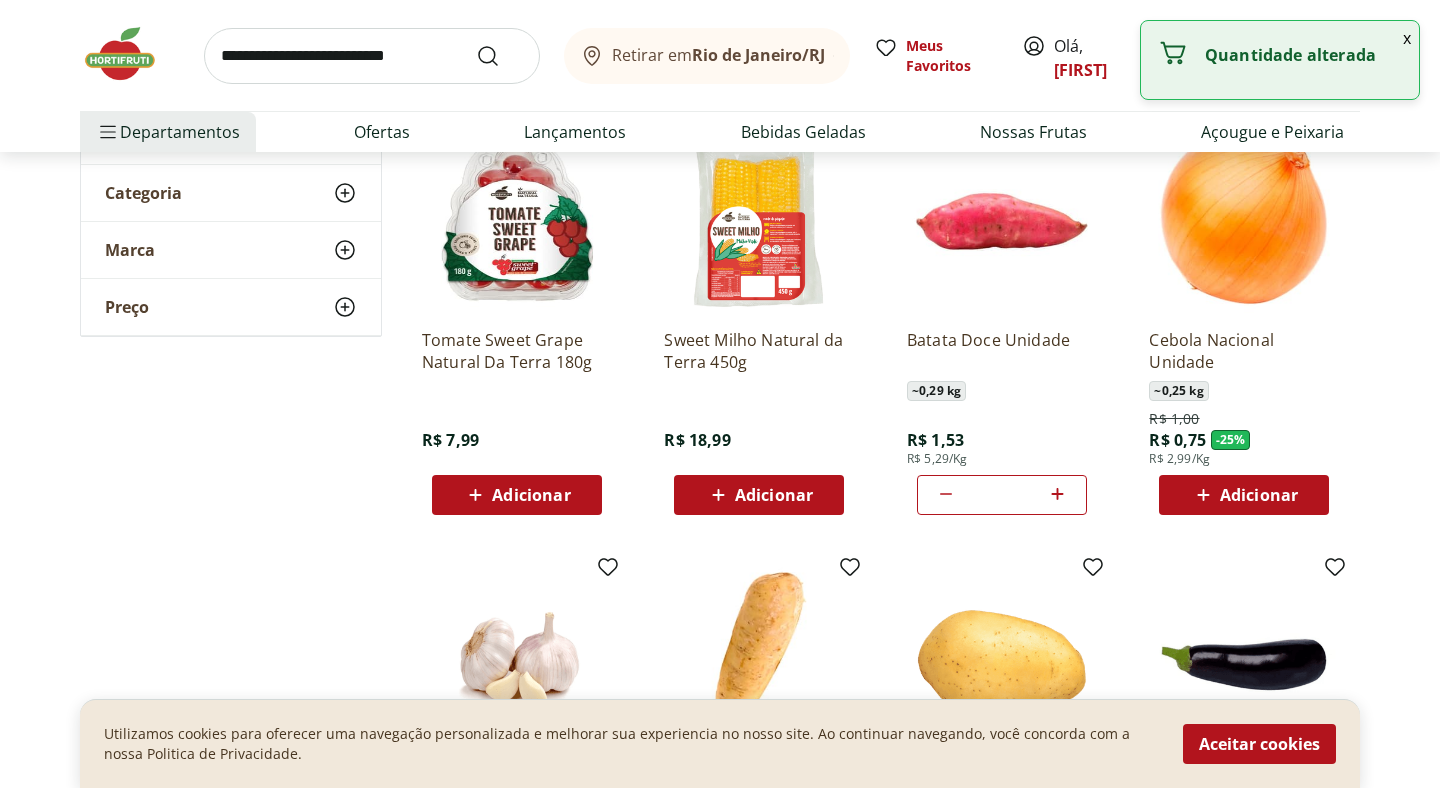 click 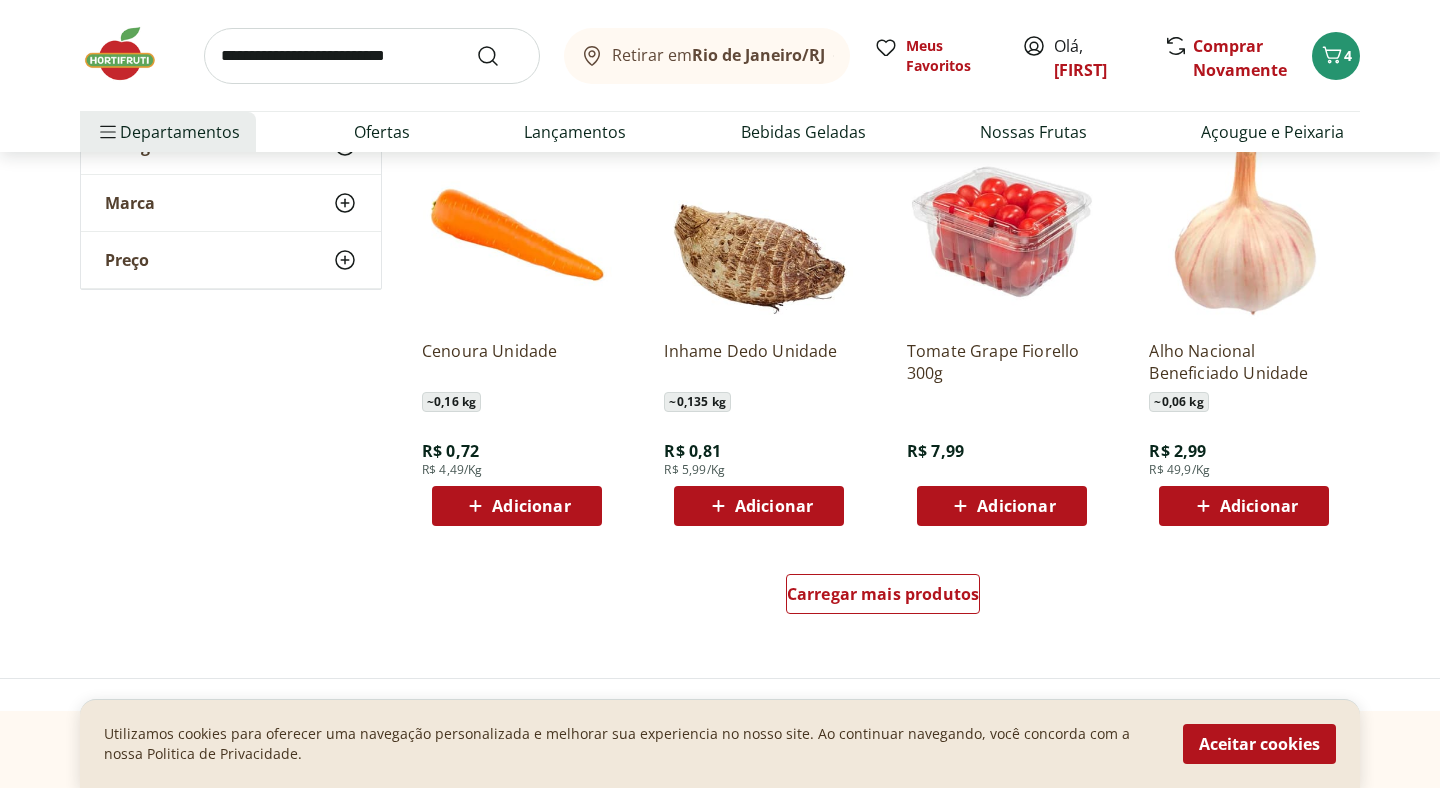scroll, scrollTop: 1173, scrollLeft: 0, axis: vertical 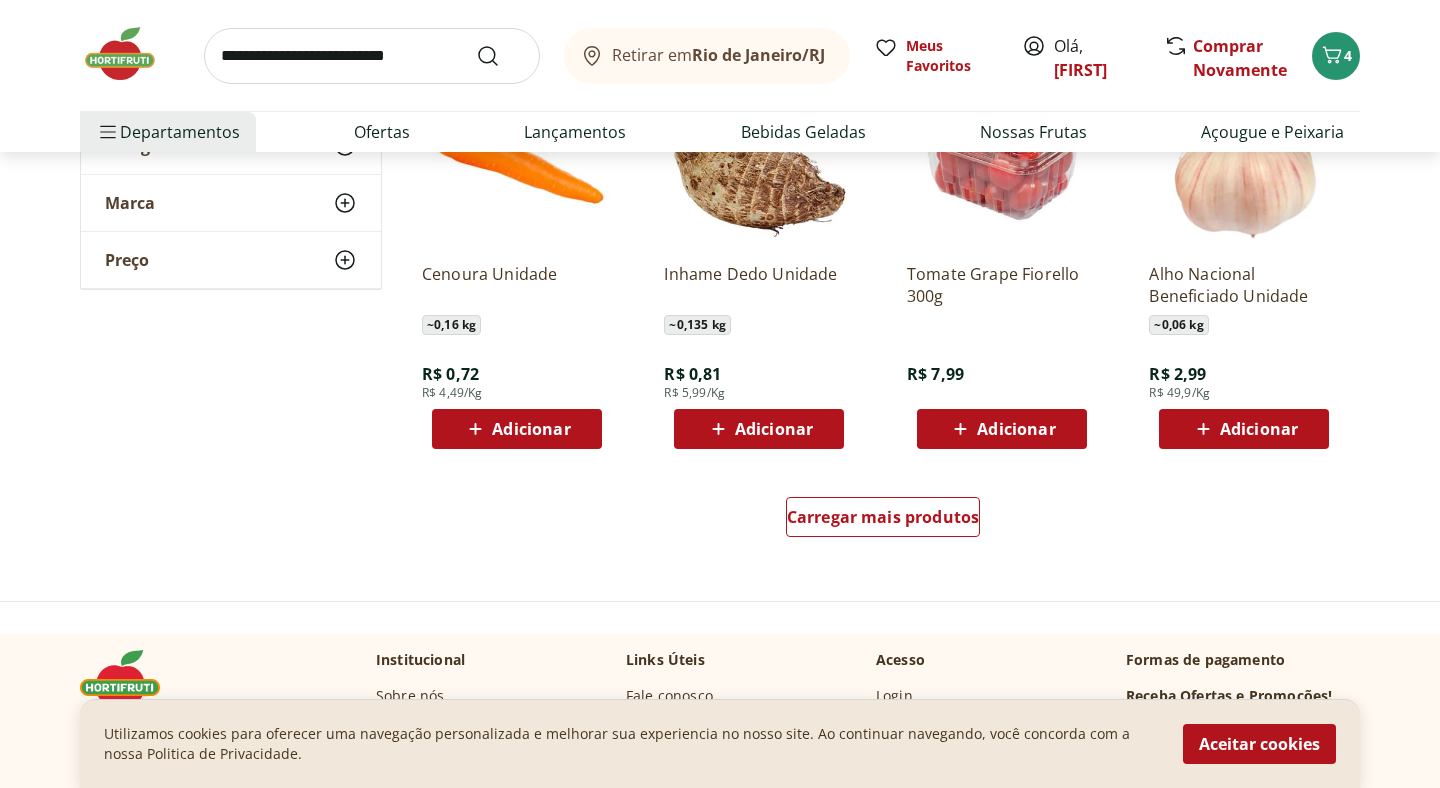 click on "Adicionar" at bounding box center [531, 429] 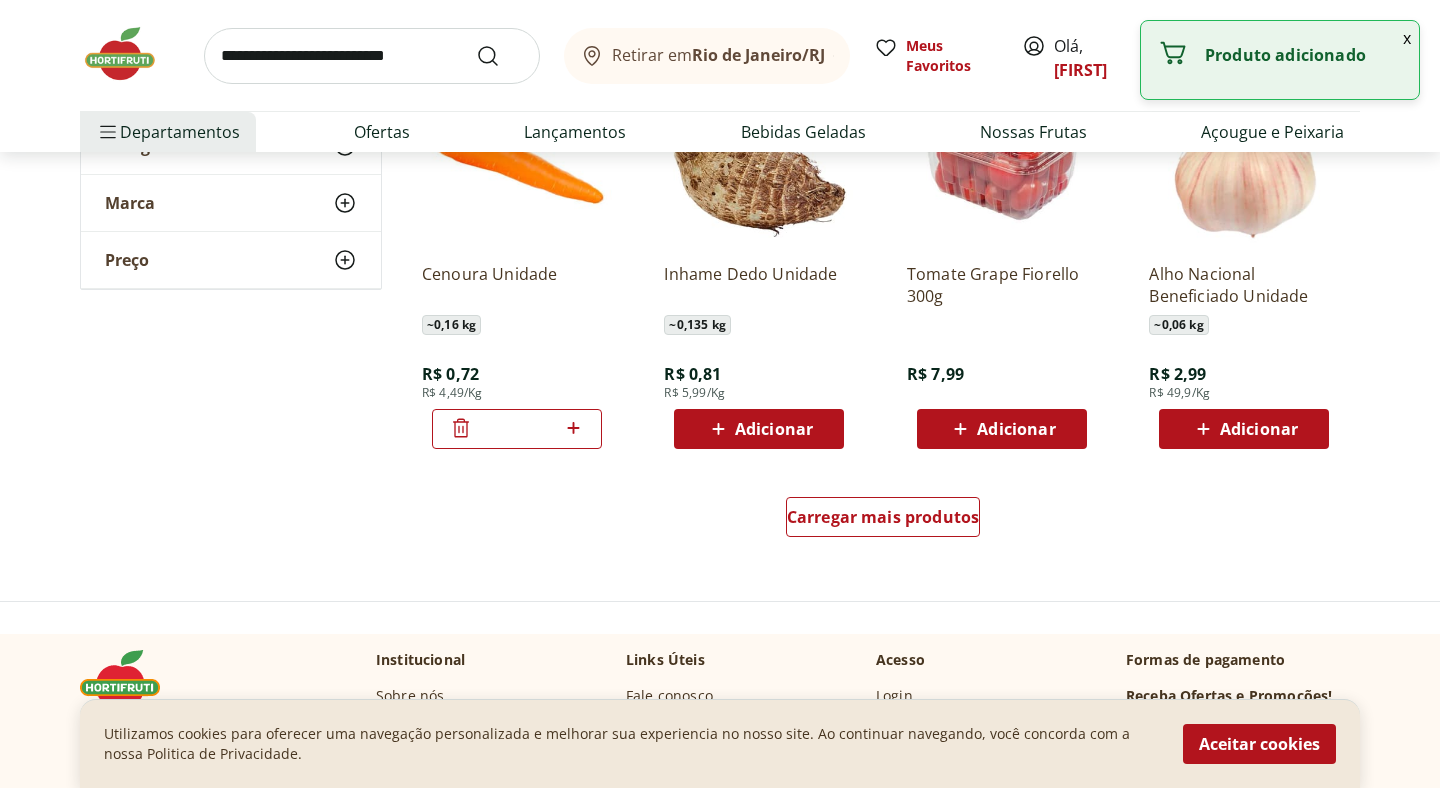 click 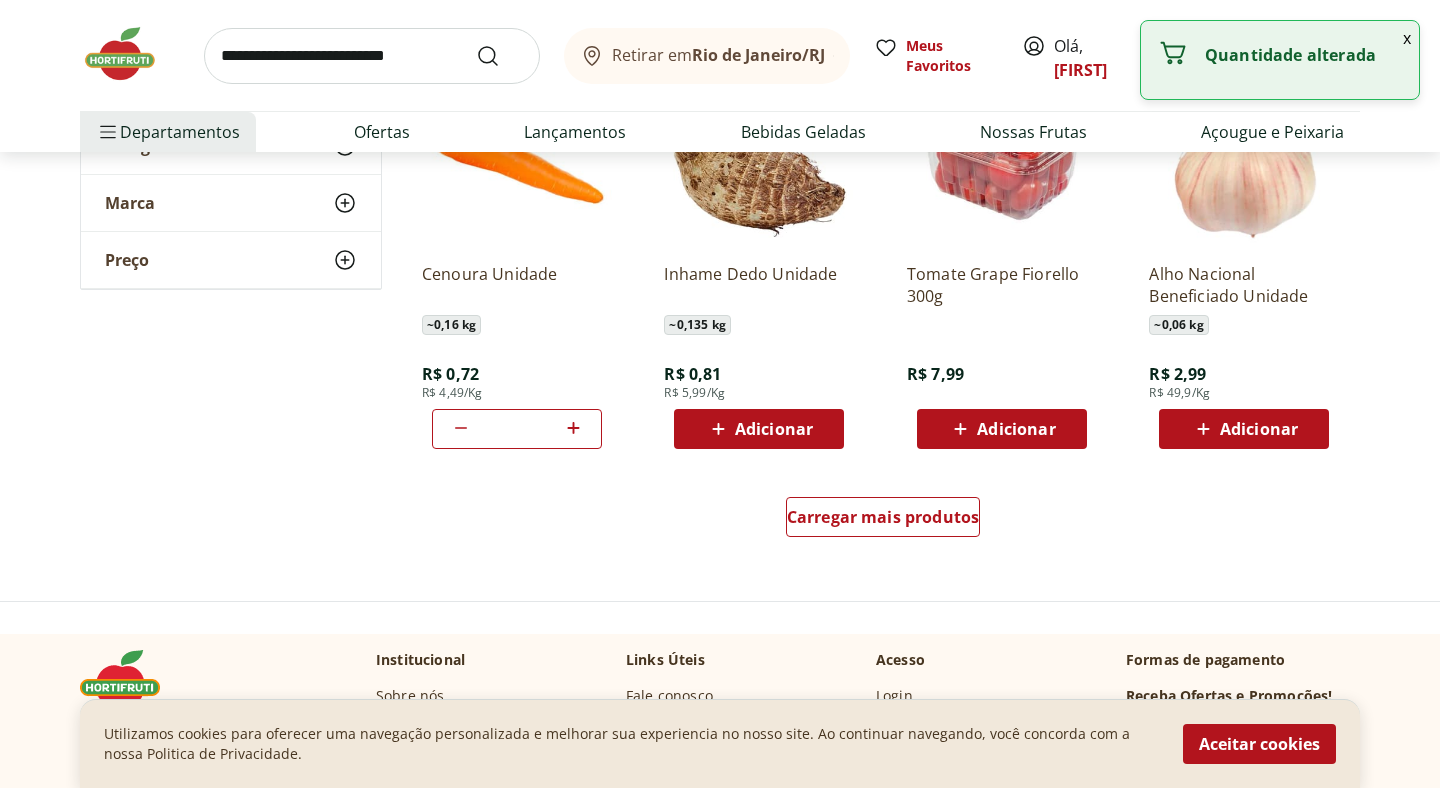 click 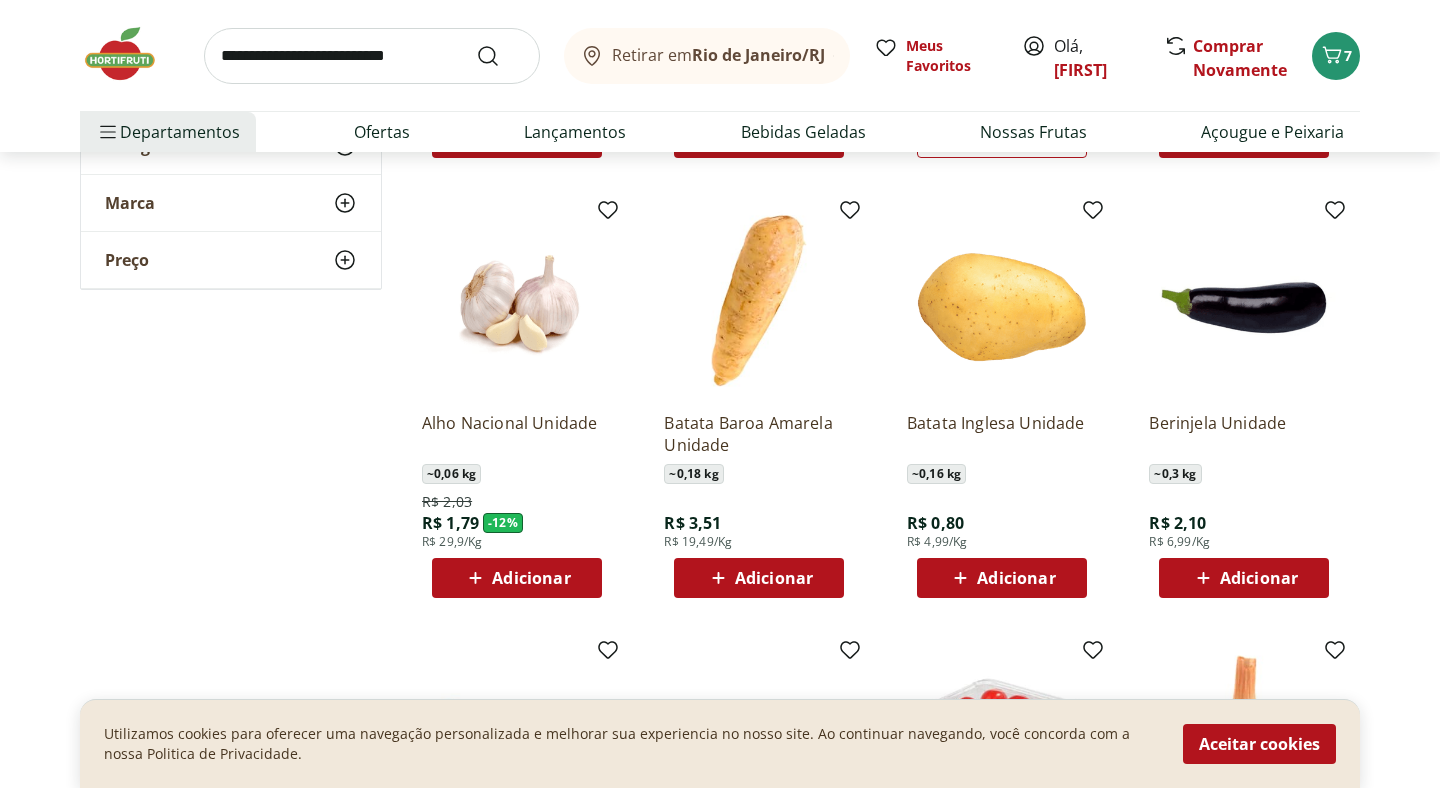 scroll, scrollTop: 692, scrollLeft: 0, axis: vertical 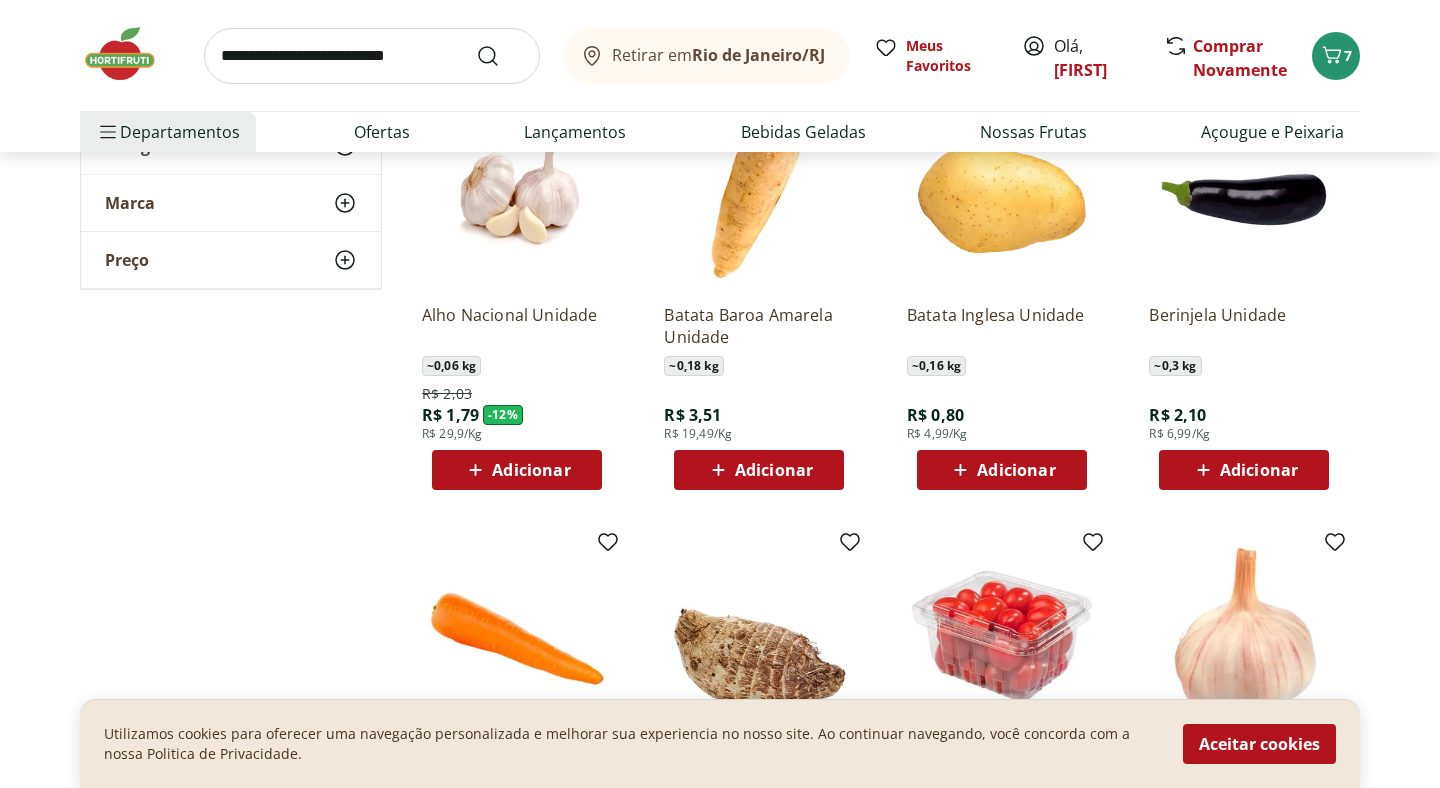 click on "Adicionar" at bounding box center [1016, 470] 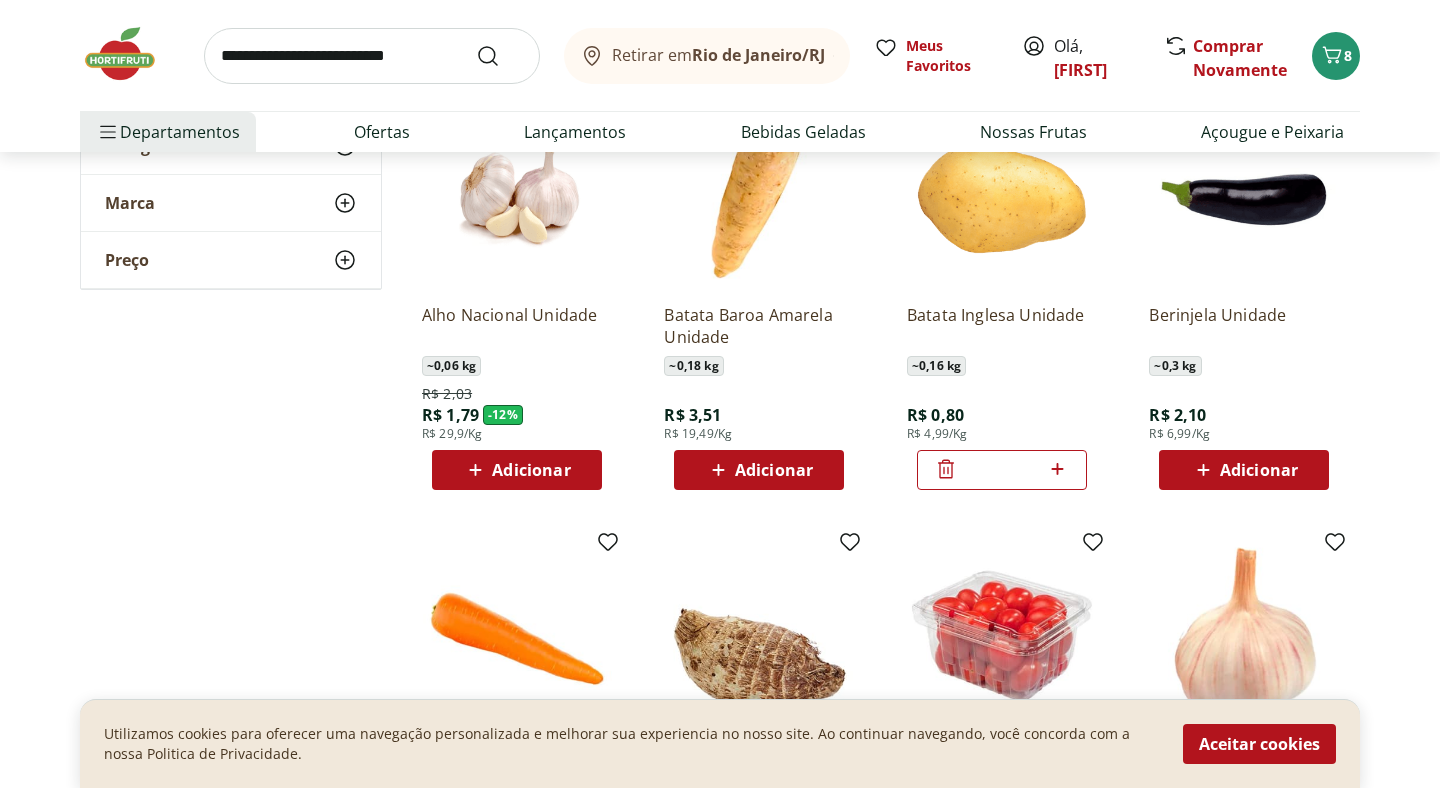 click 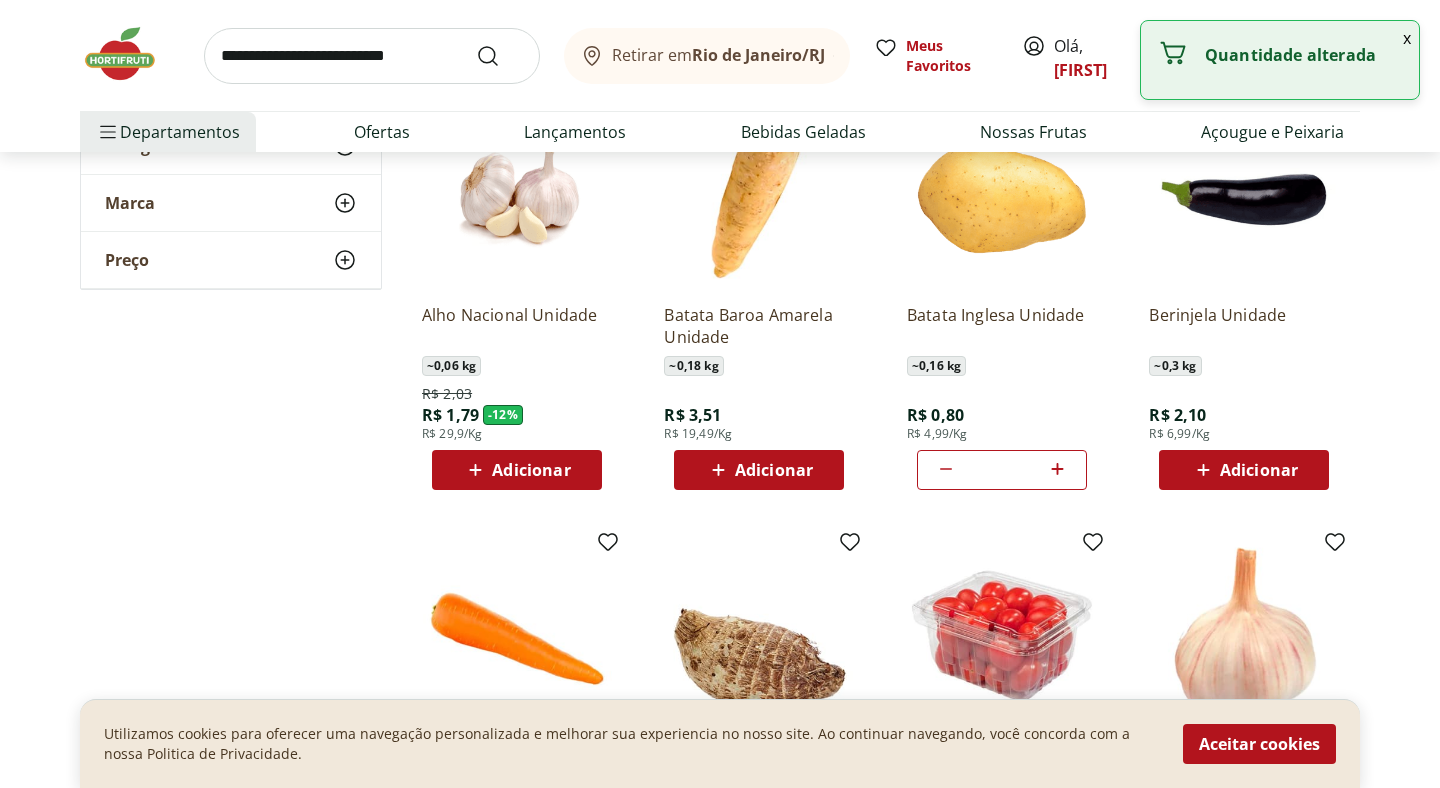 click 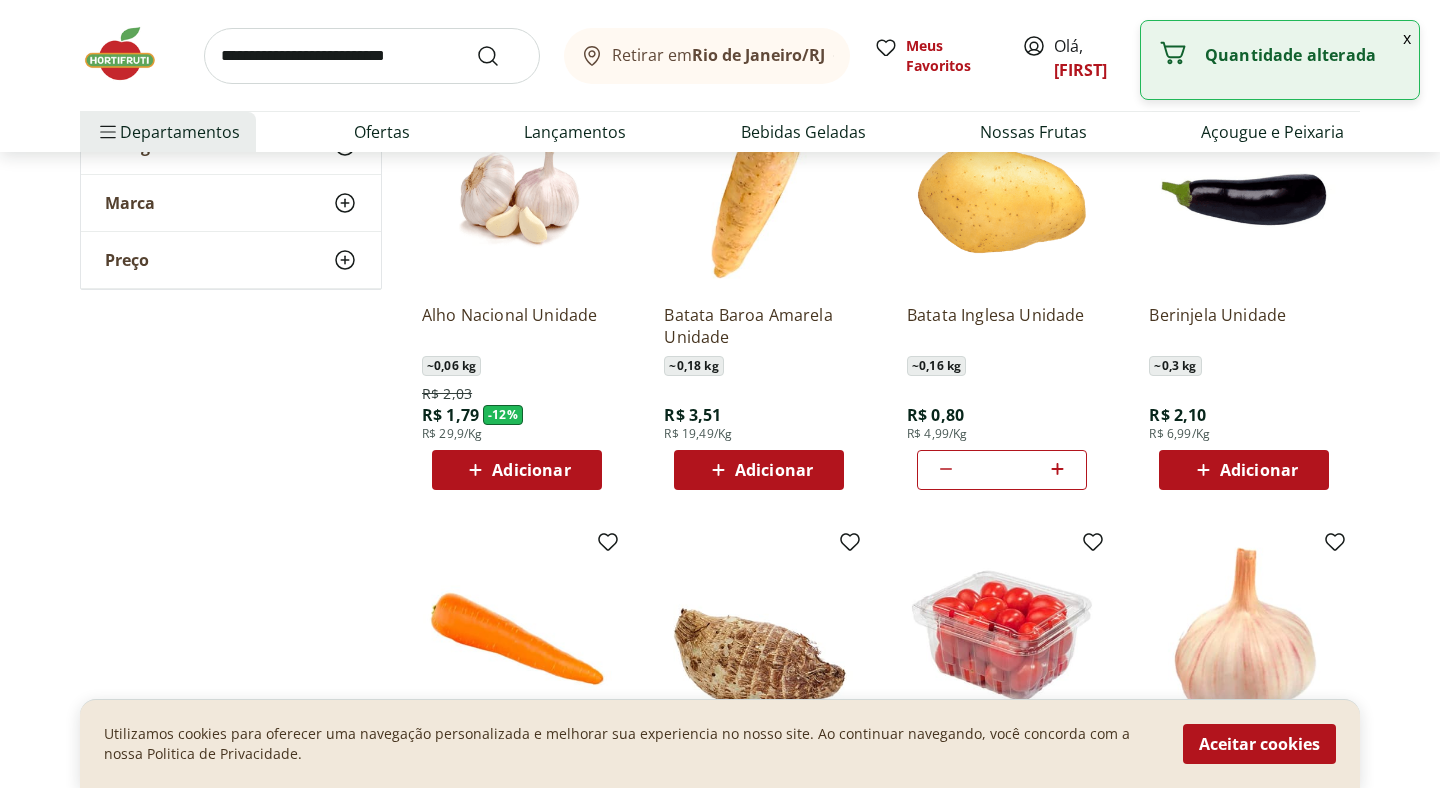 click 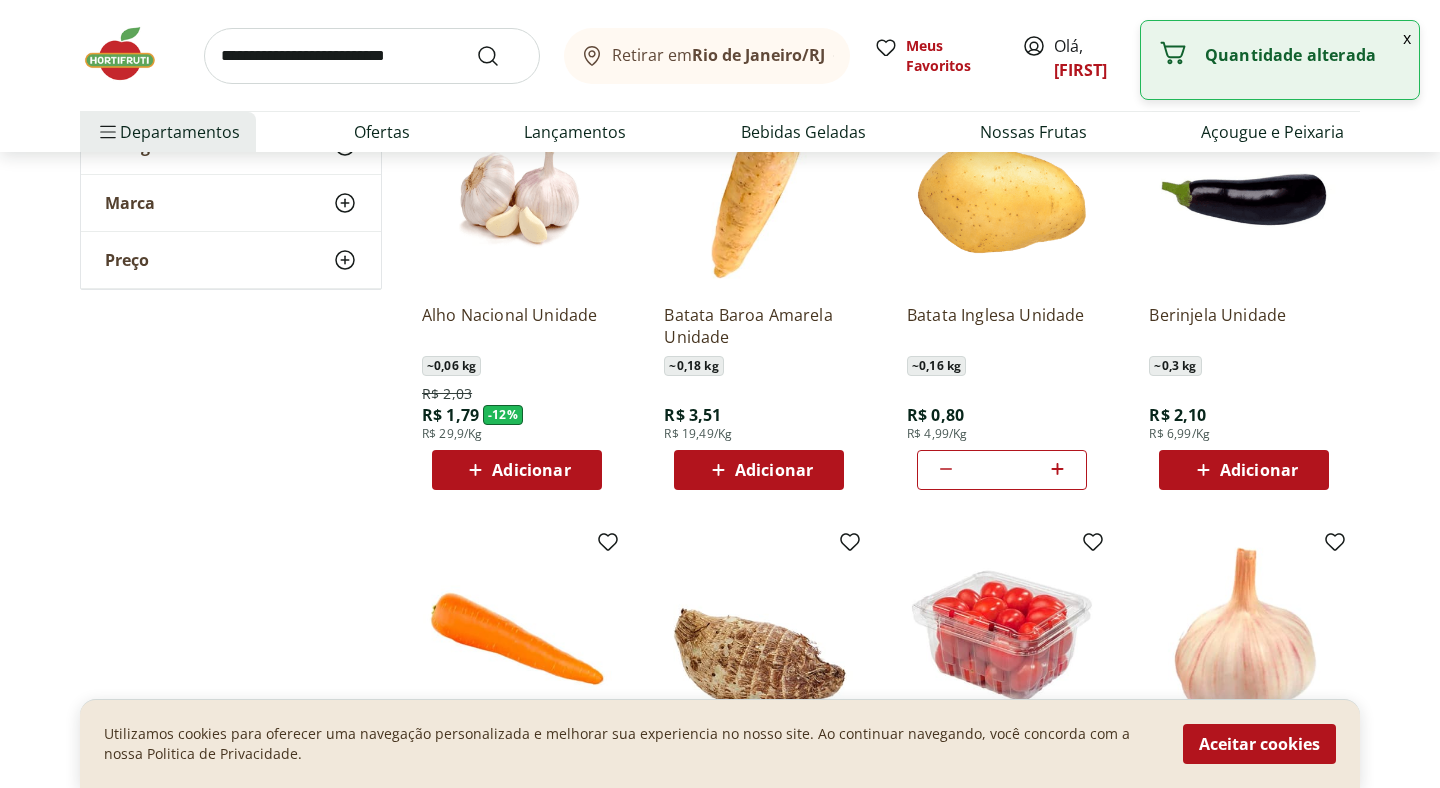 click 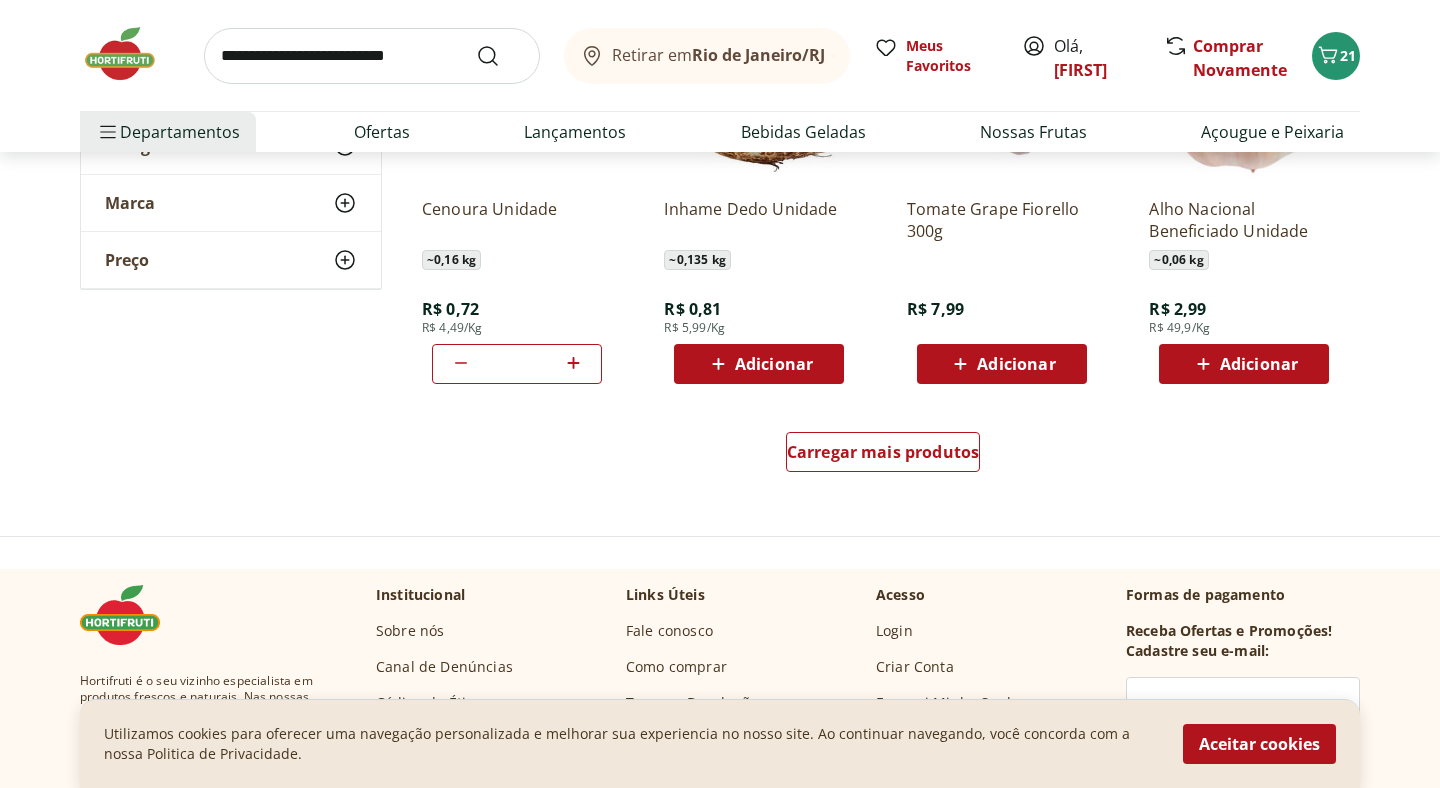 scroll, scrollTop: 1292, scrollLeft: 0, axis: vertical 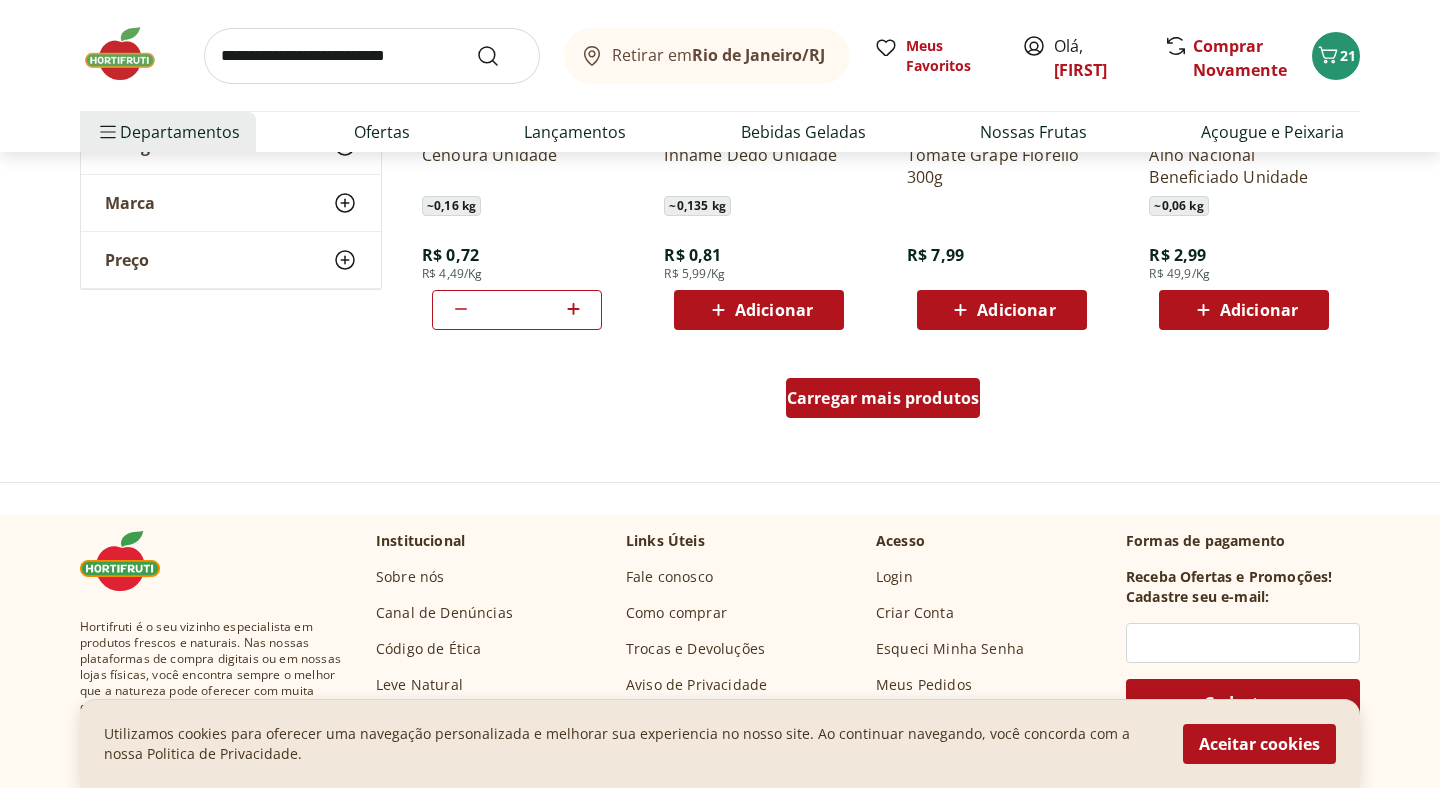 click on "Carregar mais produtos" at bounding box center [883, 398] 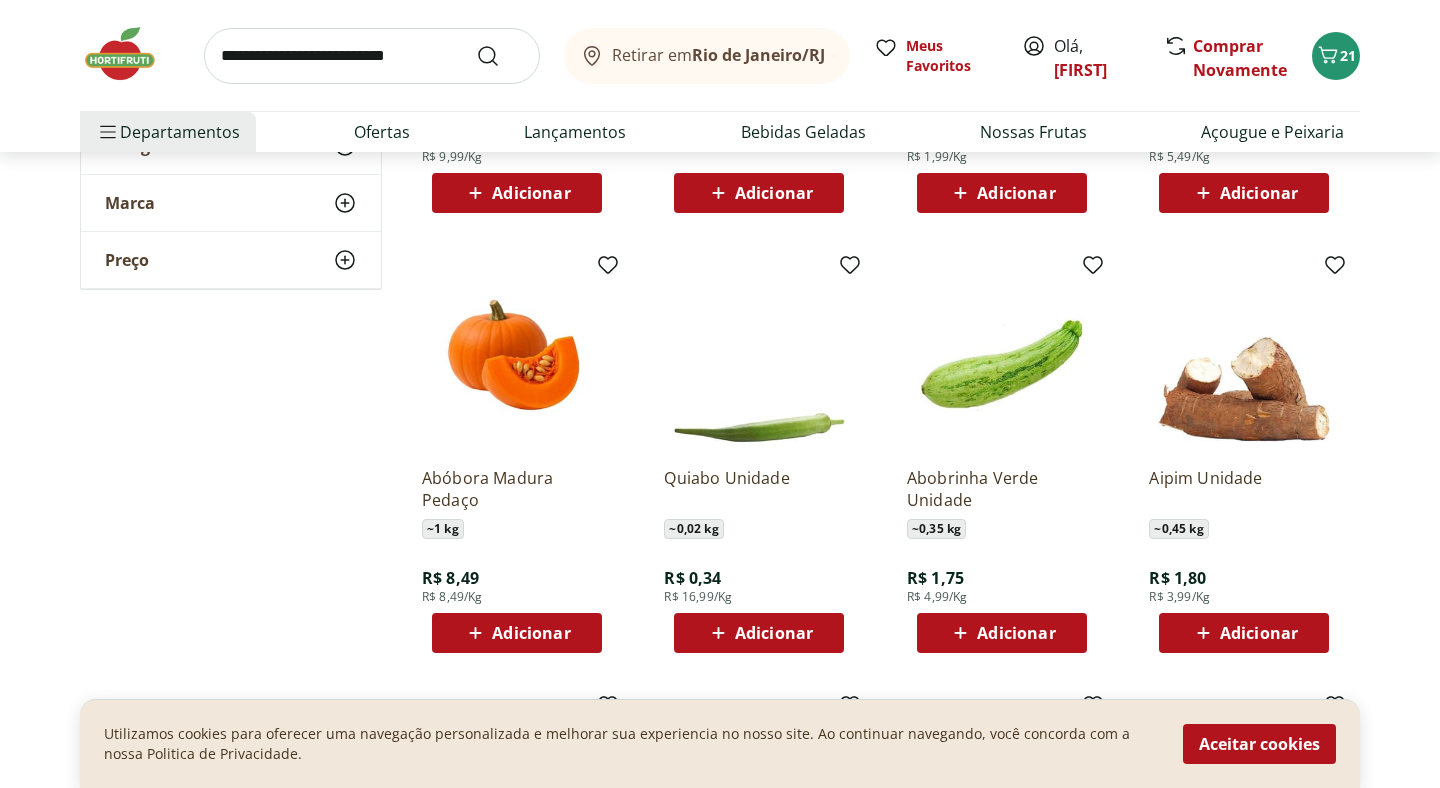 scroll, scrollTop: 1834, scrollLeft: 0, axis: vertical 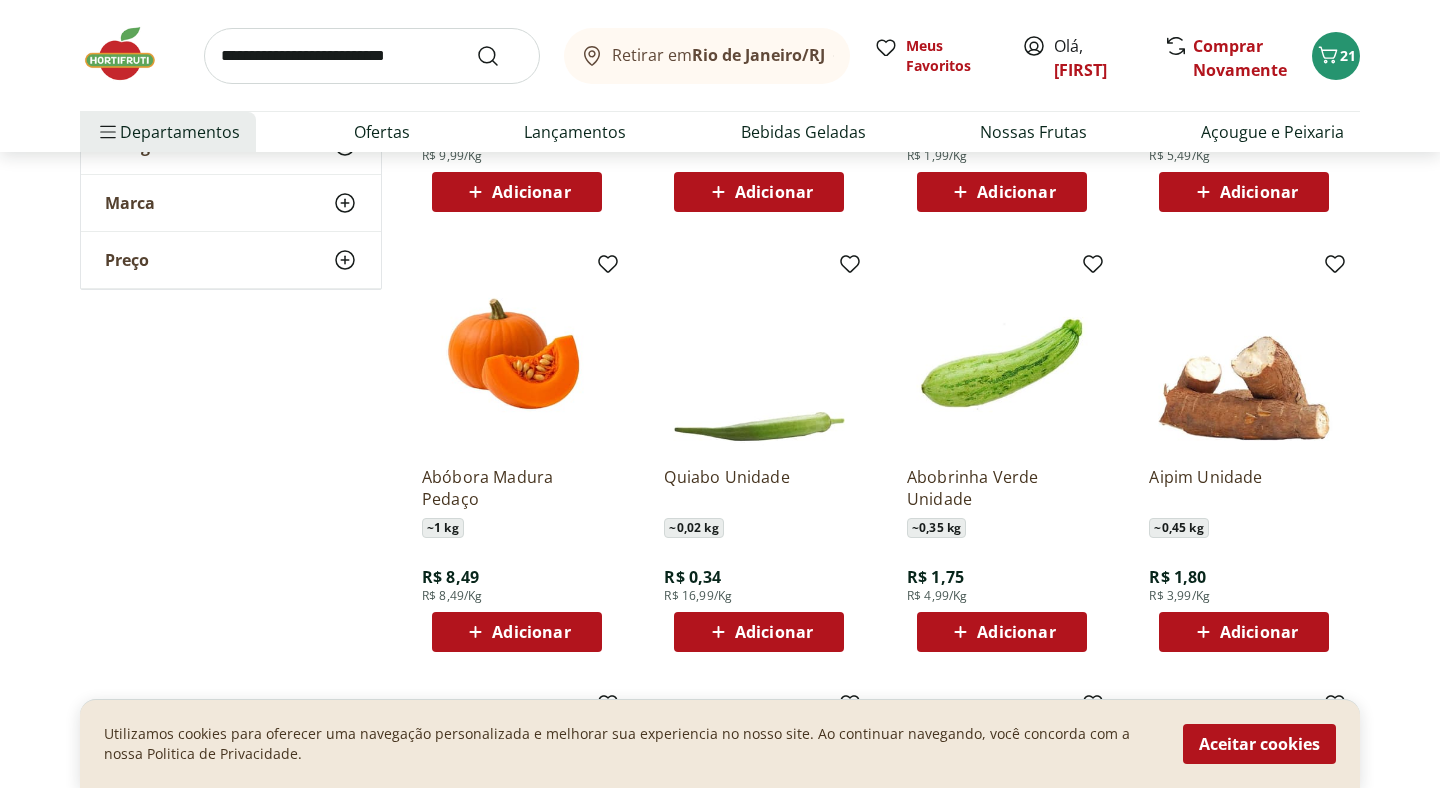 click on "Adicionar" at bounding box center [1016, 632] 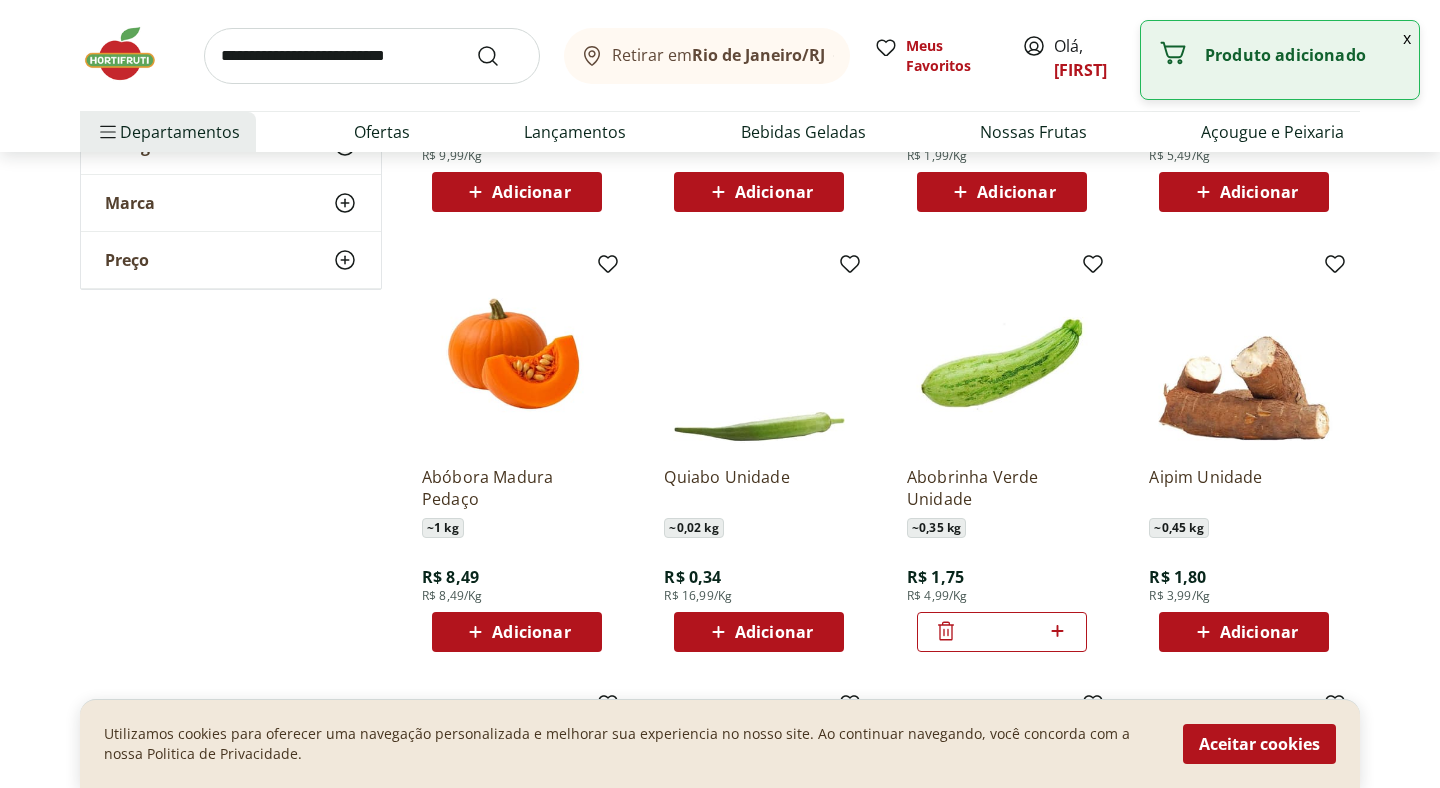 click 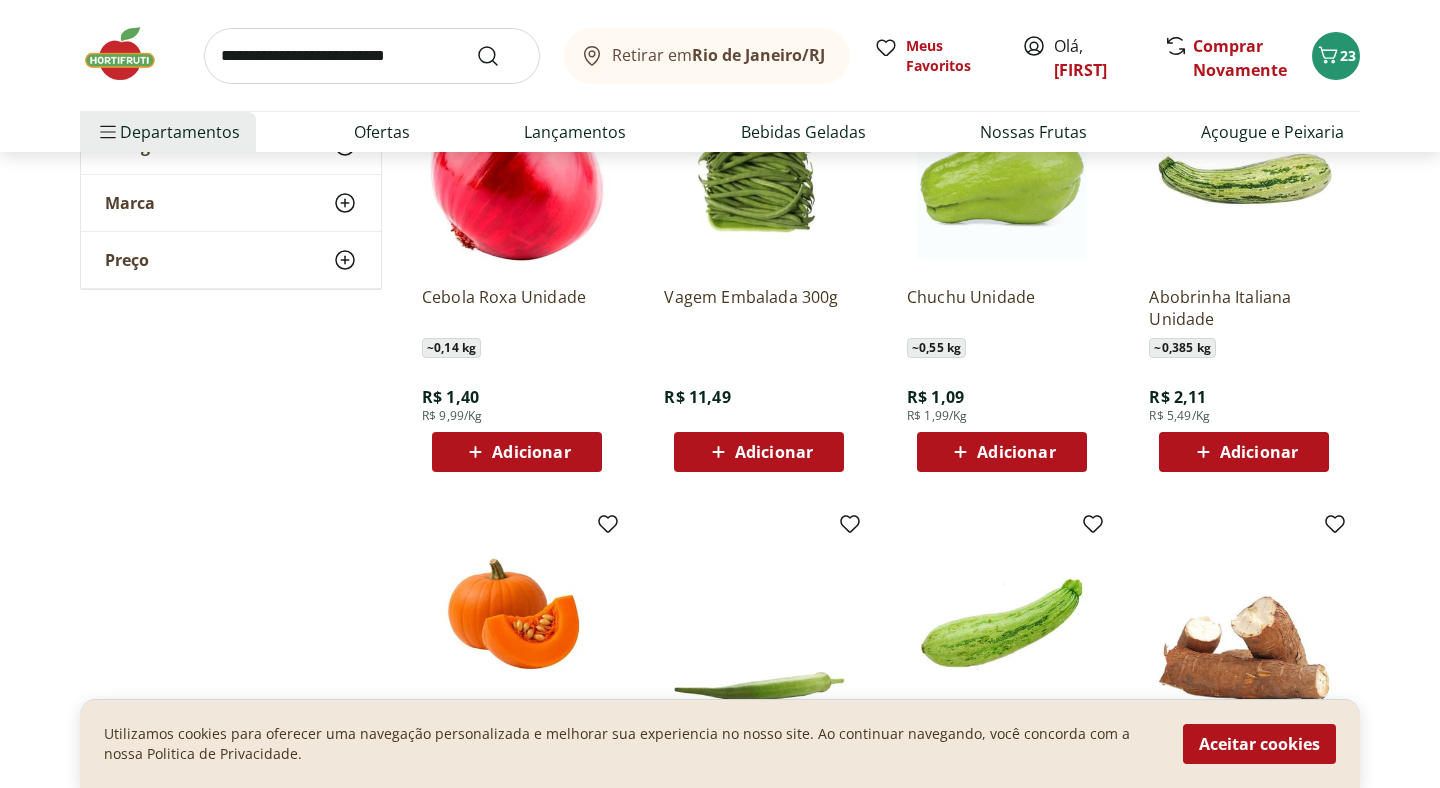 scroll, scrollTop: 1576, scrollLeft: 0, axis: vertical 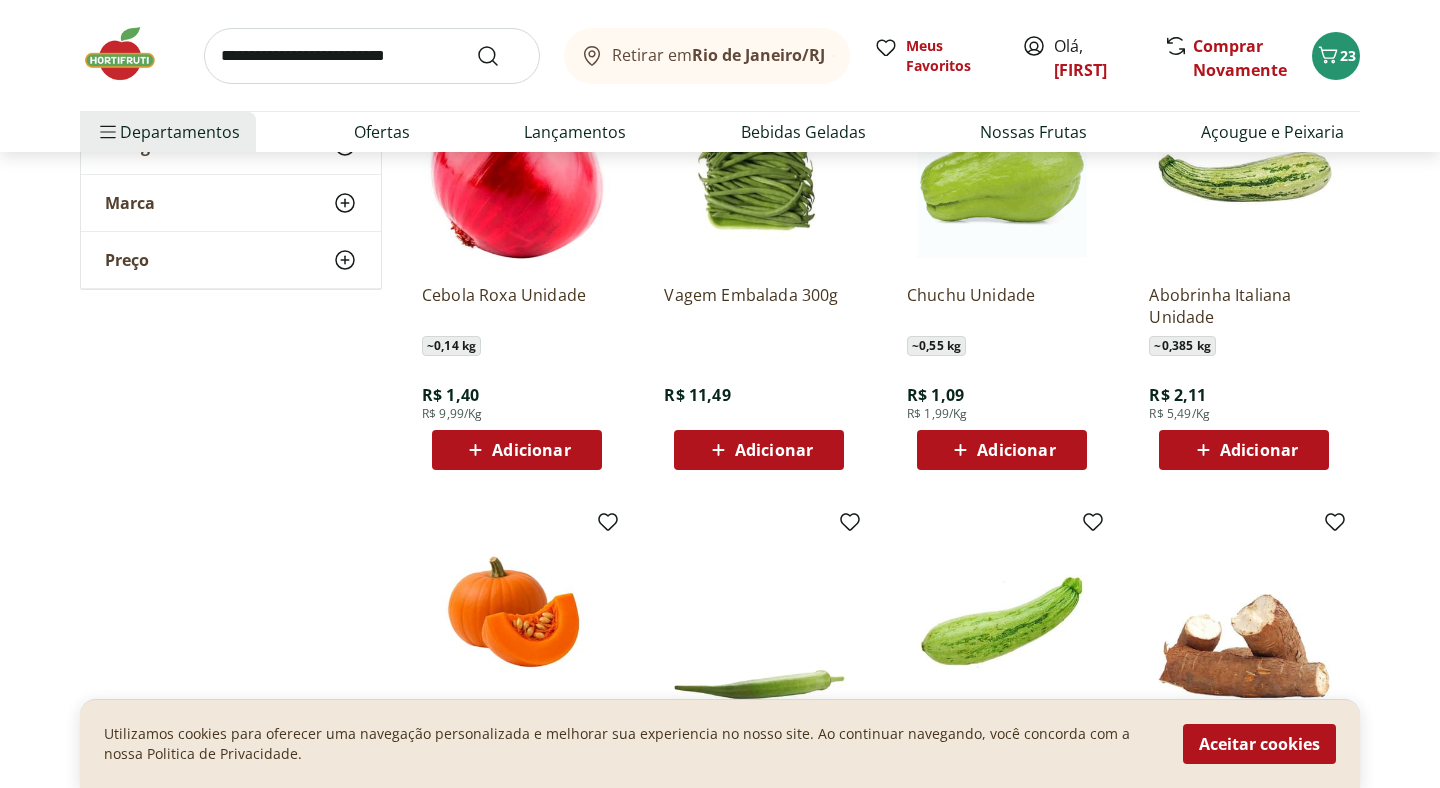 click on "Adicionar" at bounding box center (774, 450) 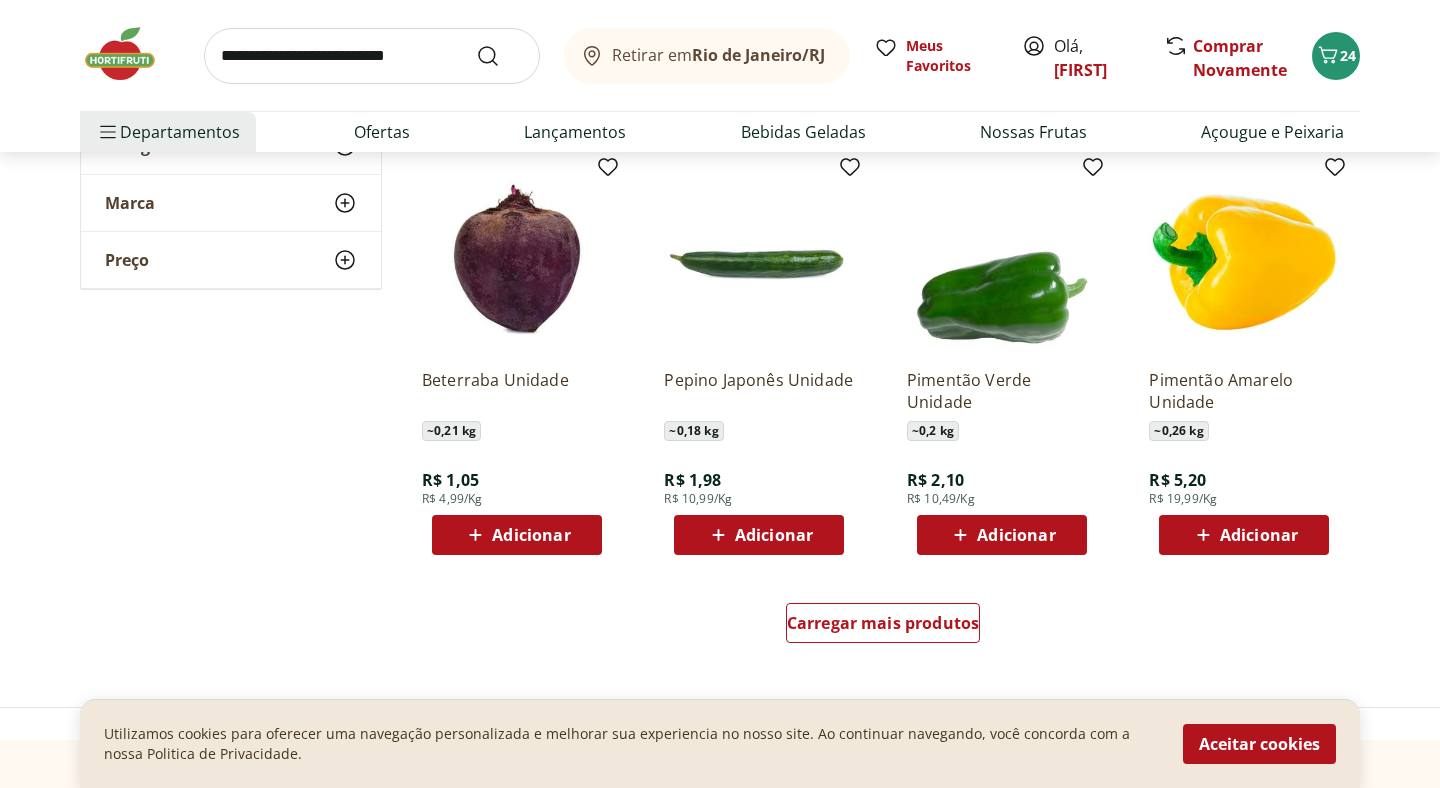 scroll, scrollTop: 2377, scrollLeft: 0, axis: vertical 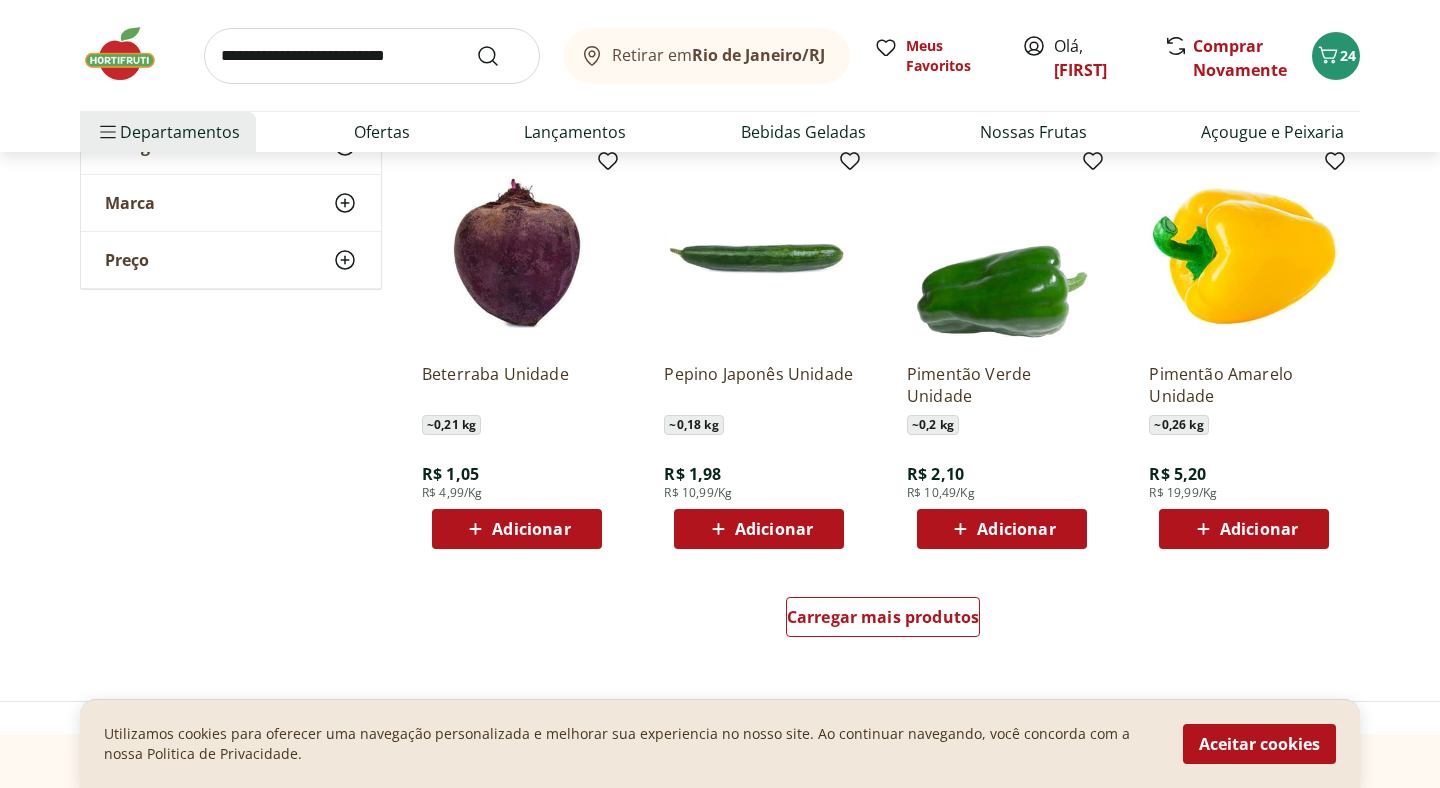 click on "Adicionar" at bounding box center (774, 529) 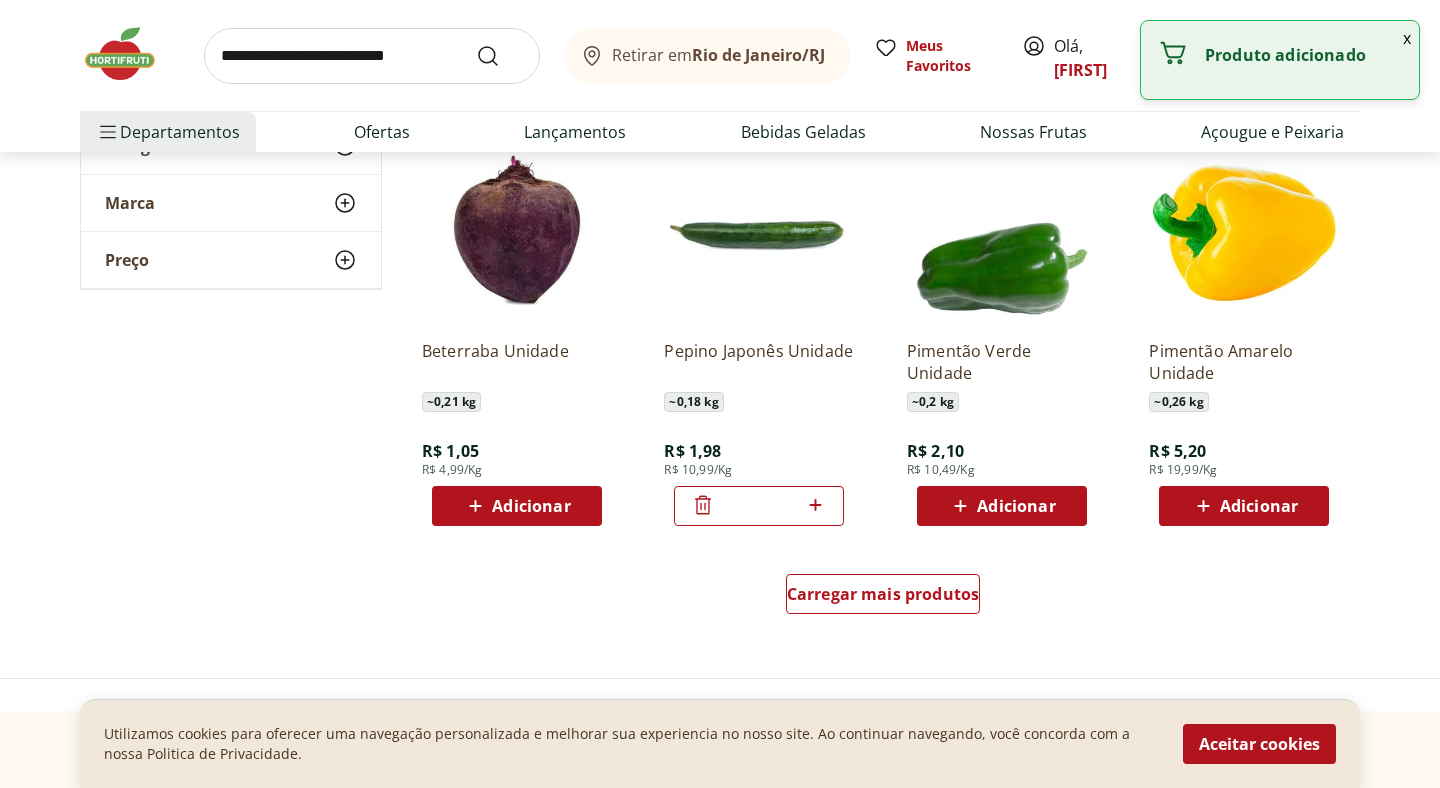 scroll, scrollTop: 2413, scrollLeft: 0, axis: vertical 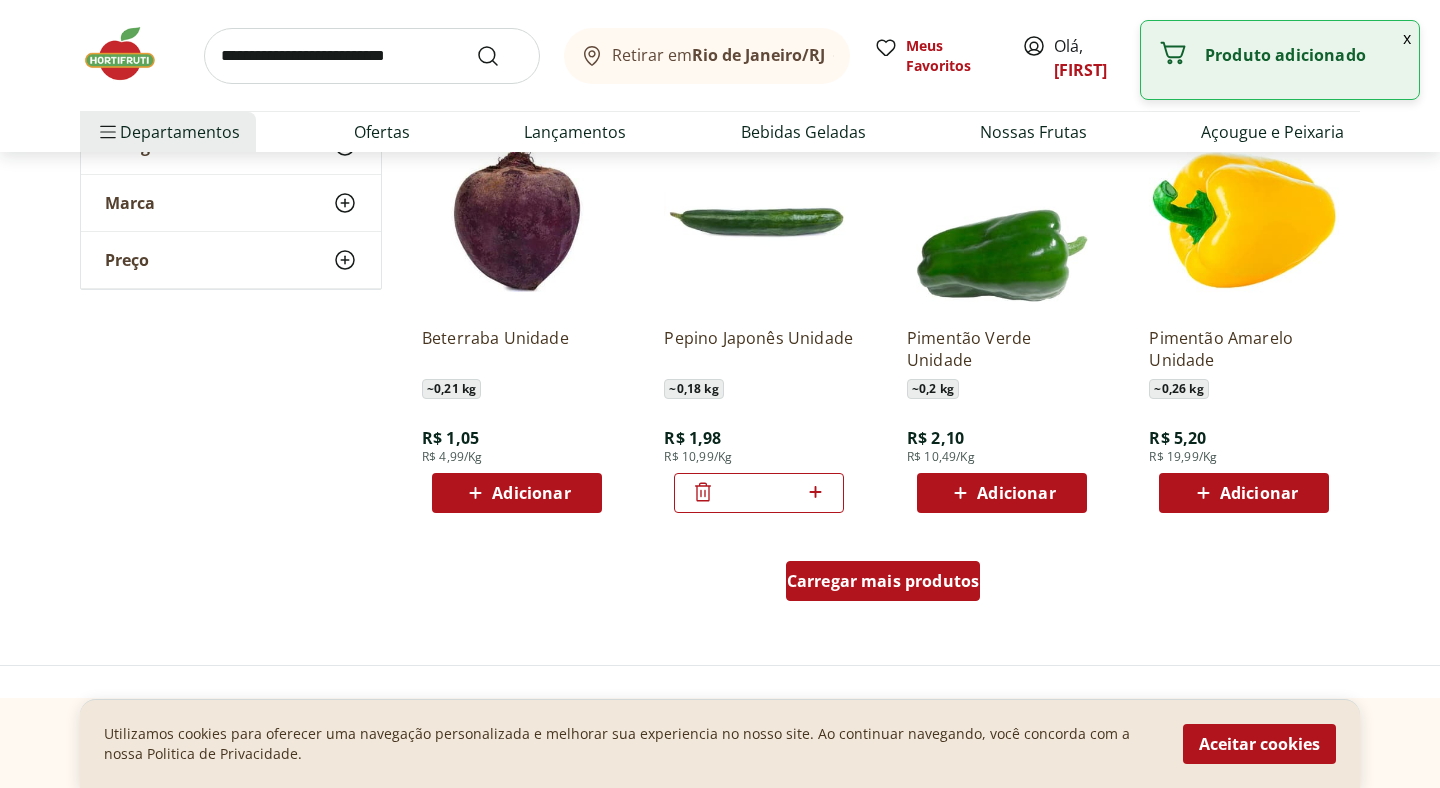 click on "Carregar mais produtos" at bounding box center [883, 581] 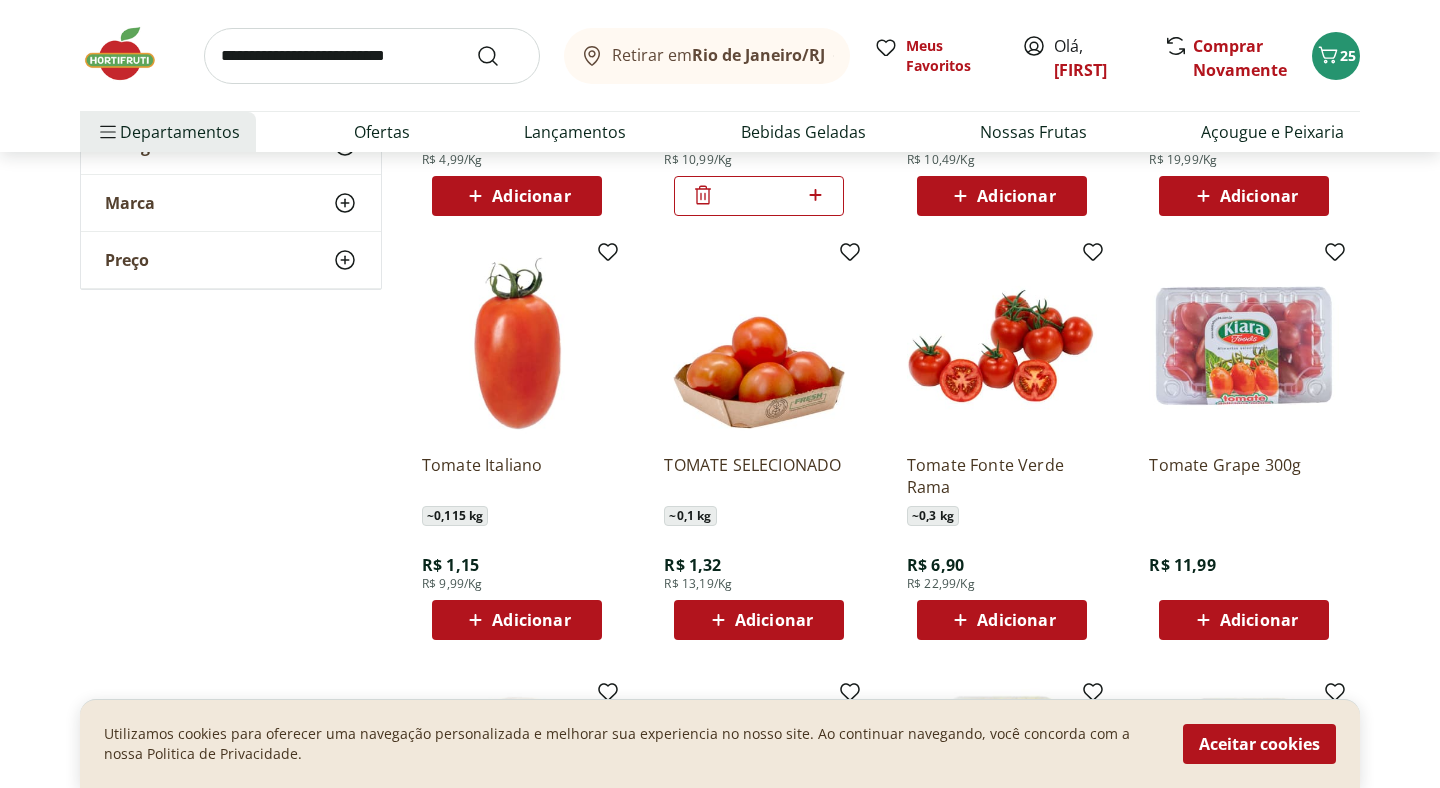 scroll, scrollTop: 2710, scrollLeft: 0, axis: vertical 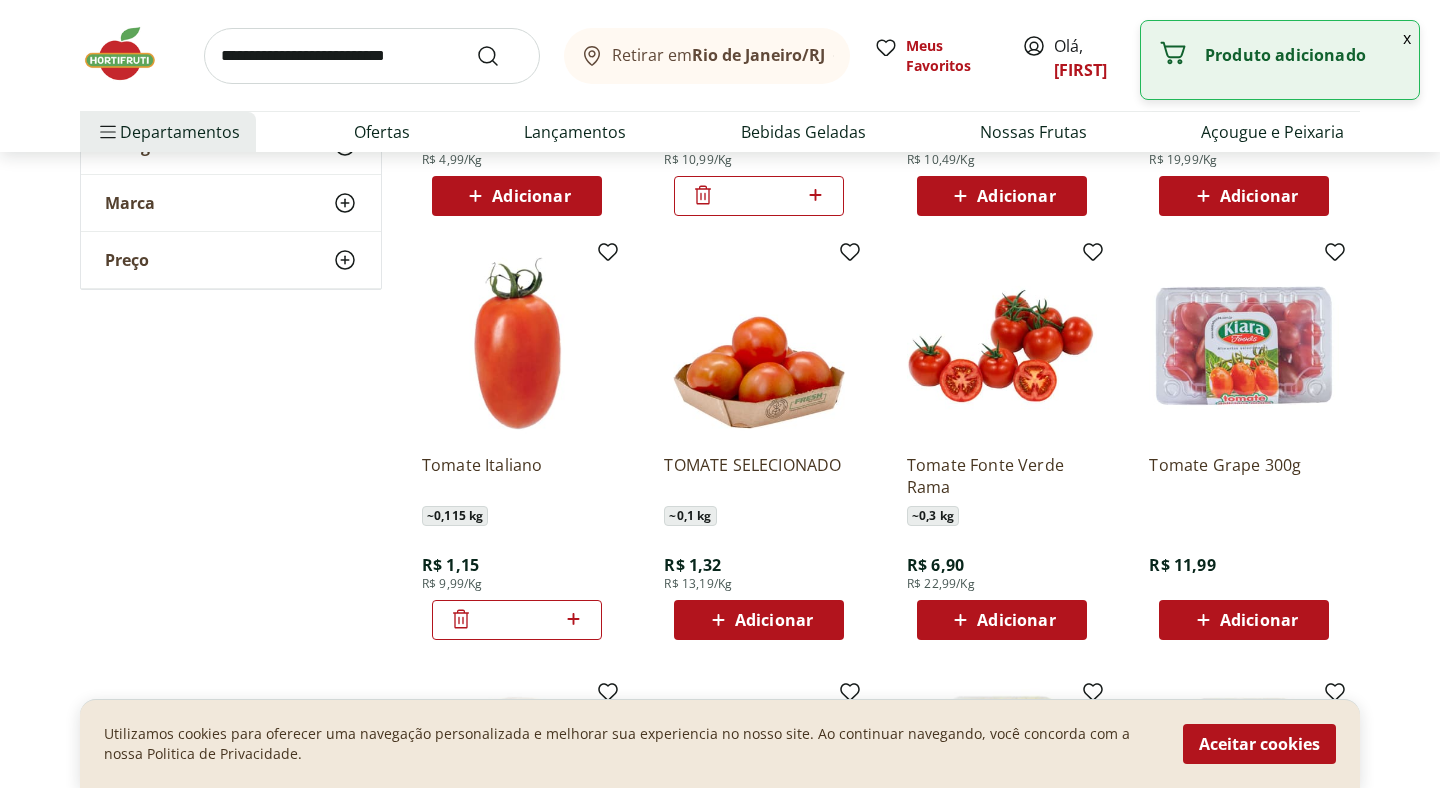 click 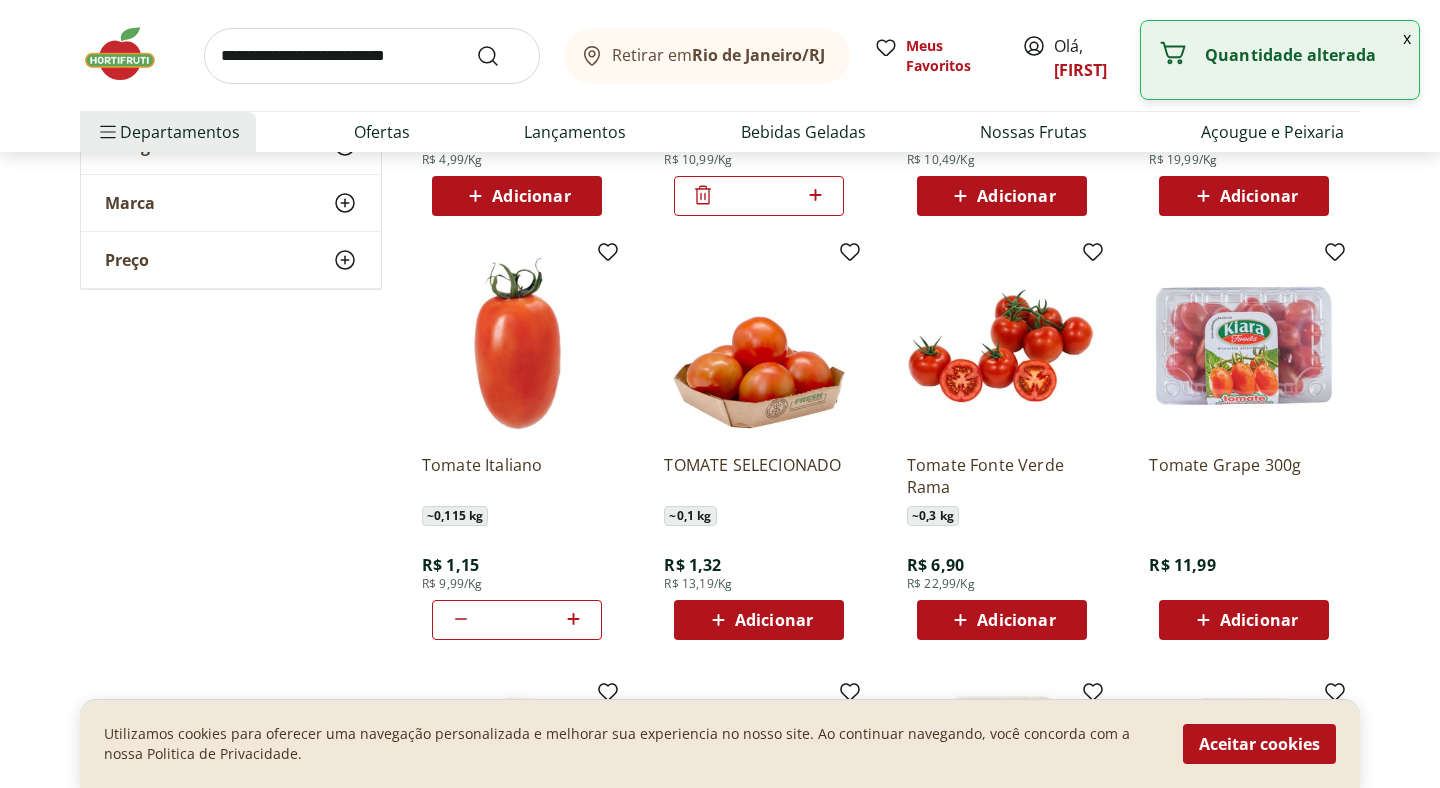click 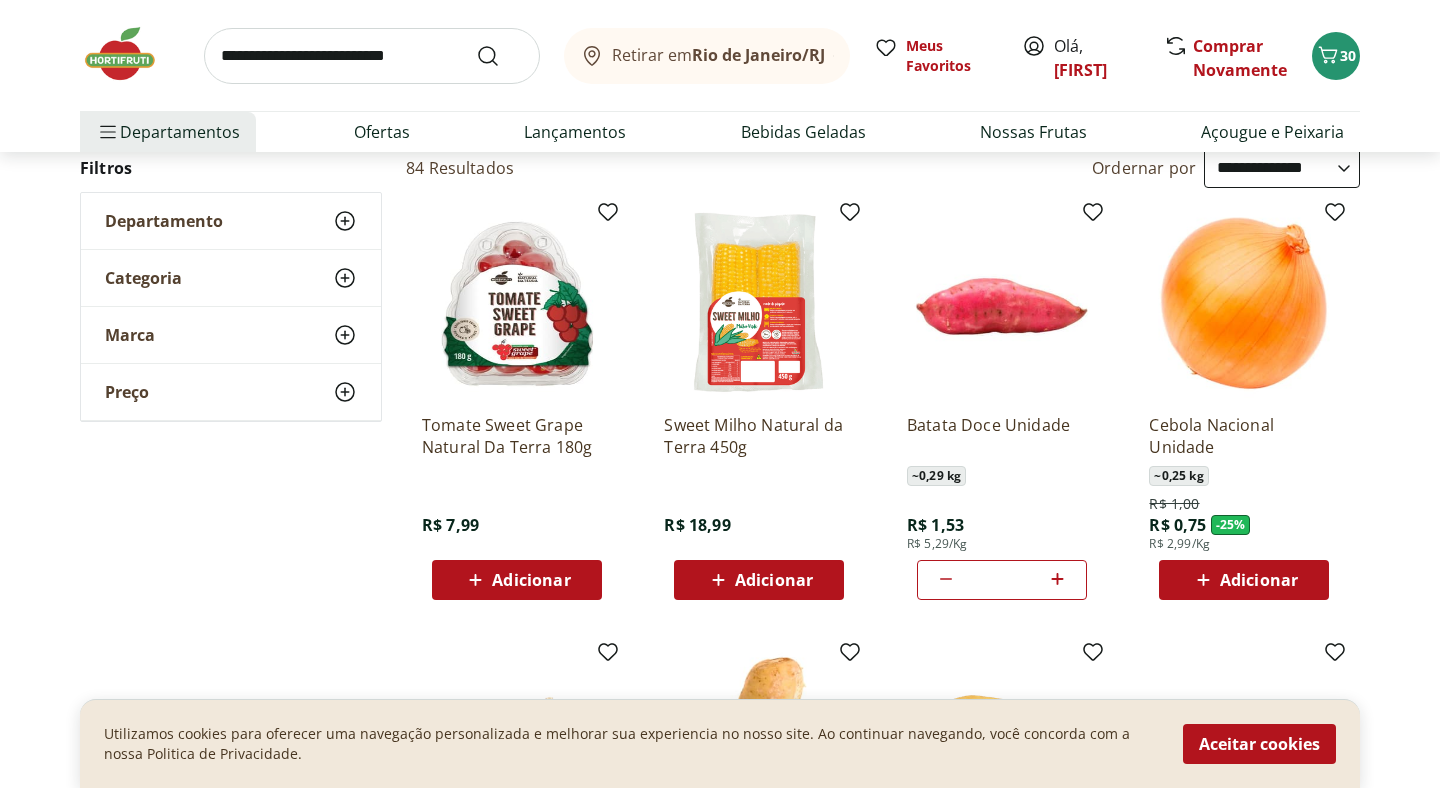 scroll, scrollTop: 0, scrollLeft: 0, axis: both 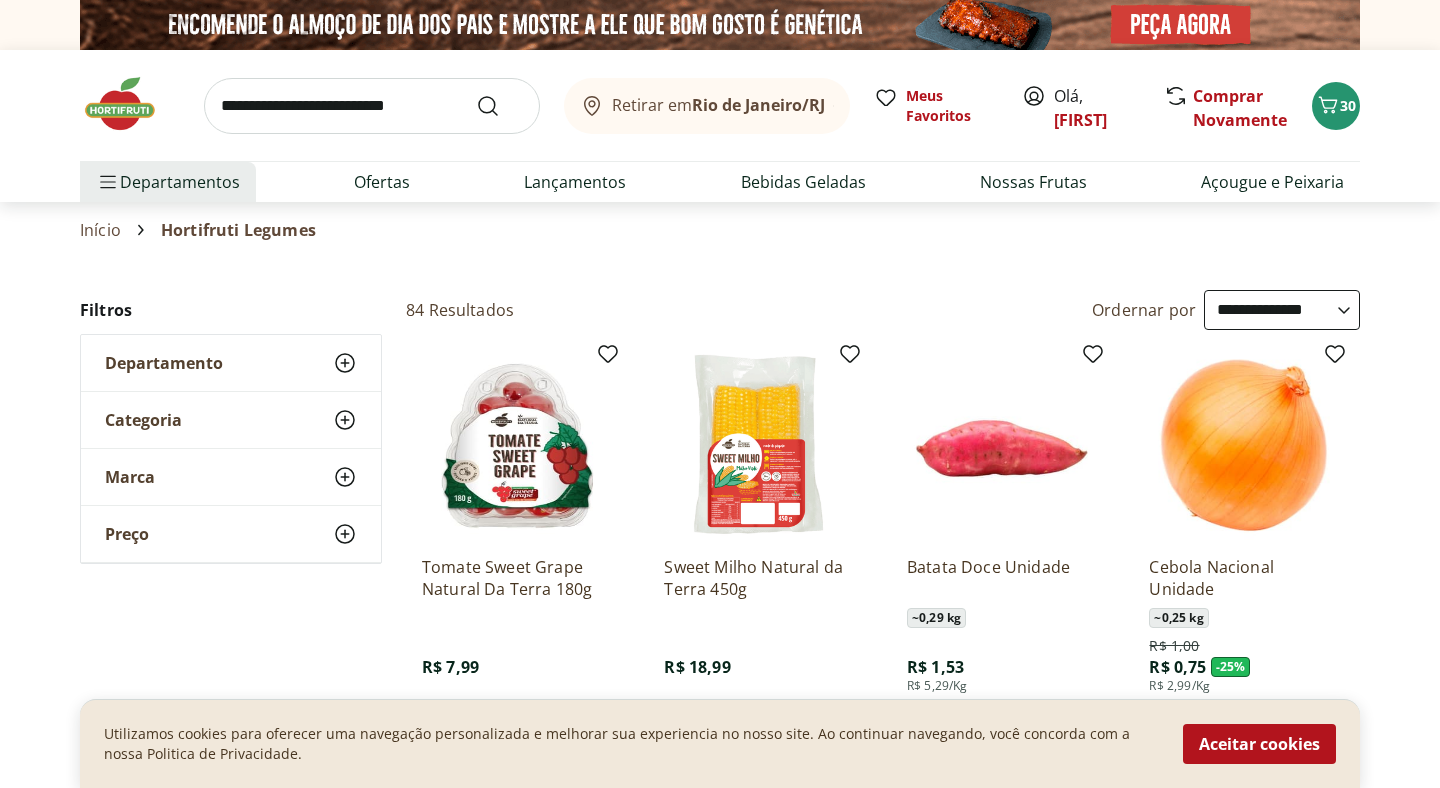 click at bounding box center [372, 106] 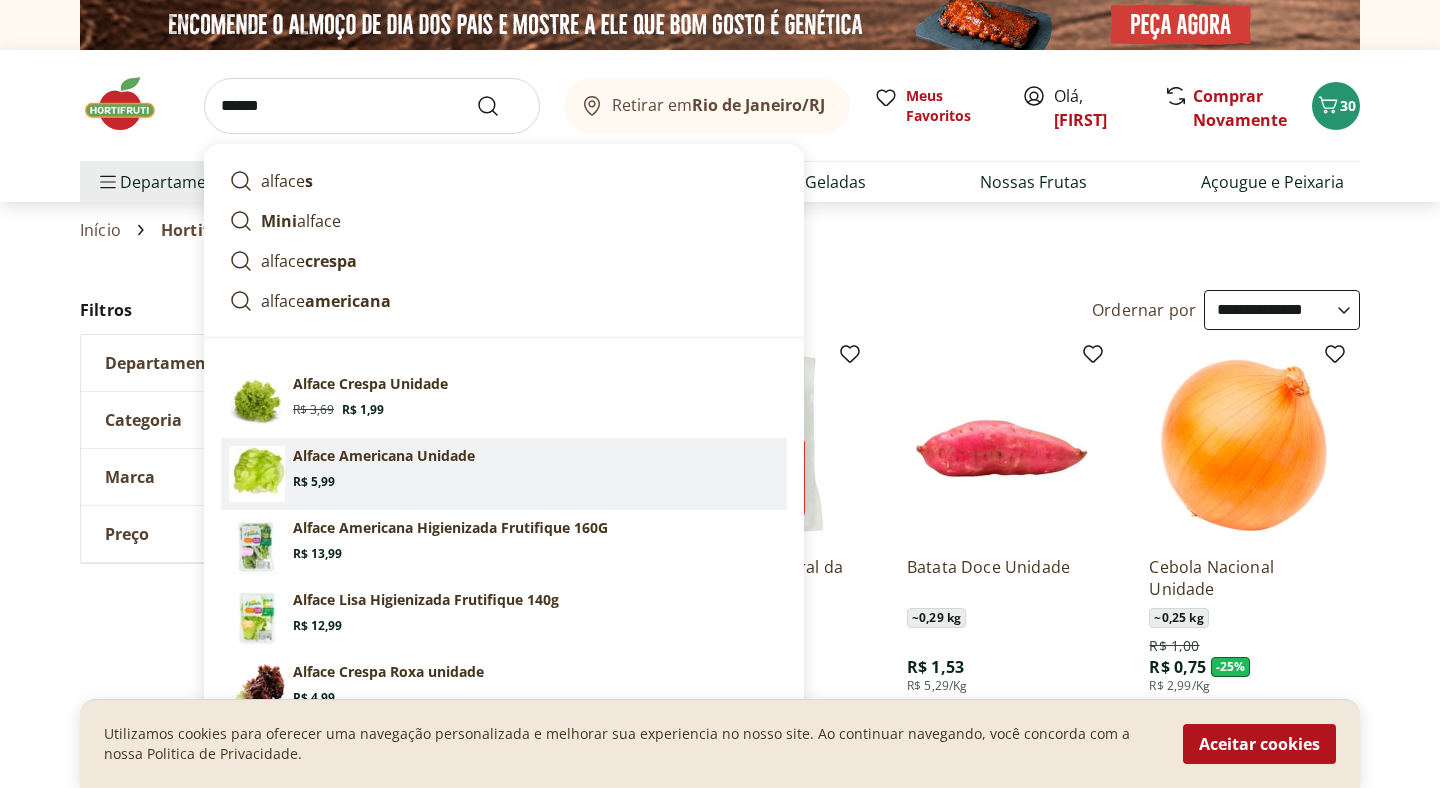 click on "Alface Americana Unidade" at bounding box center (384, 456) 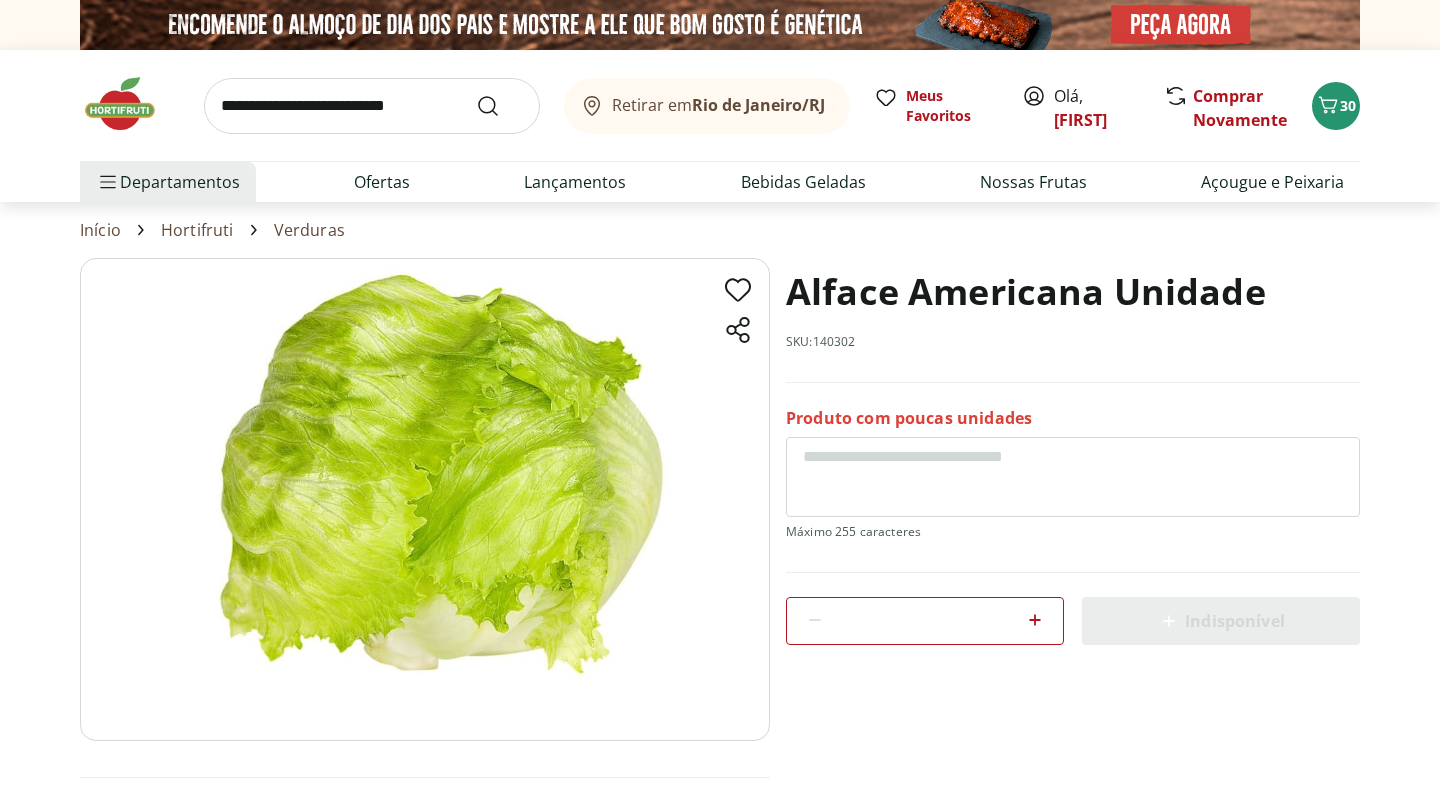 scroll, scrollTop: 89, scrollLeft: 0, axis: vertical 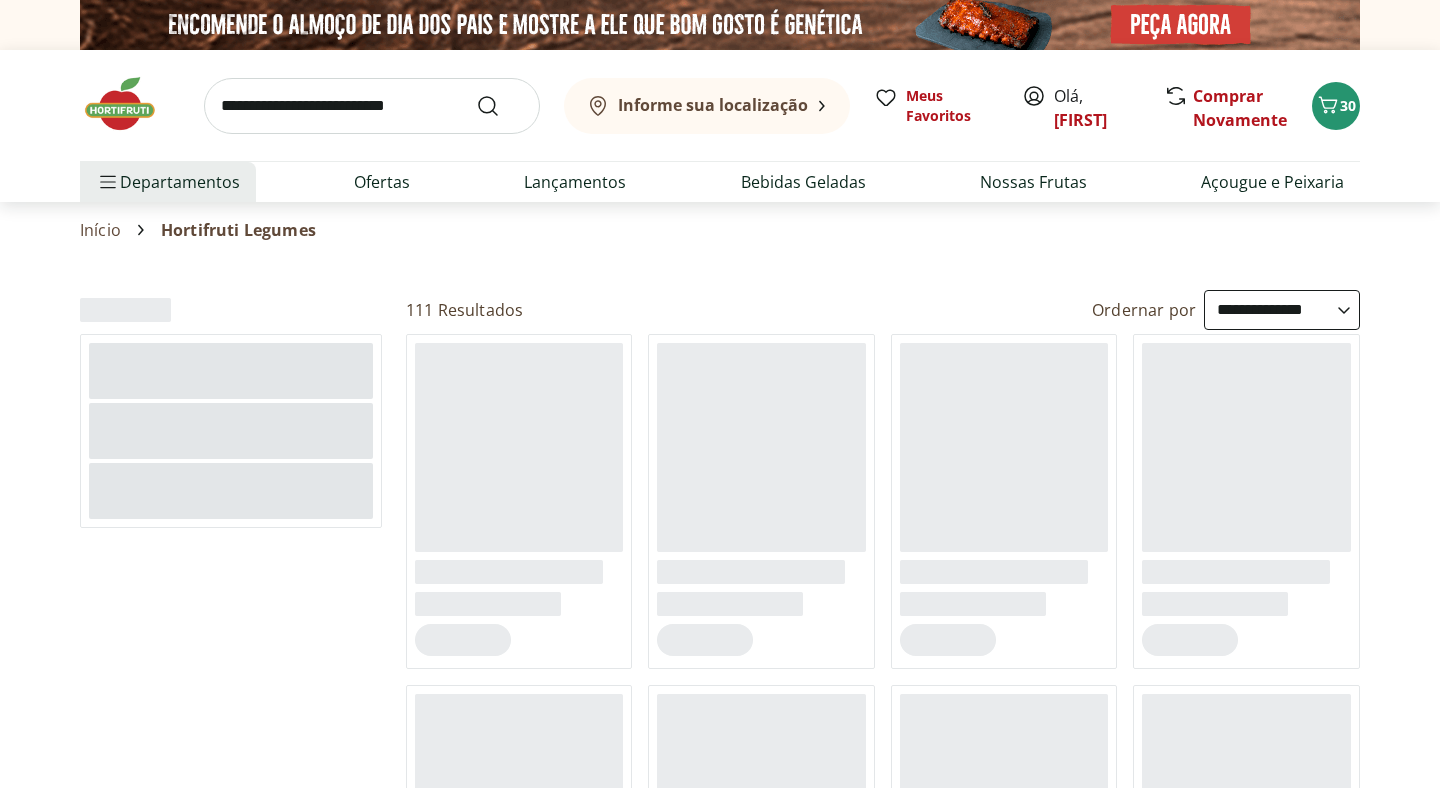 select on "**********" 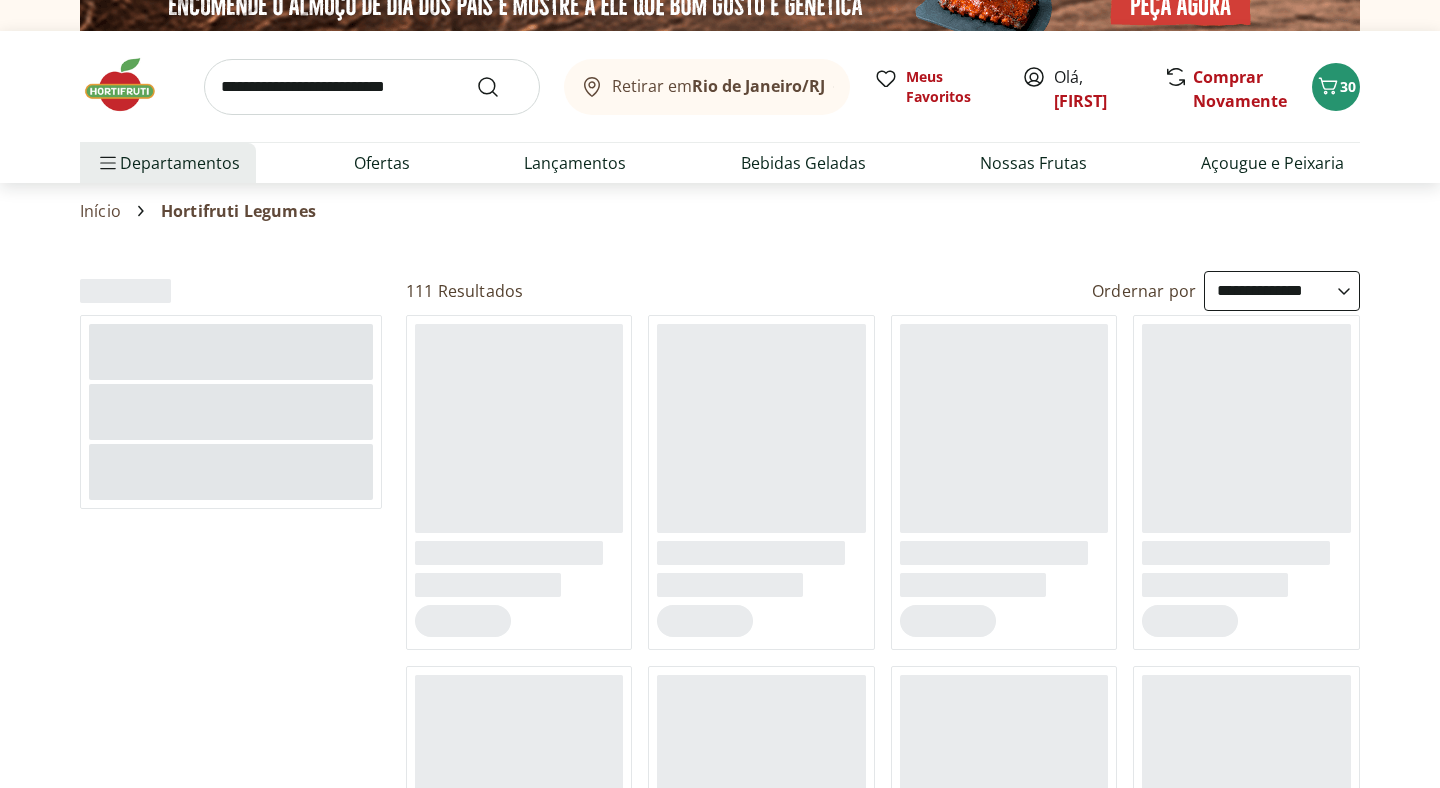 scroll, scrollTop: 97, scrollLeft: 0, axis: vertical 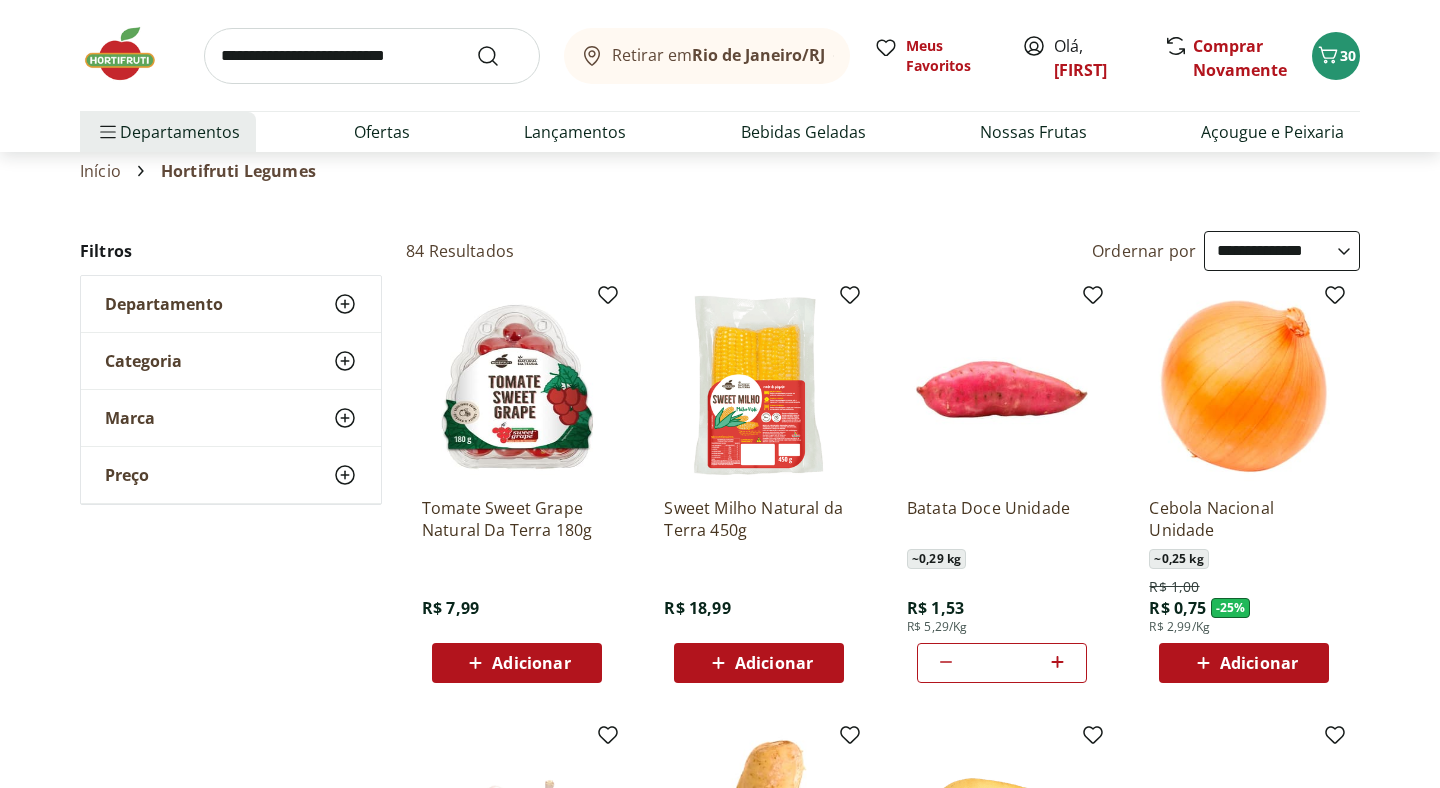 click at bounding box center [372, 56] 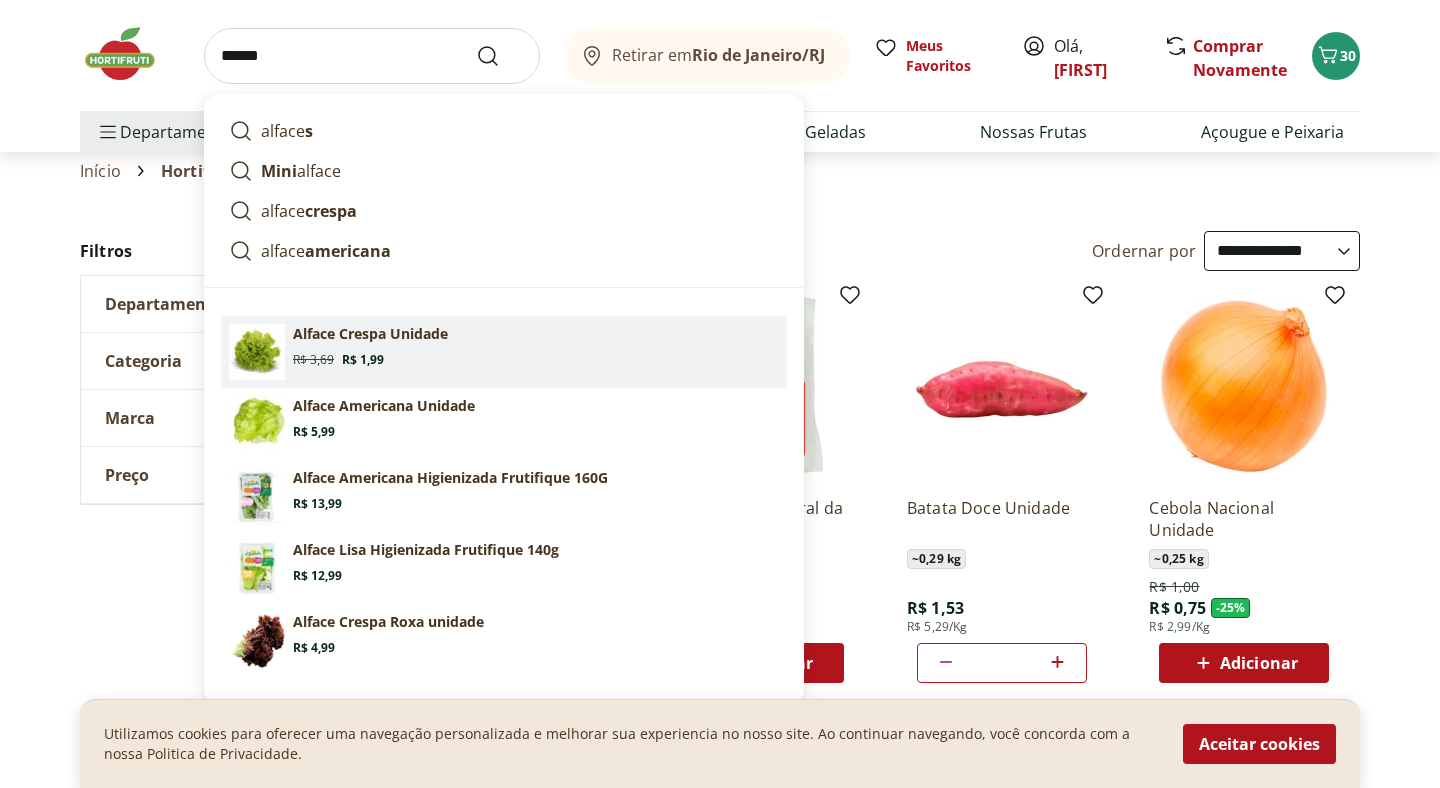 click on "Alface Crespa Unidade Original price: R$ 3,69 Price: R$ 1,99" at bounding box center (536, 346) 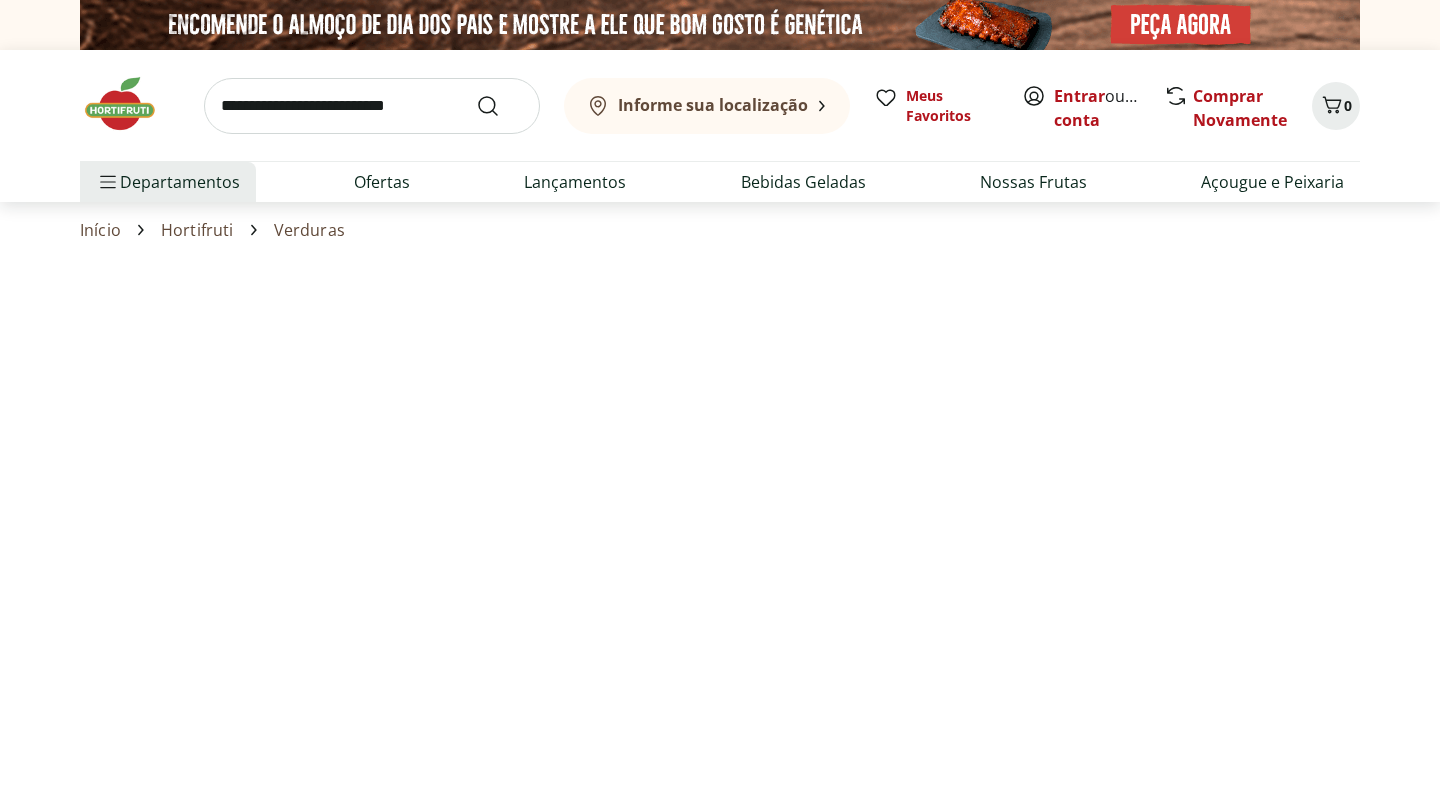 scroll, scrollTop: 0, scrollLeft: 0, axis: both 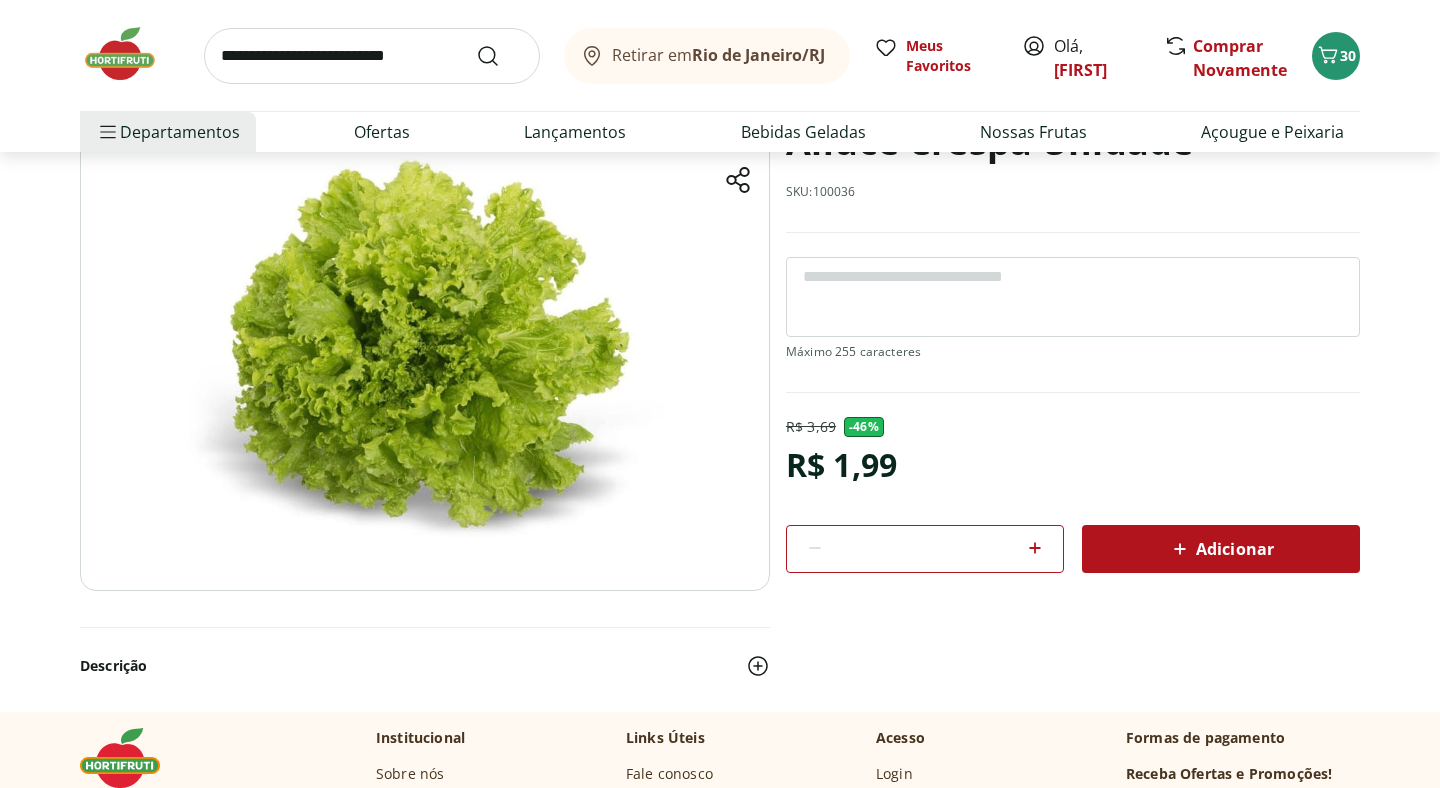 click on "Adicionar" at bounding box center [1221, 549] 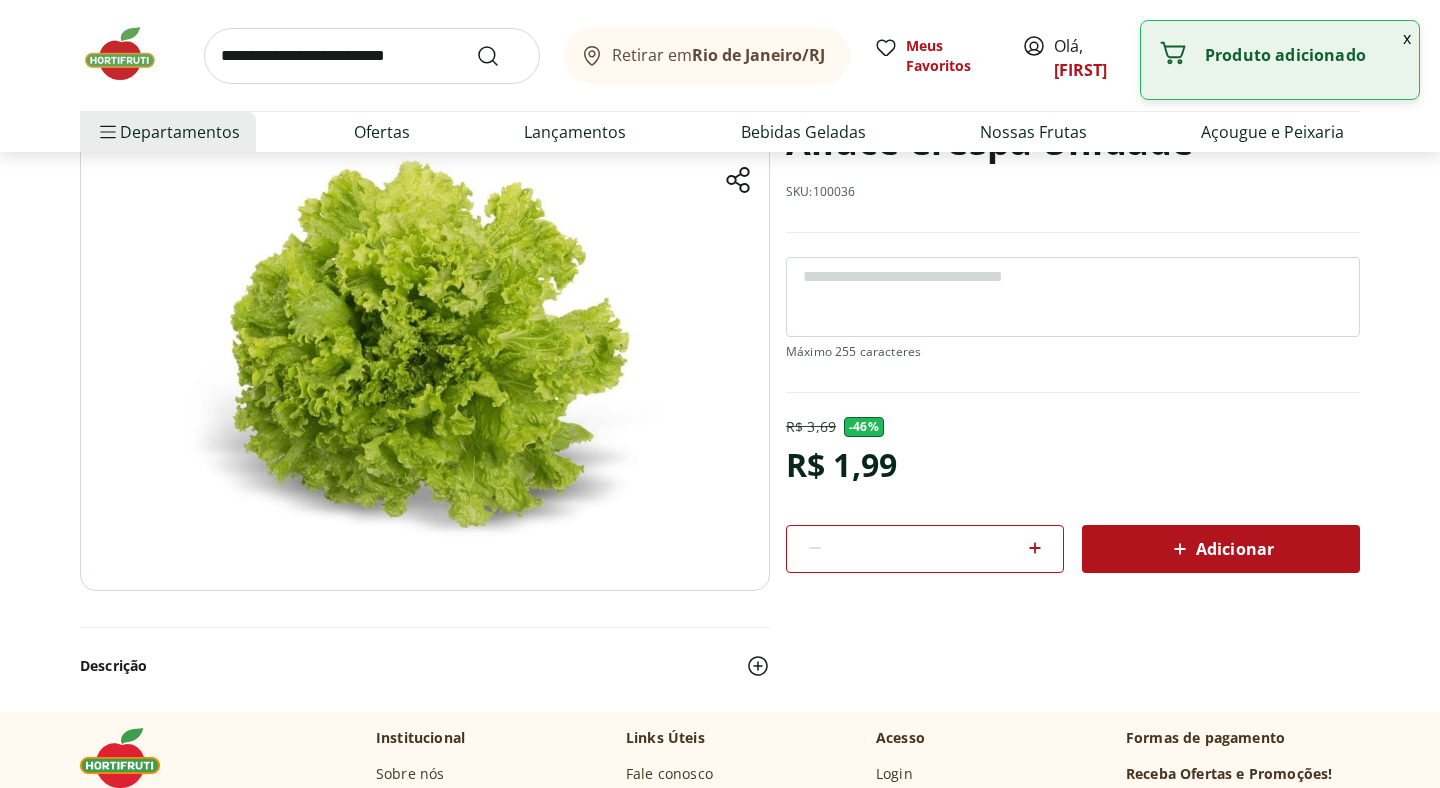 click at bounding box center (372, 56) 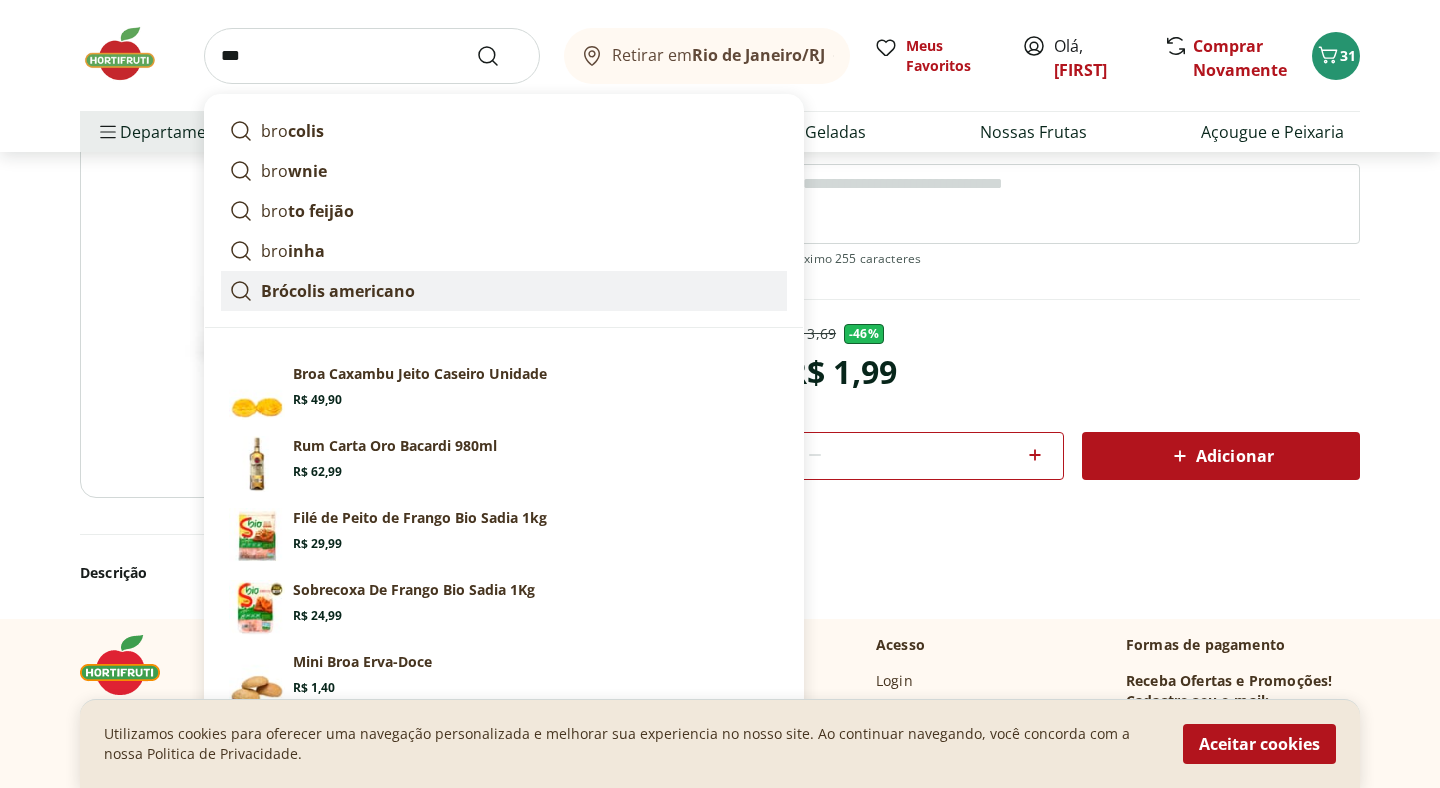 scroll, scrollTop: 247, scrollLeft: 0, axis: vertical 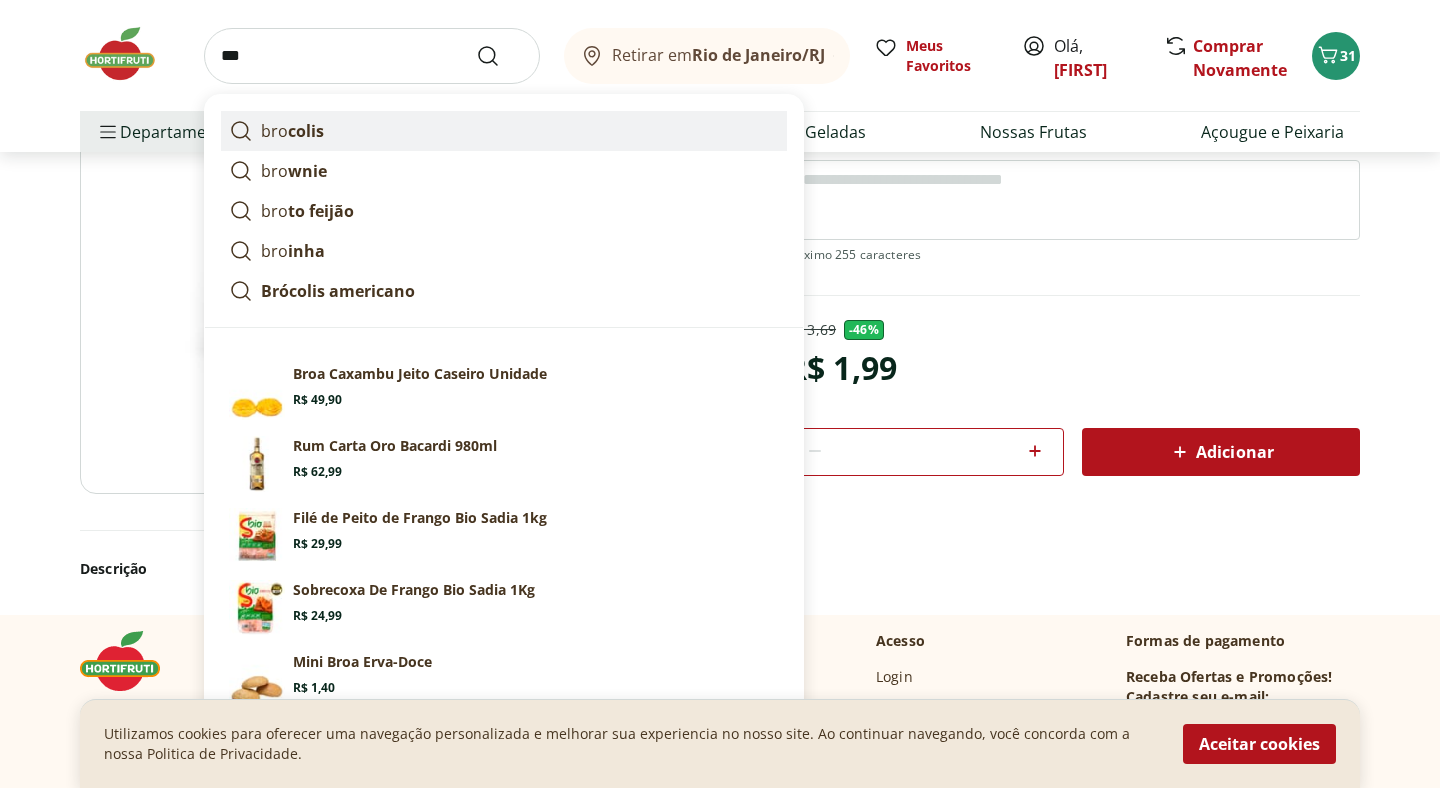 click on "colis" at bounding box center (306, 131) 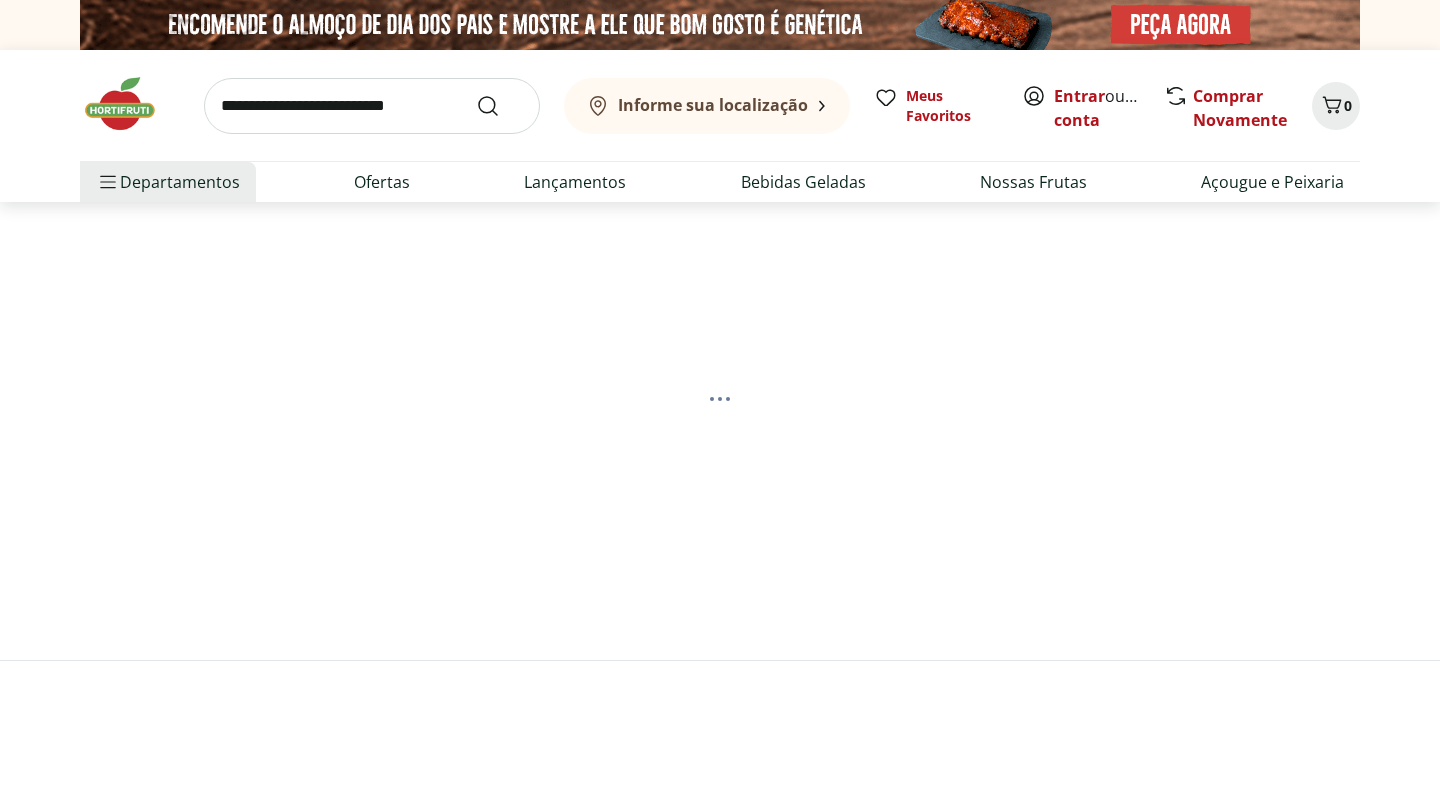 scroll, scrollTop: 0, scrollLeft: 0, axis: both 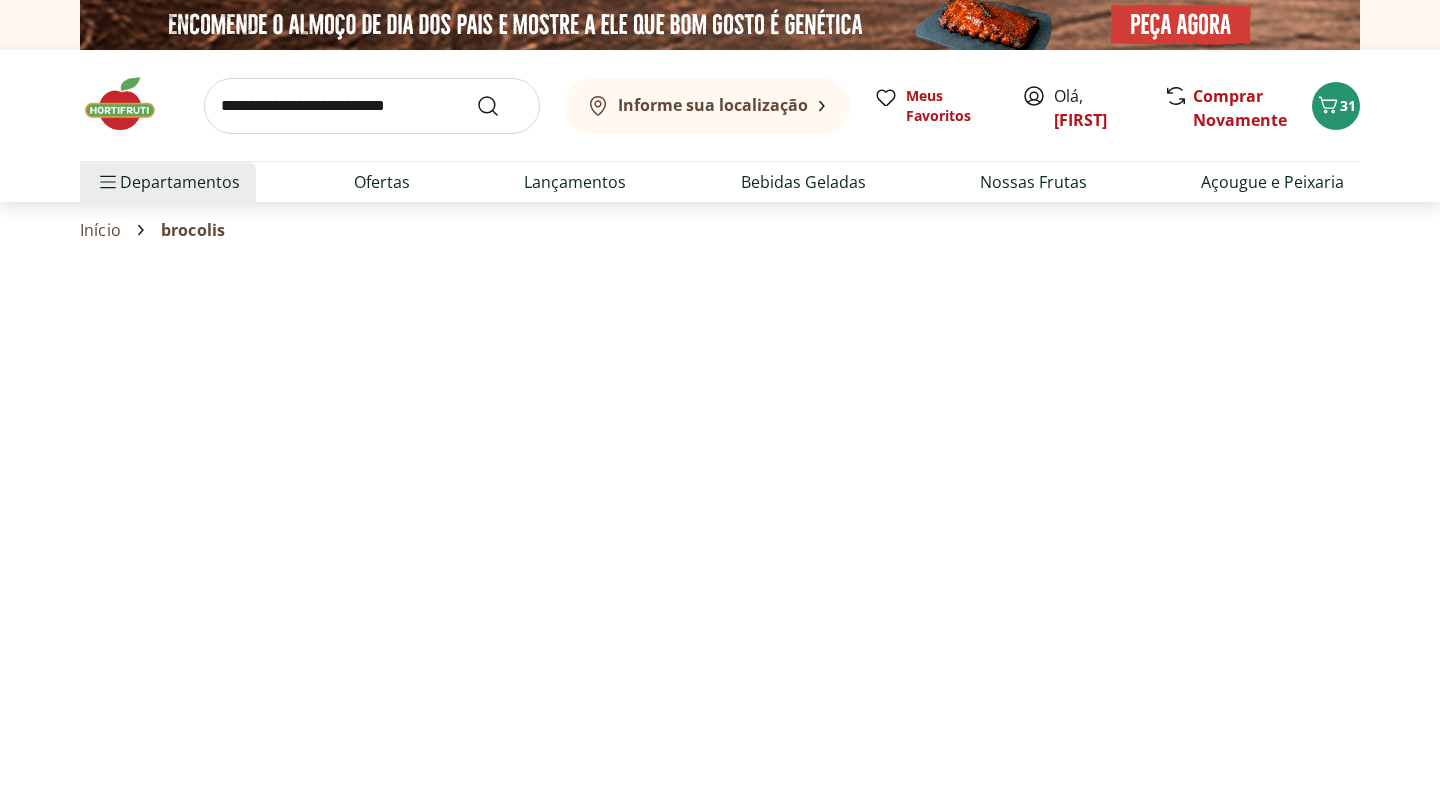 select on "**********" 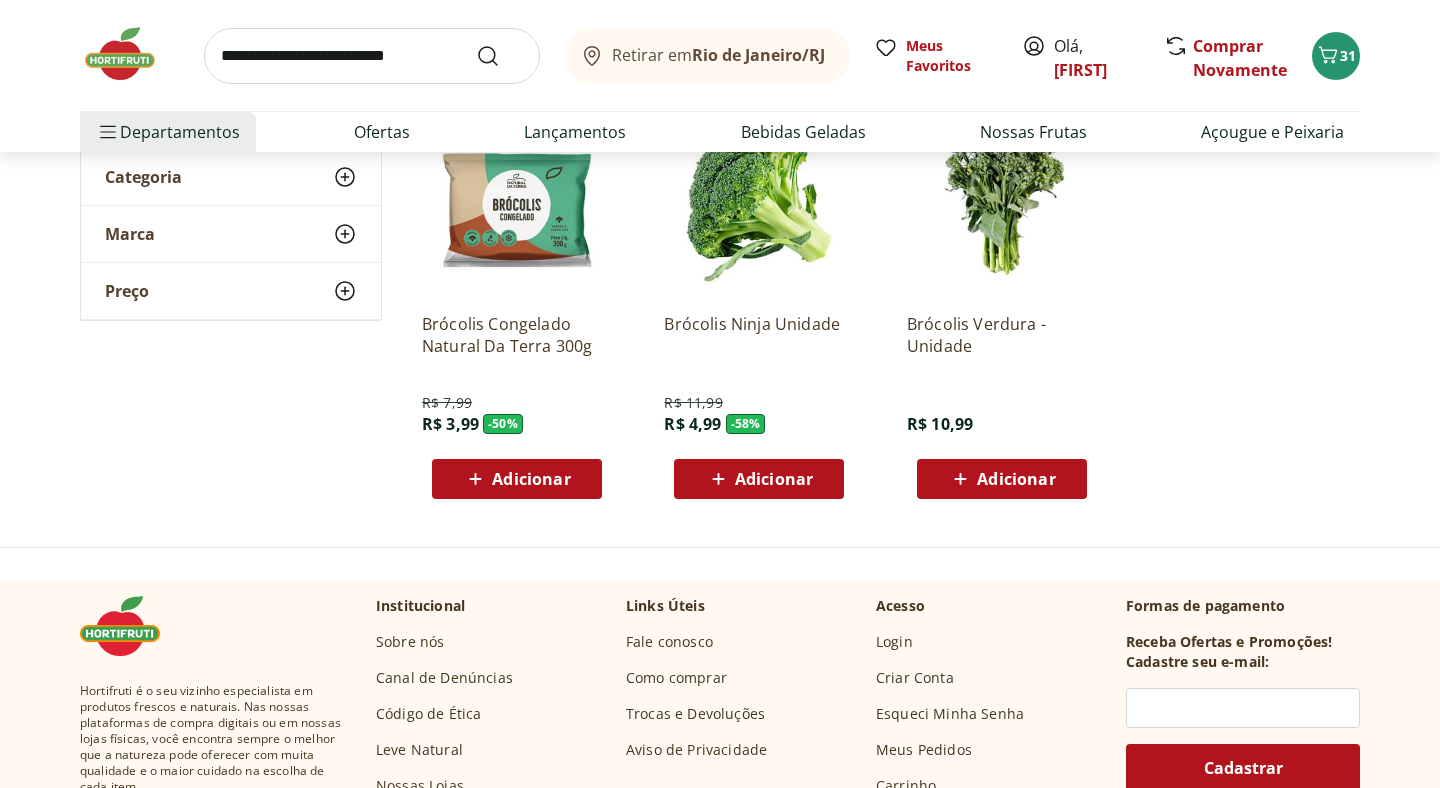 scroll, scrollTop: 319, scrollLeft: 0, axis: vertical 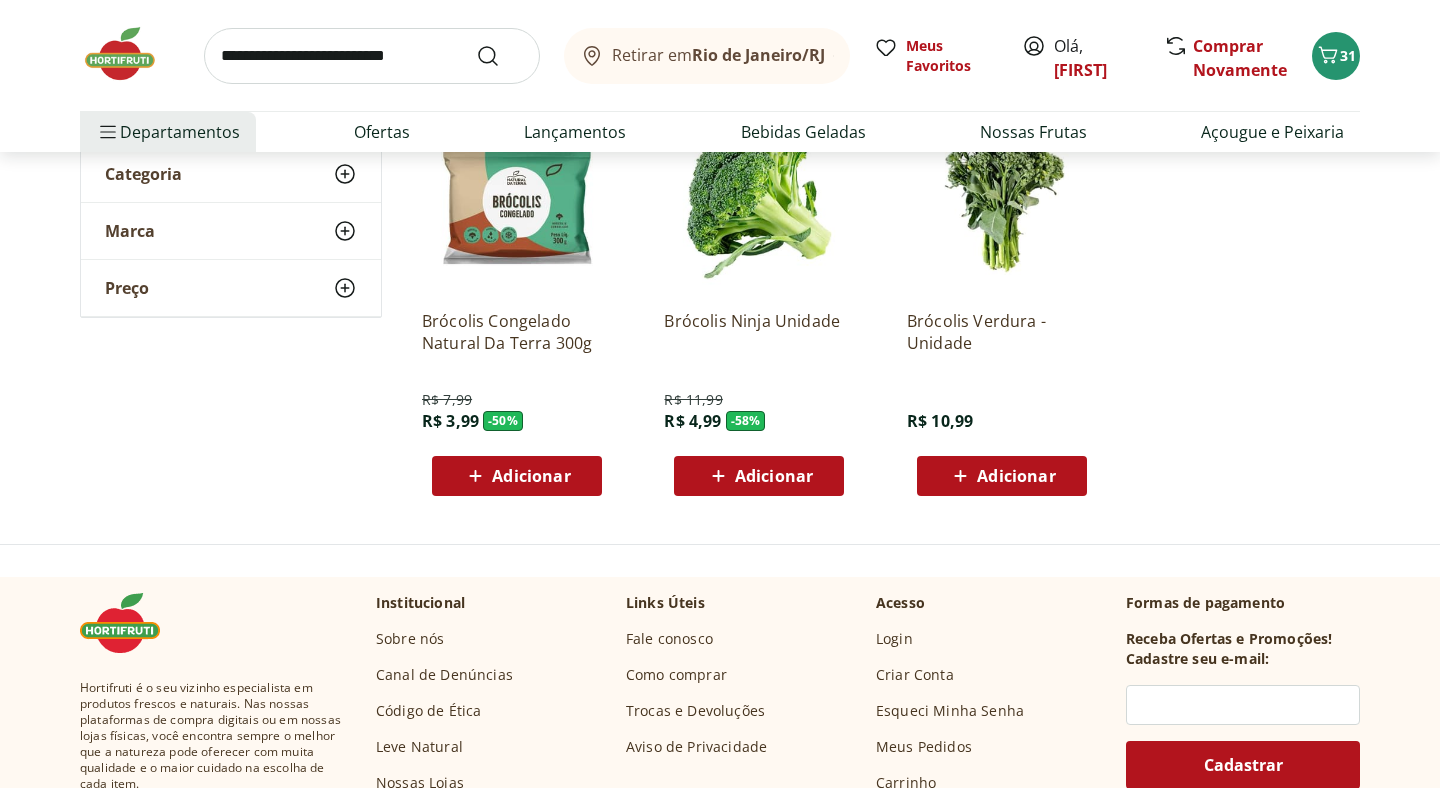 click on "Adicionar" at bounding box center [774, 476] 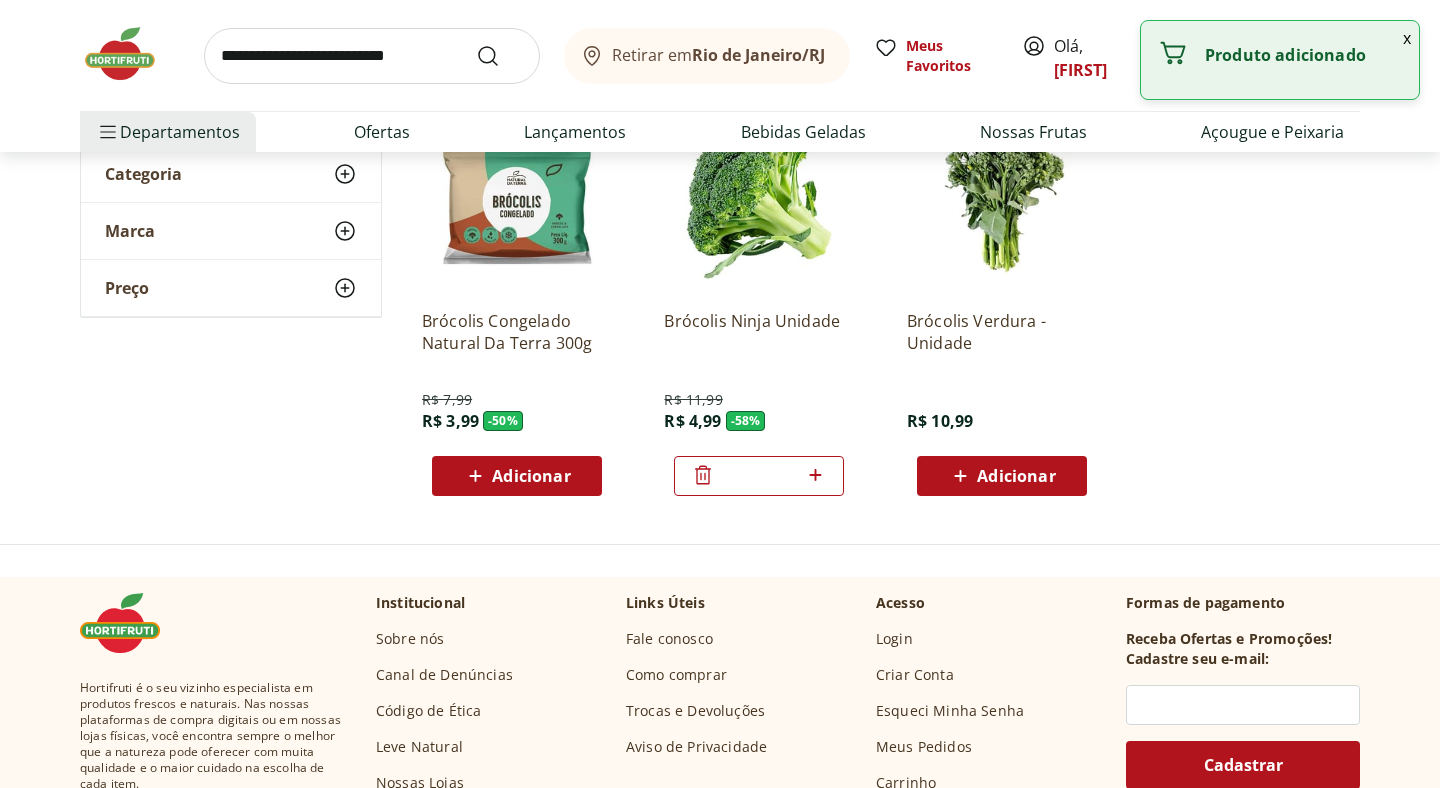 click 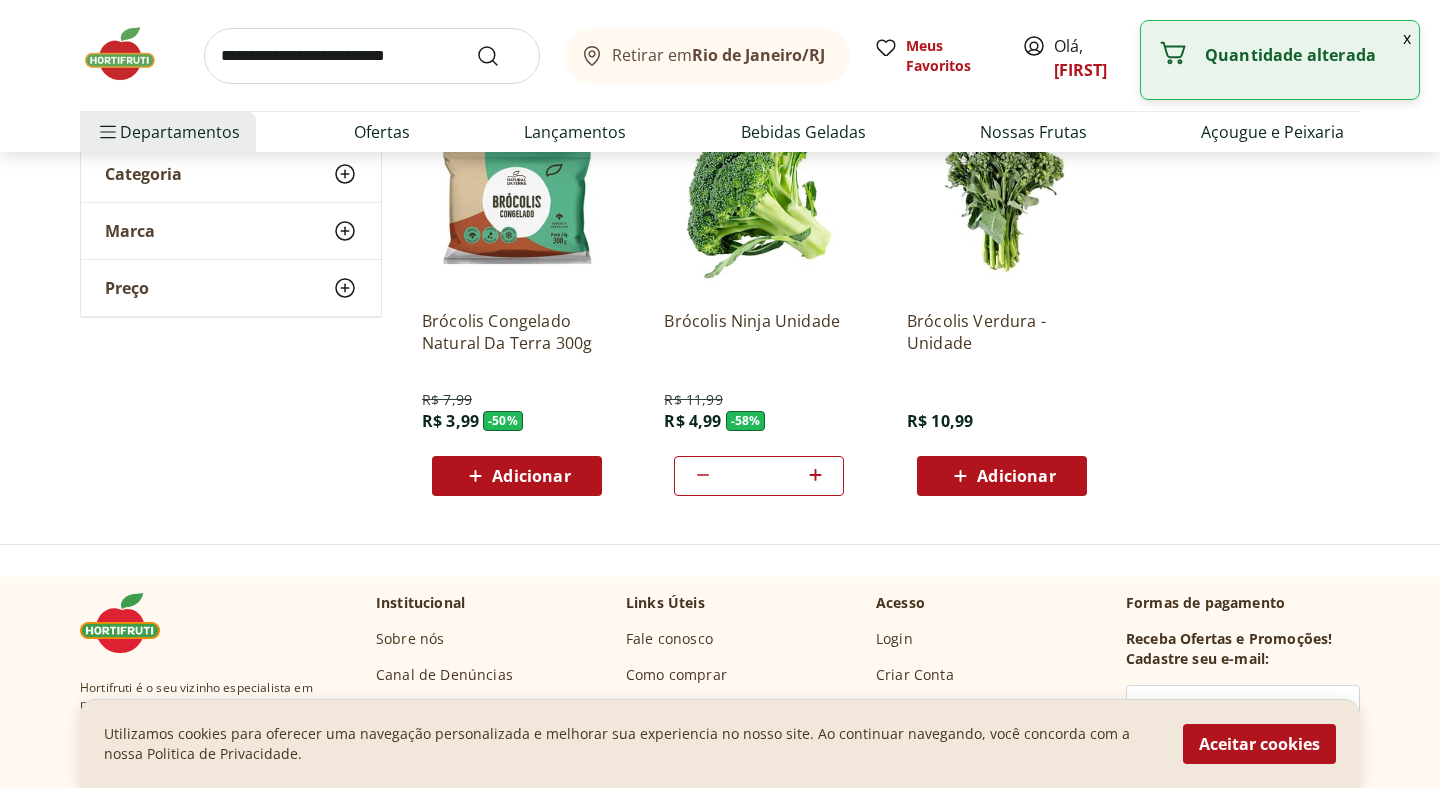 click at bounding box center [372, 56] 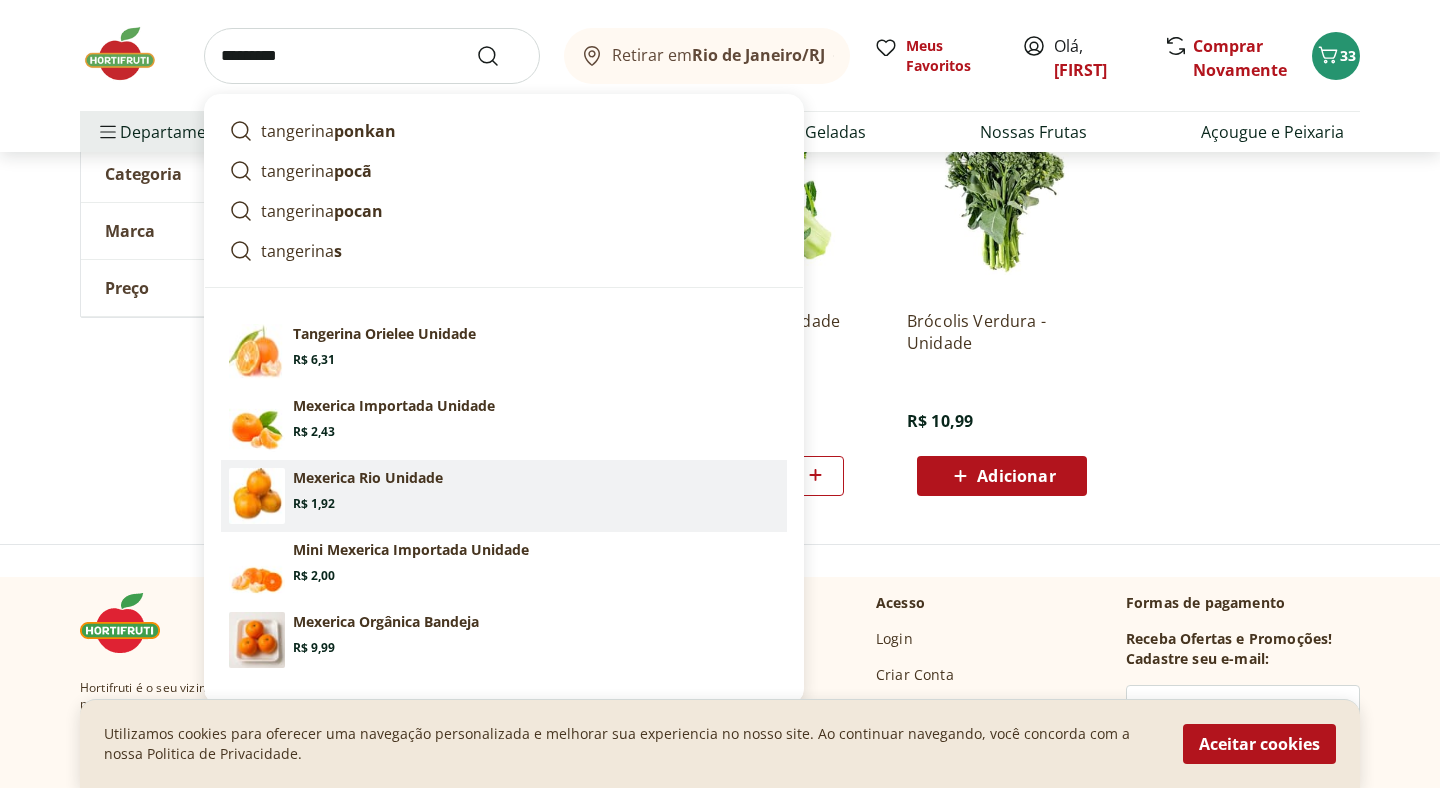 click on "Mexerica Rio Unidade Price: R$ 1,92" at bounding box center [536, 490] 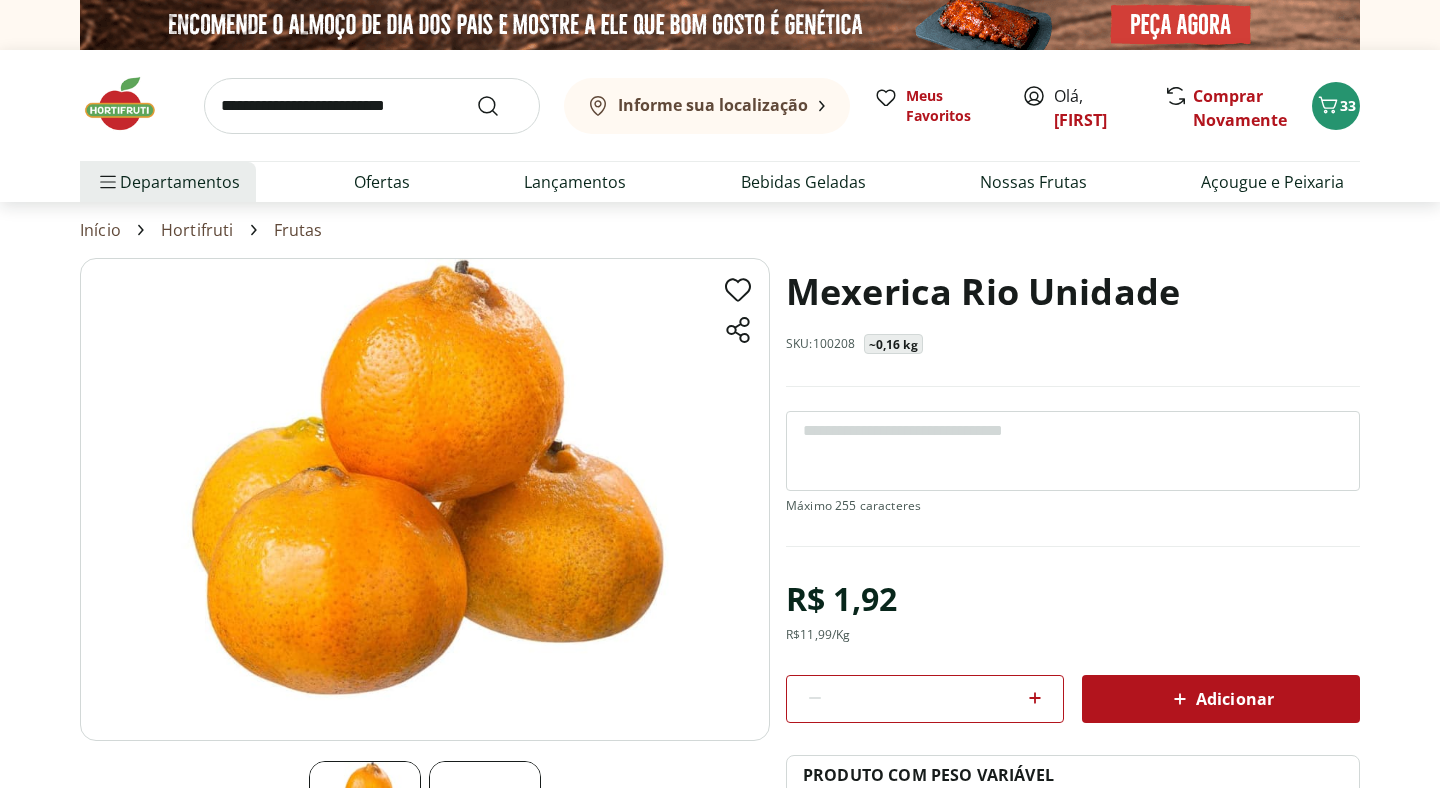 scroll, scrollTop: 0, scrollLeft: 0, axis: both 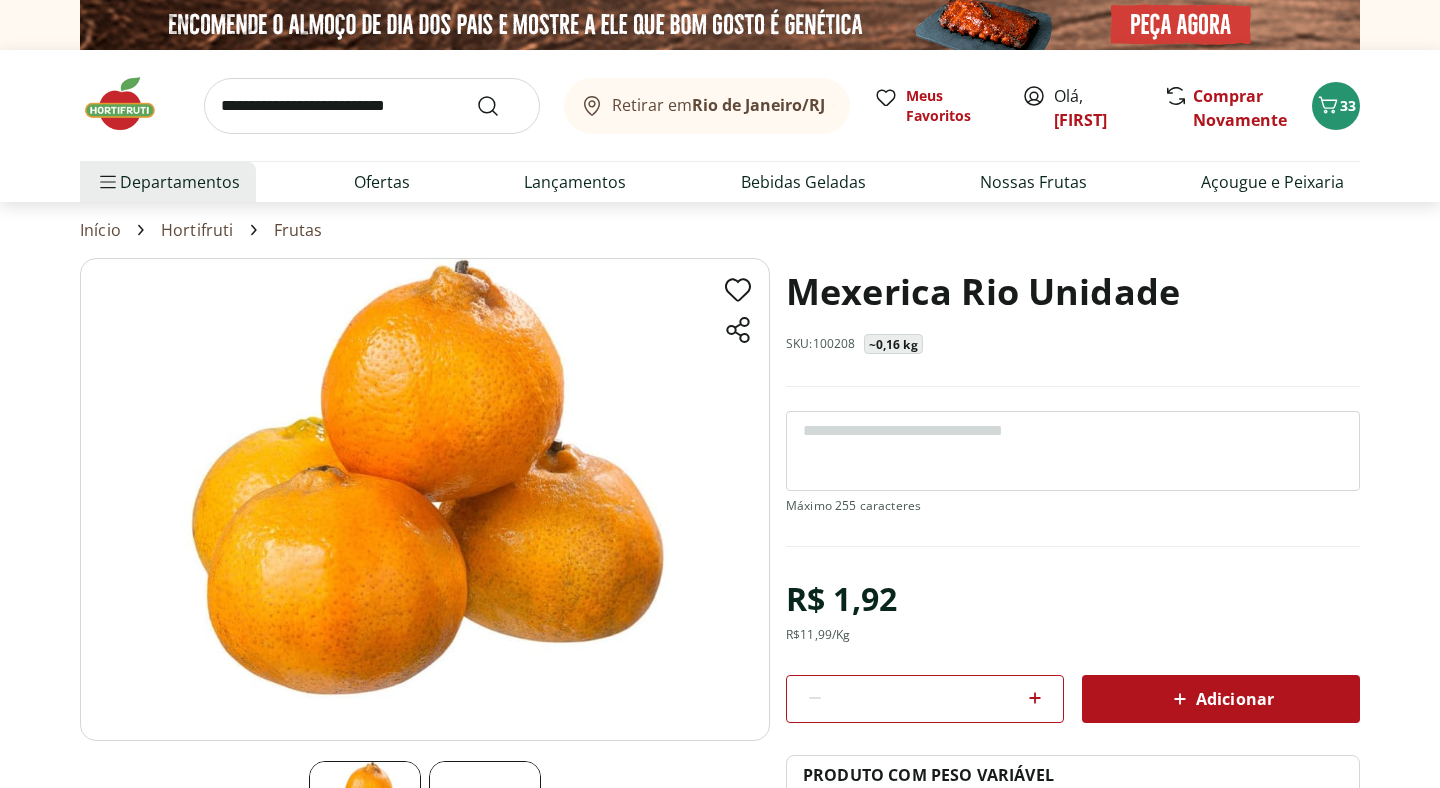click 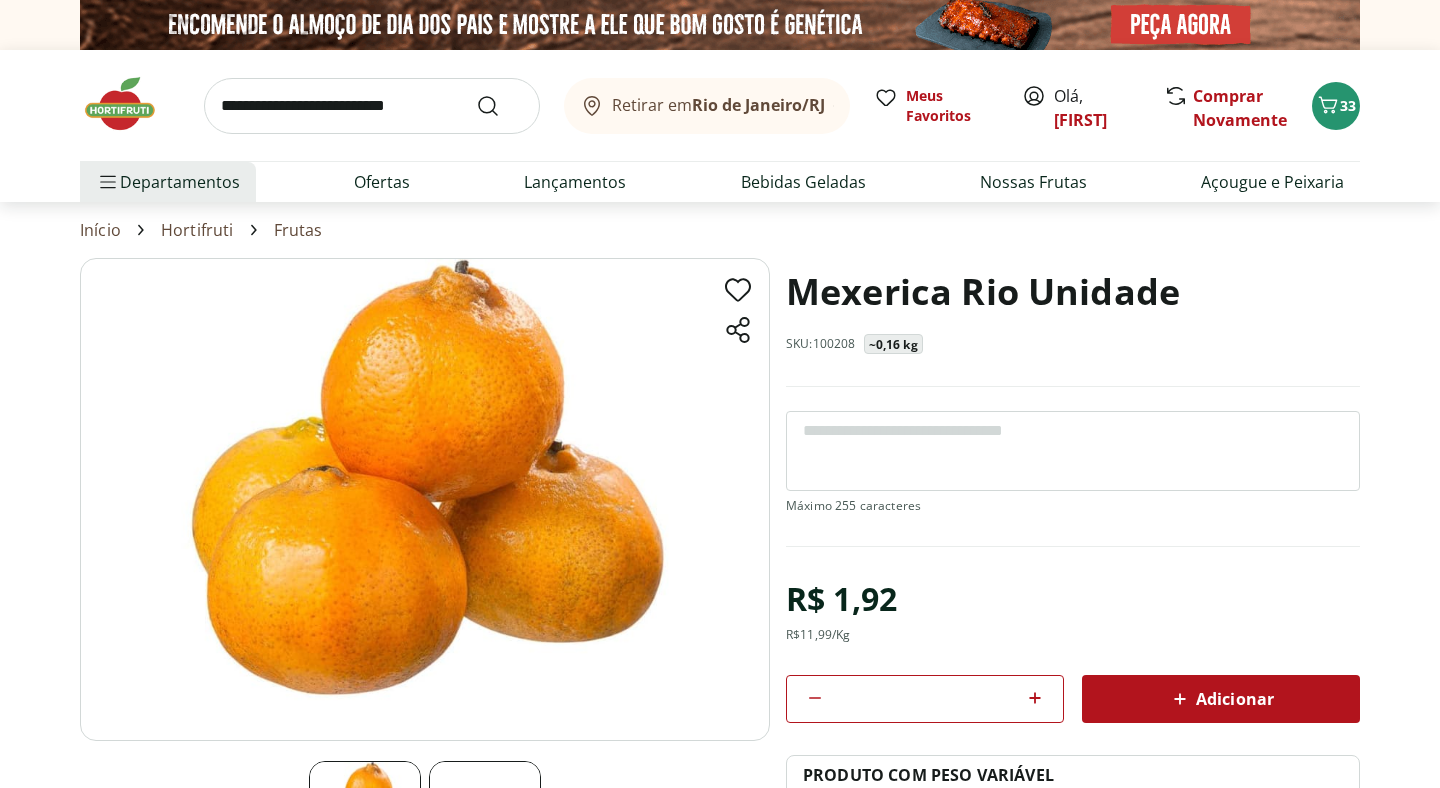 click 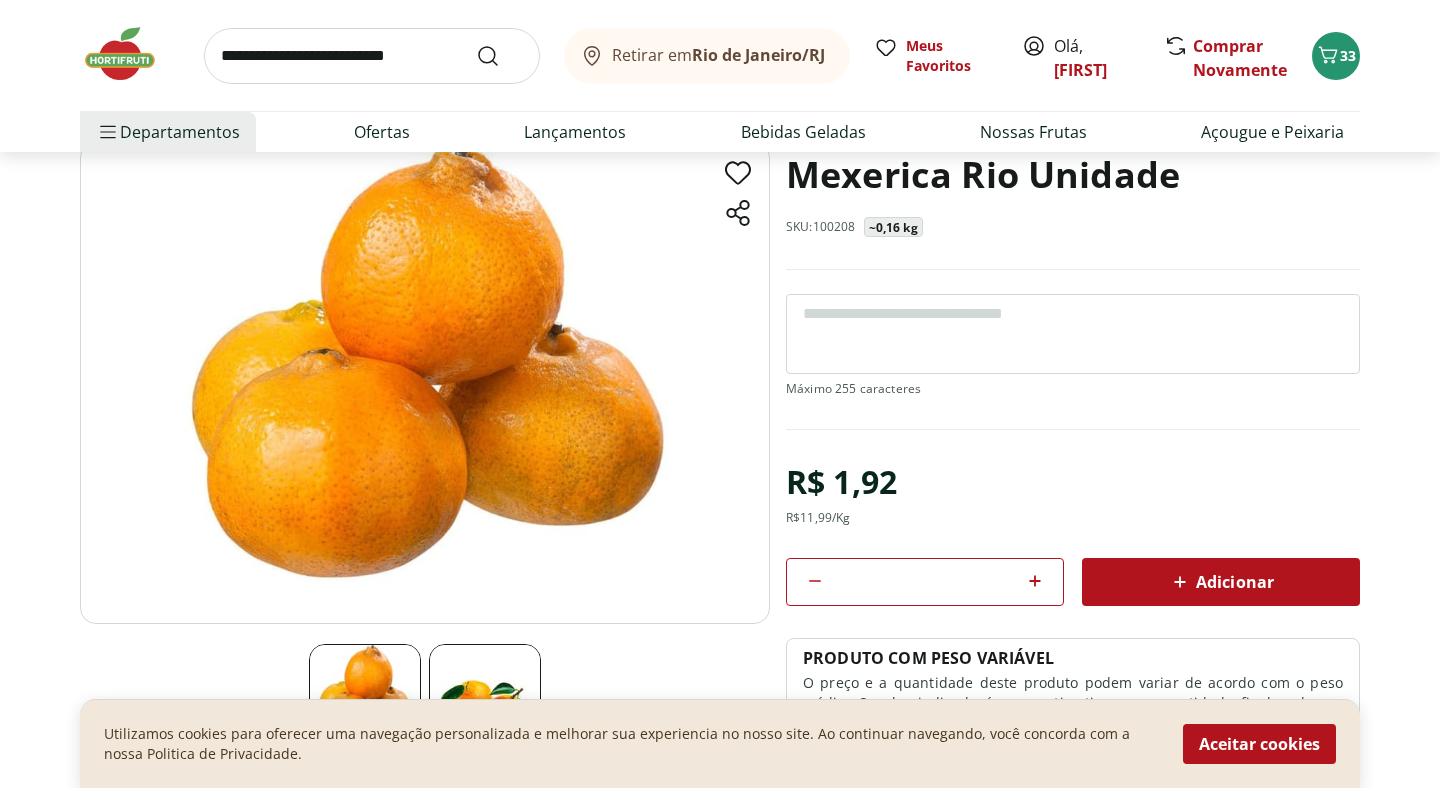 scroll, scrollTop: 135, scrollLeft: 0, axis: vertical 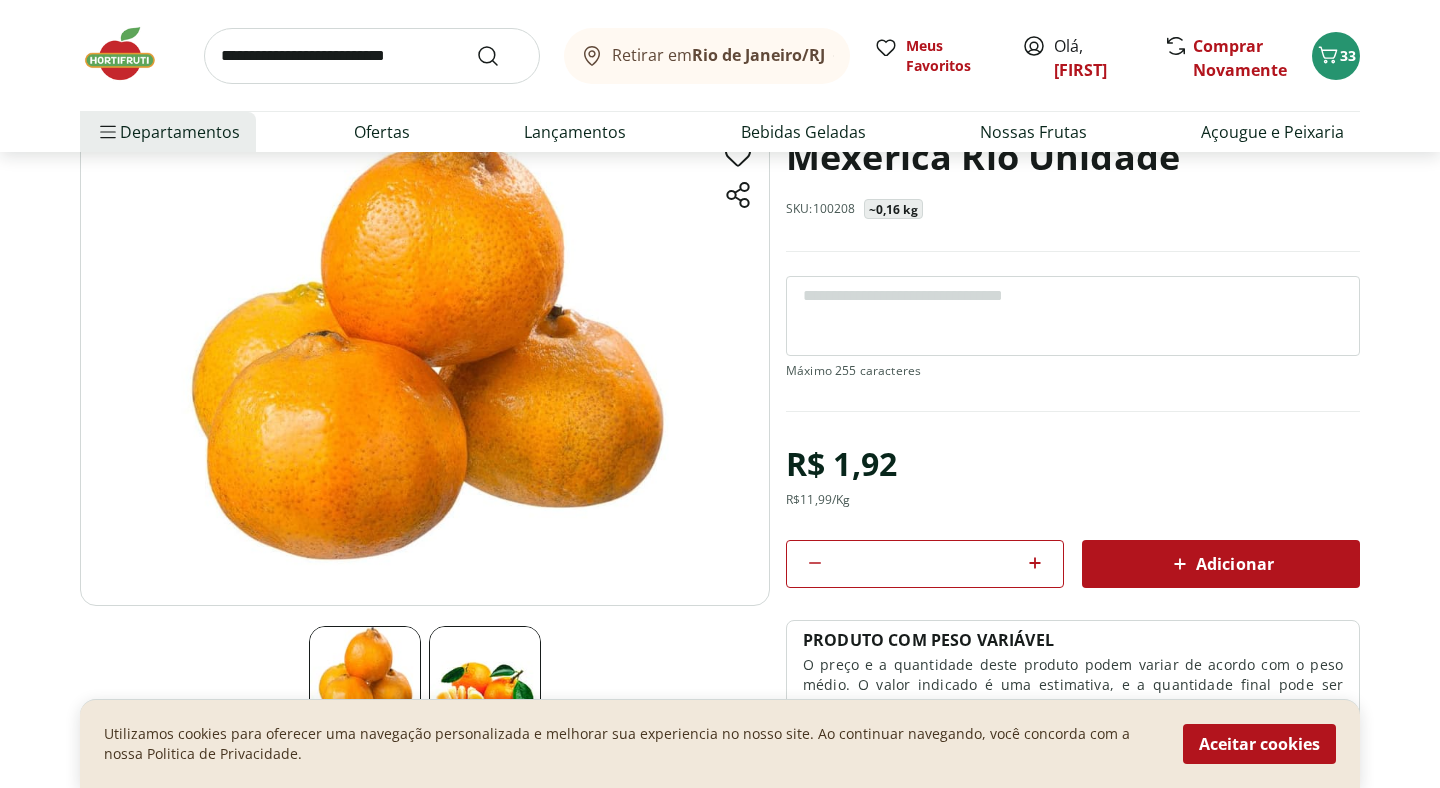 click on "Adicionar" at bounding box center [1221, 564] 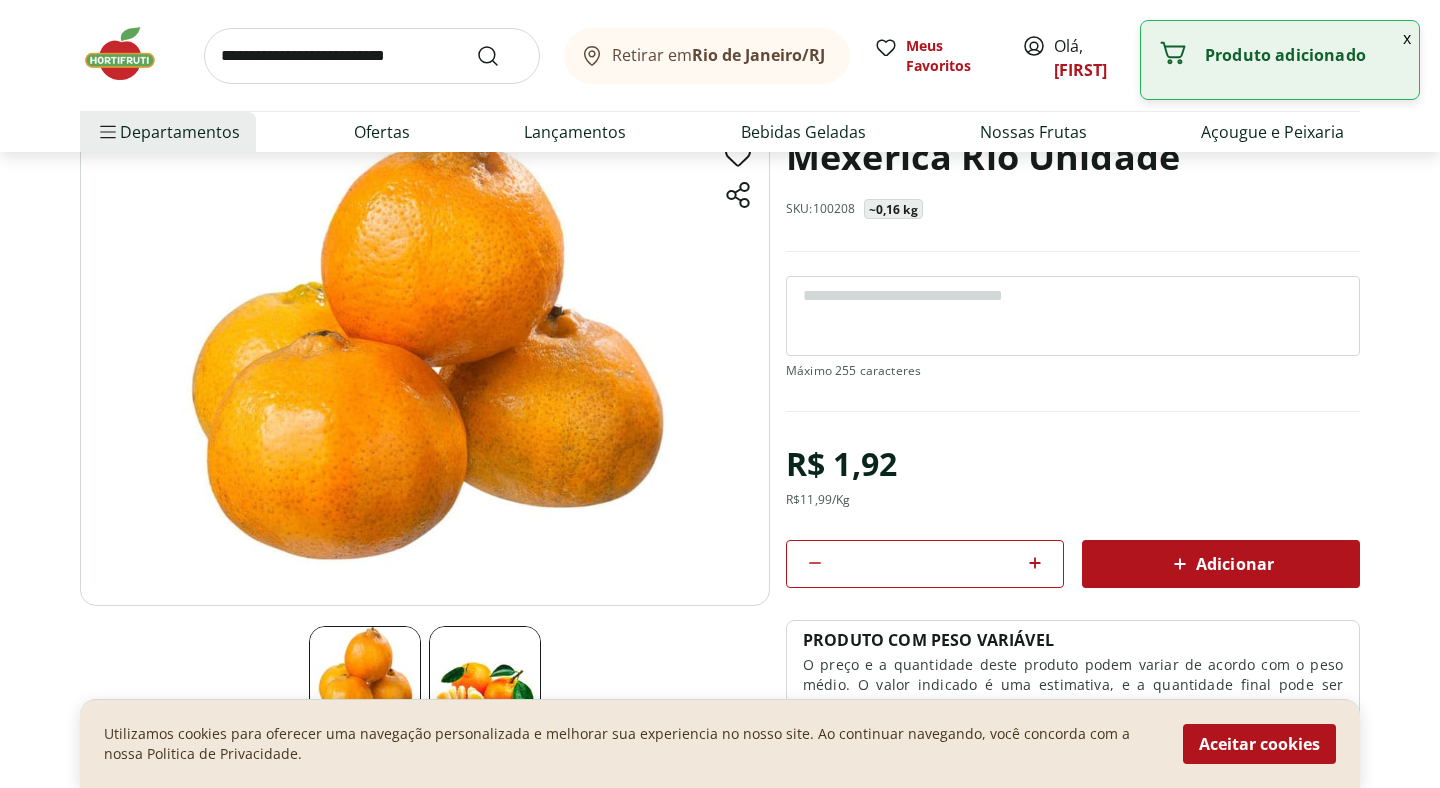 click at bounding box center (372, 56) 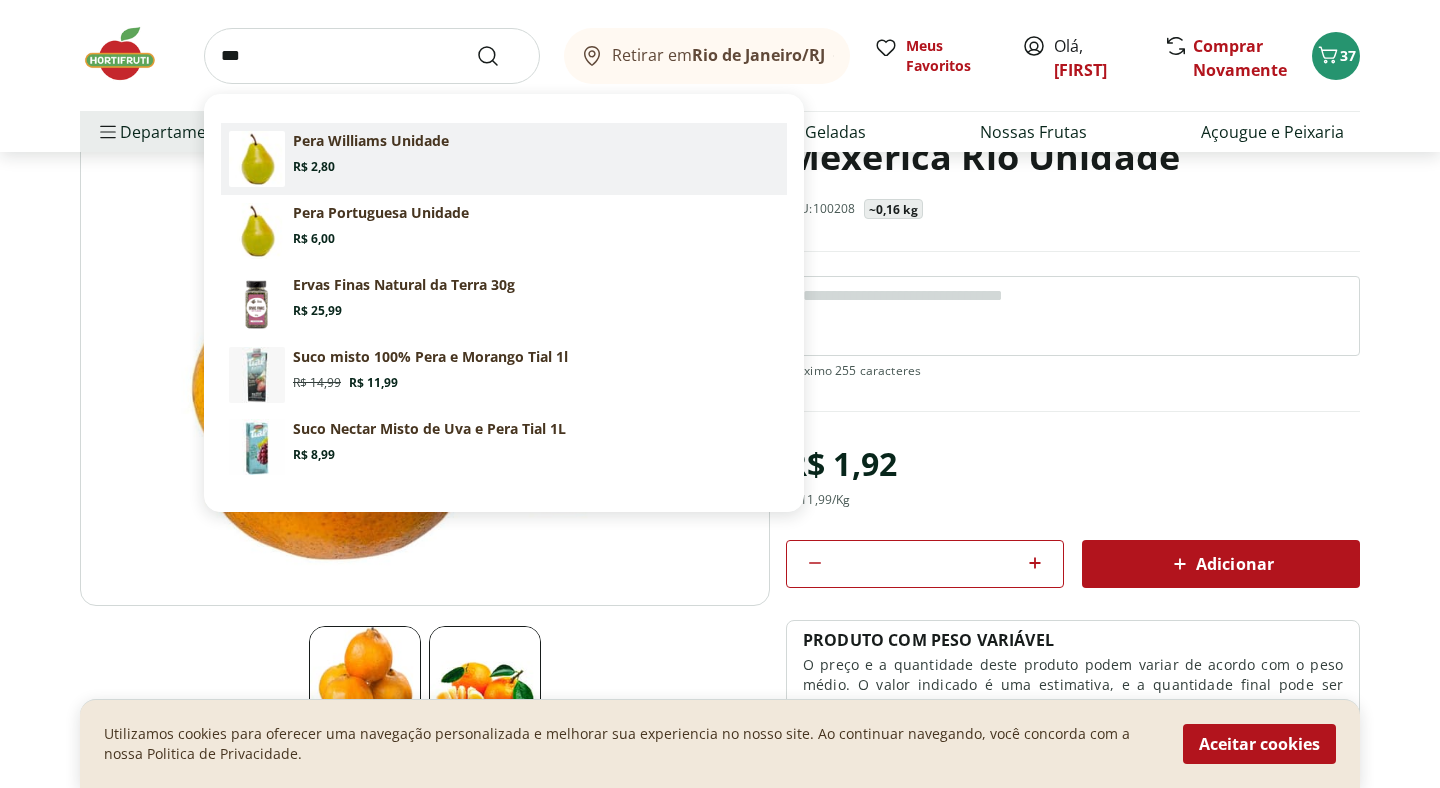 click on "Pera Williams Unidade" at bounding box center (371, 141) 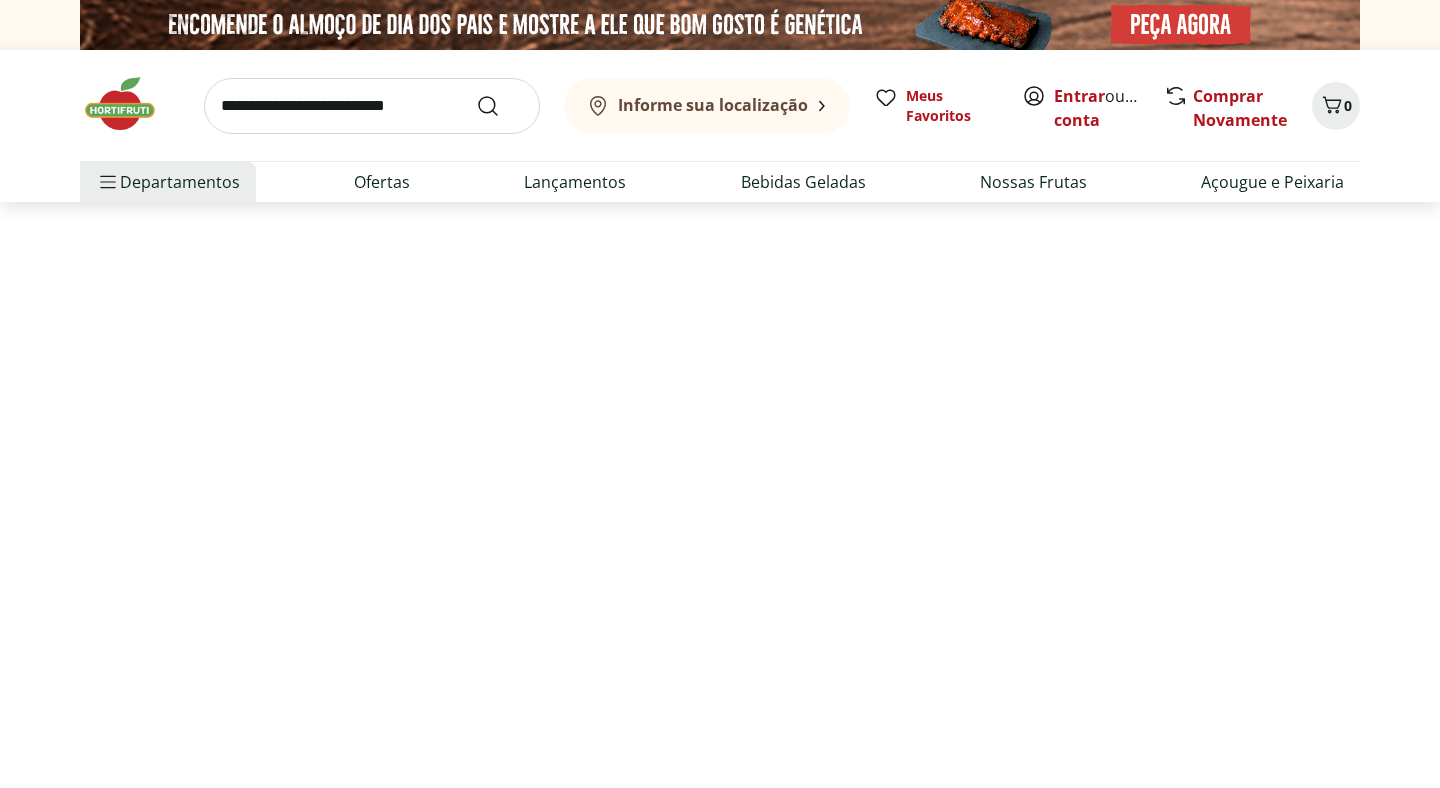 scroll, scrollTop: 0, scrollLeft: 0, axis: both 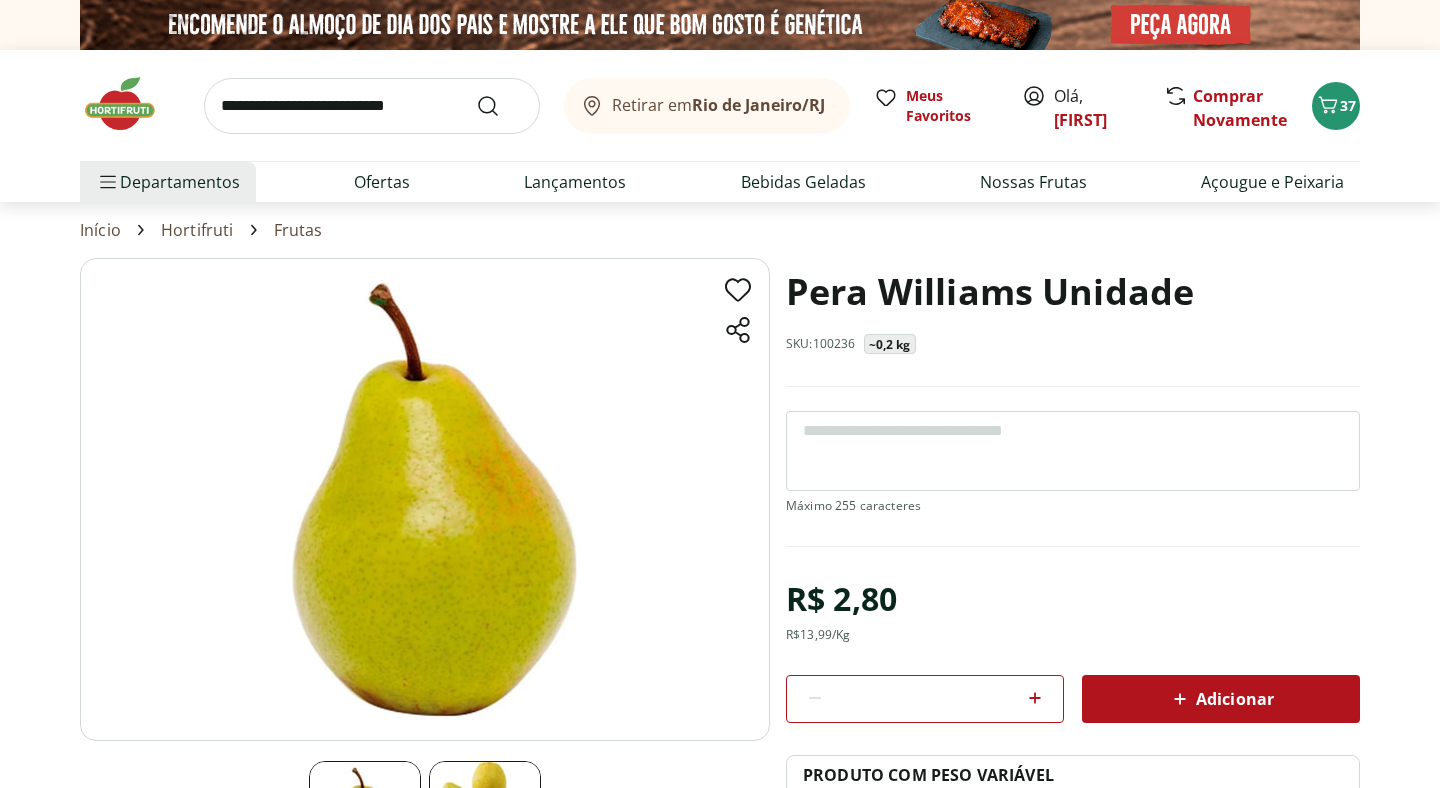 click 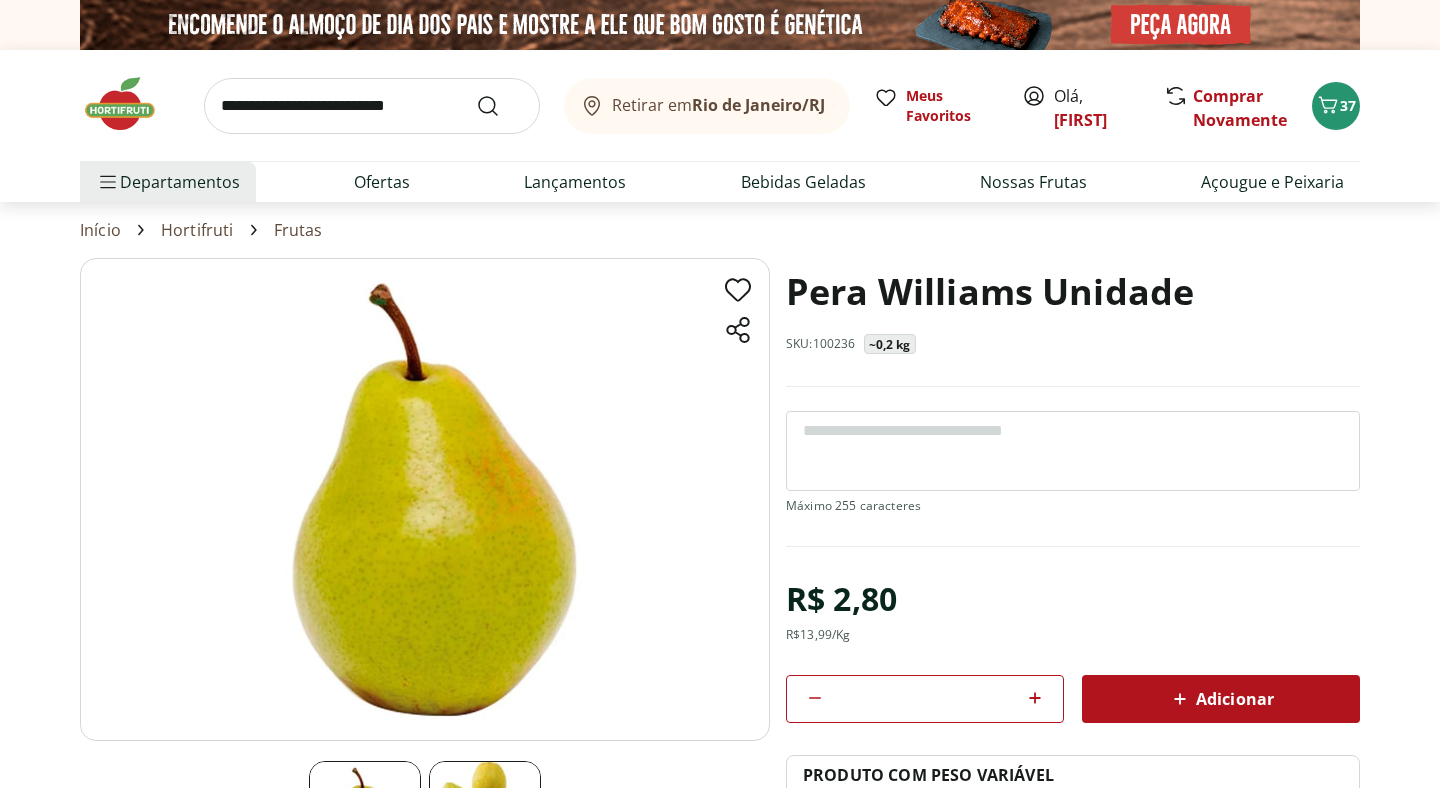 click 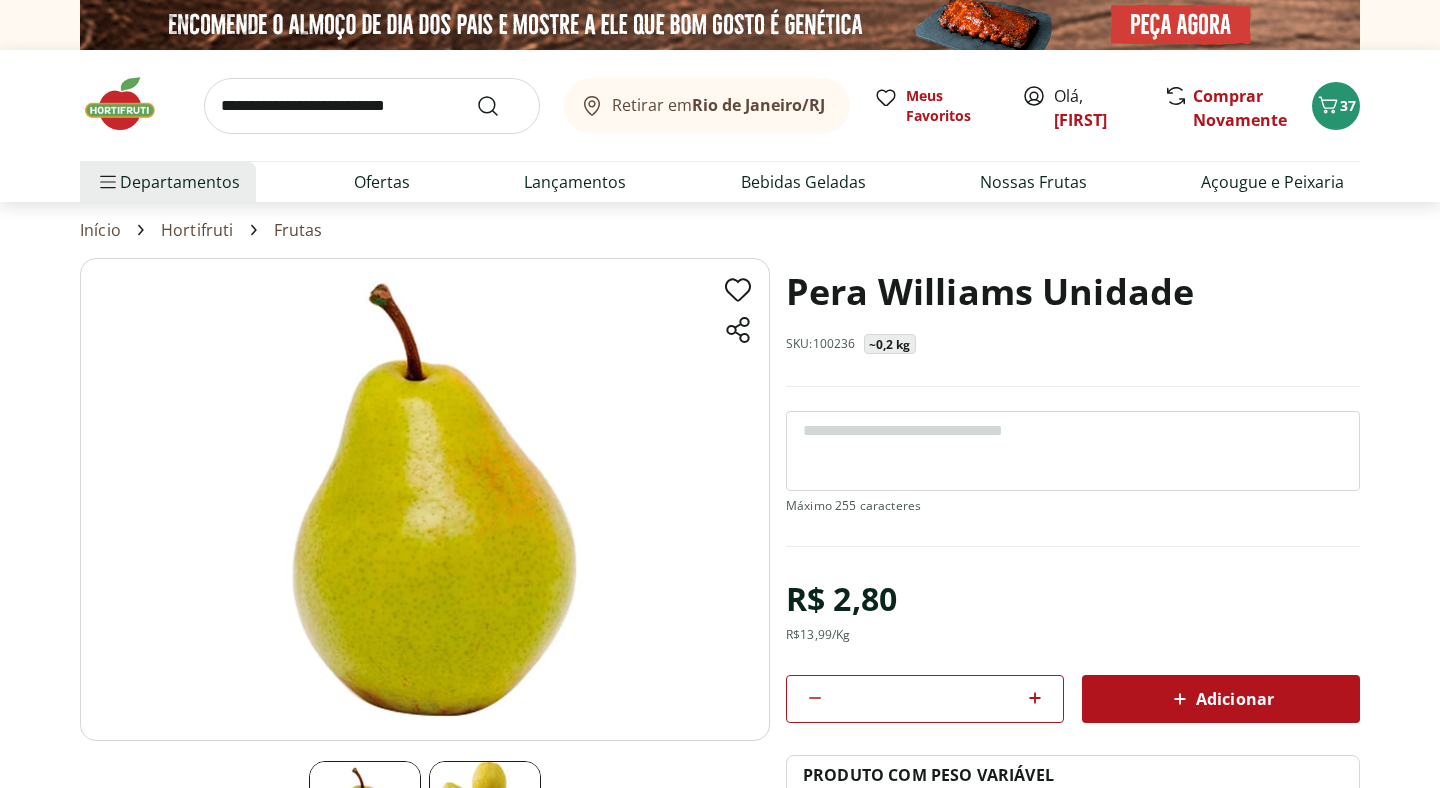 click on "Adicionar" at bounding box center [1221, 699] 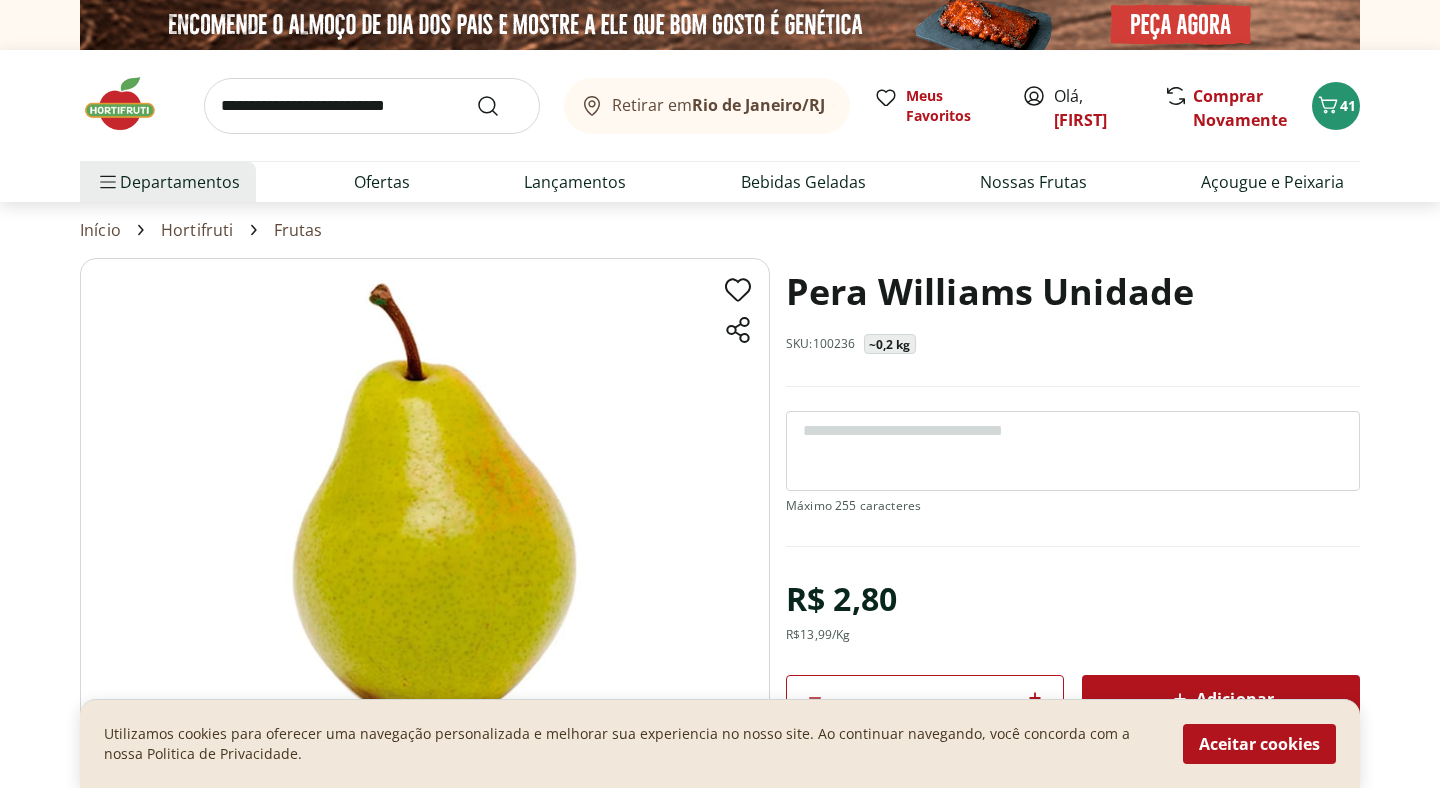 click at bounding box center (372, 106) 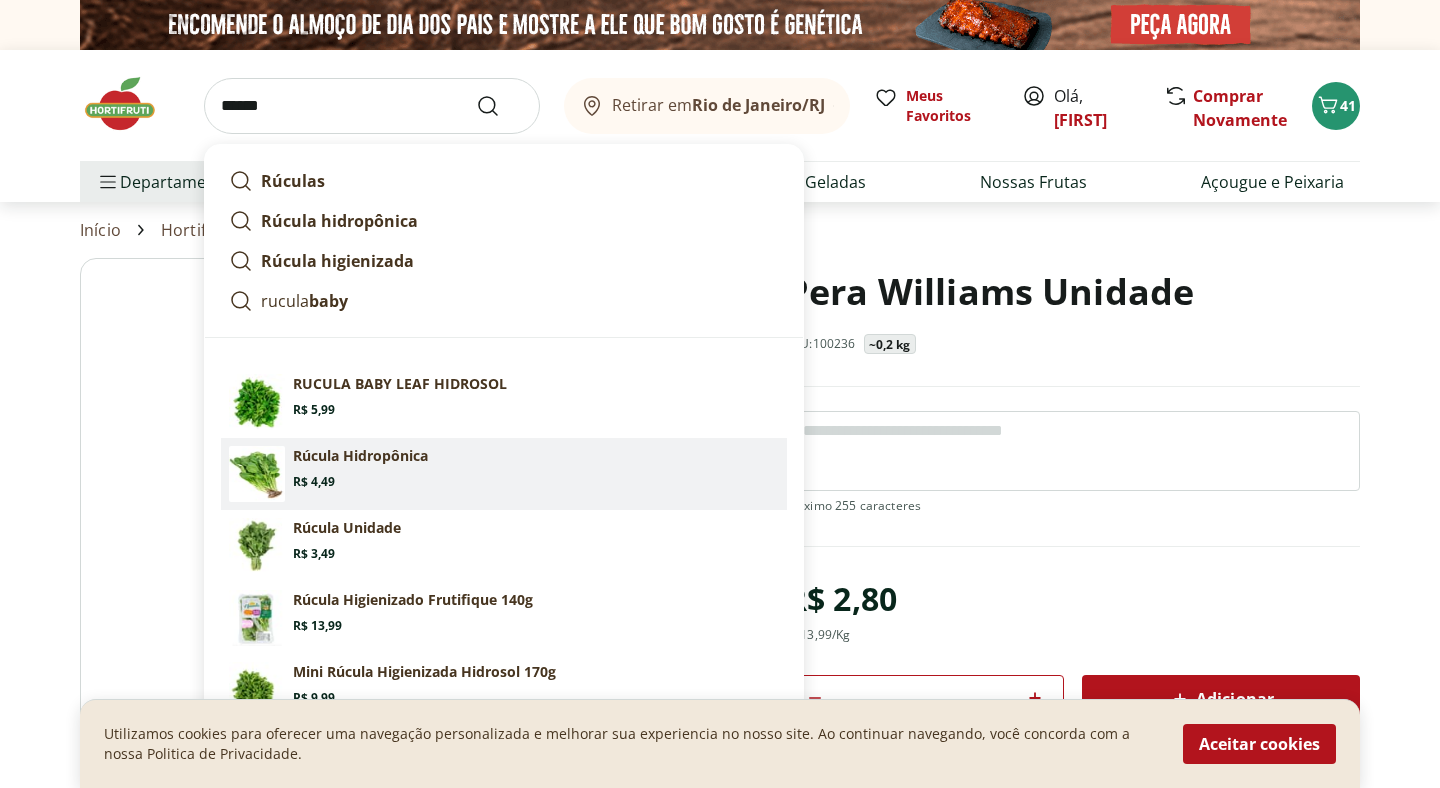 click on "Rúcula Hidropônica Price: R$ 4,49" at bounding box center [536, 468] 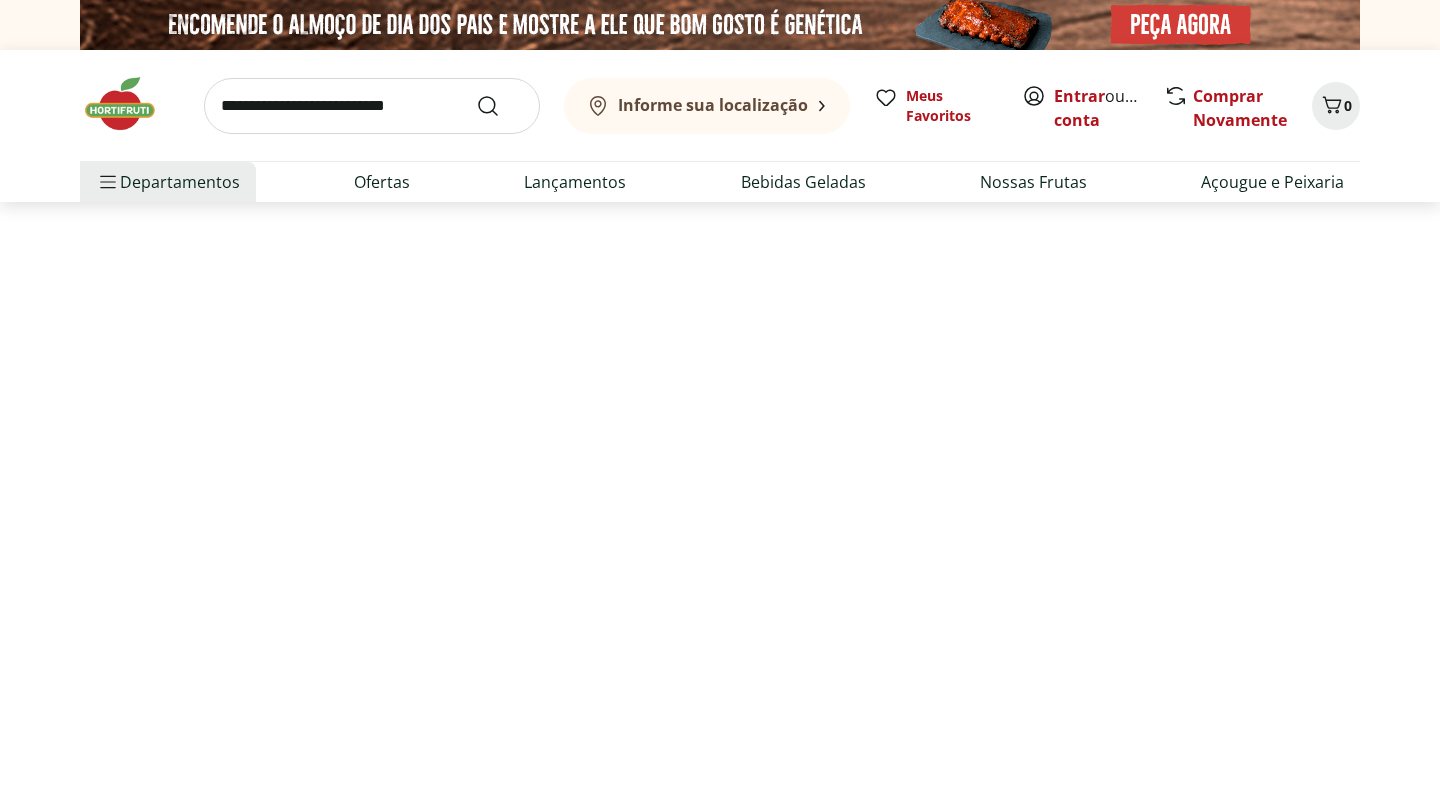 scroll, scrollTop: 0, scrollLeft: 0, axis: both 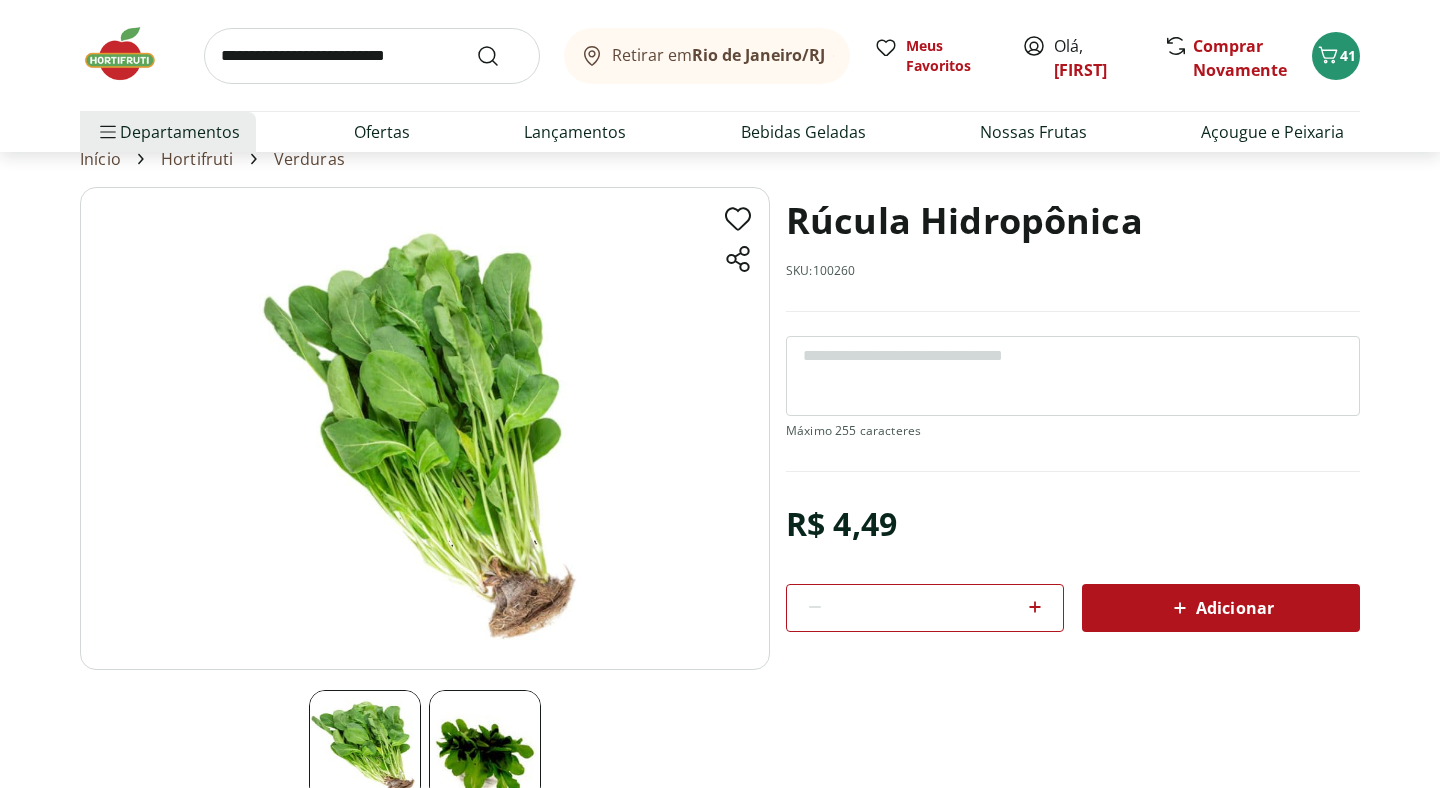click on "Adicionar" at bounding box center (1221, 608) 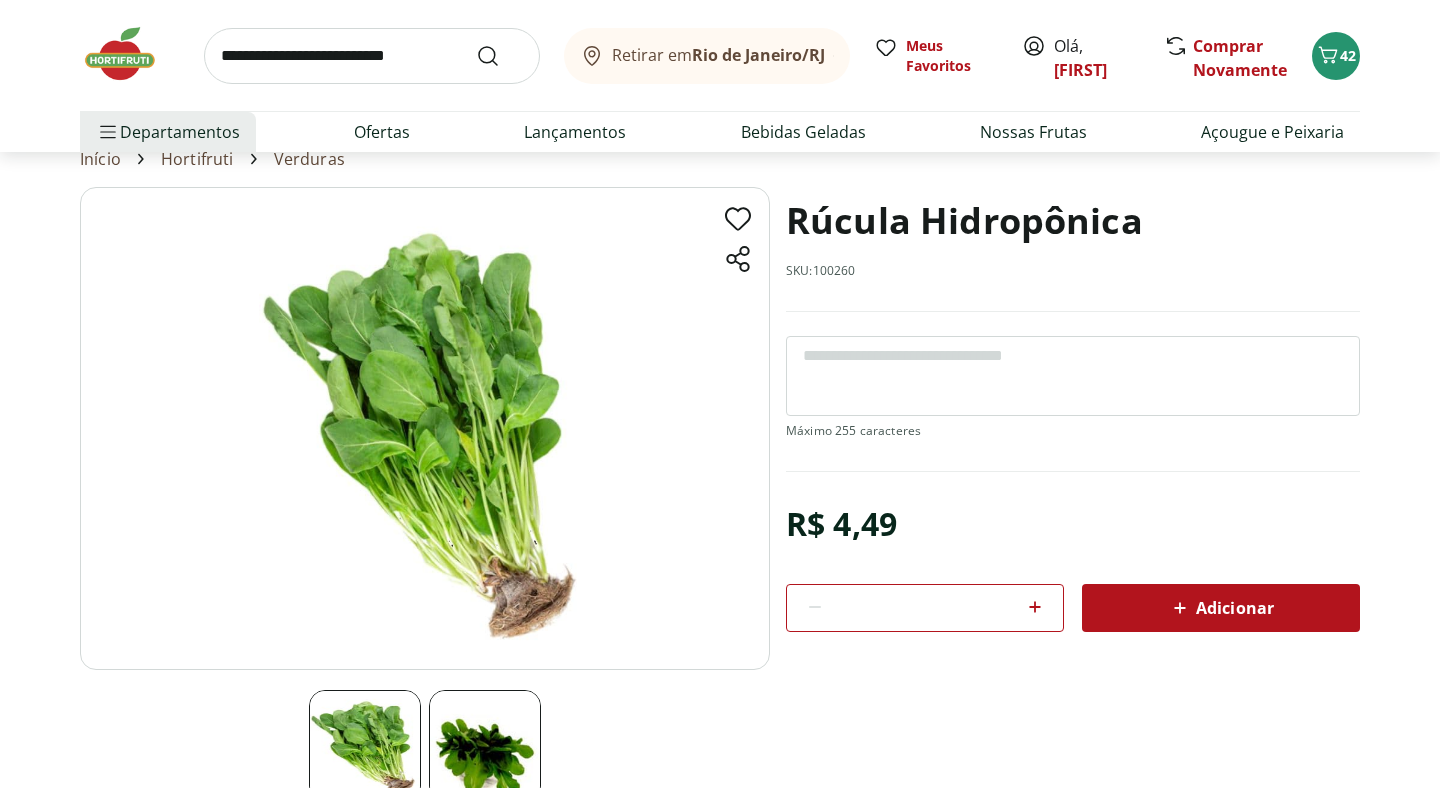 click at bounding box center [372, 56] 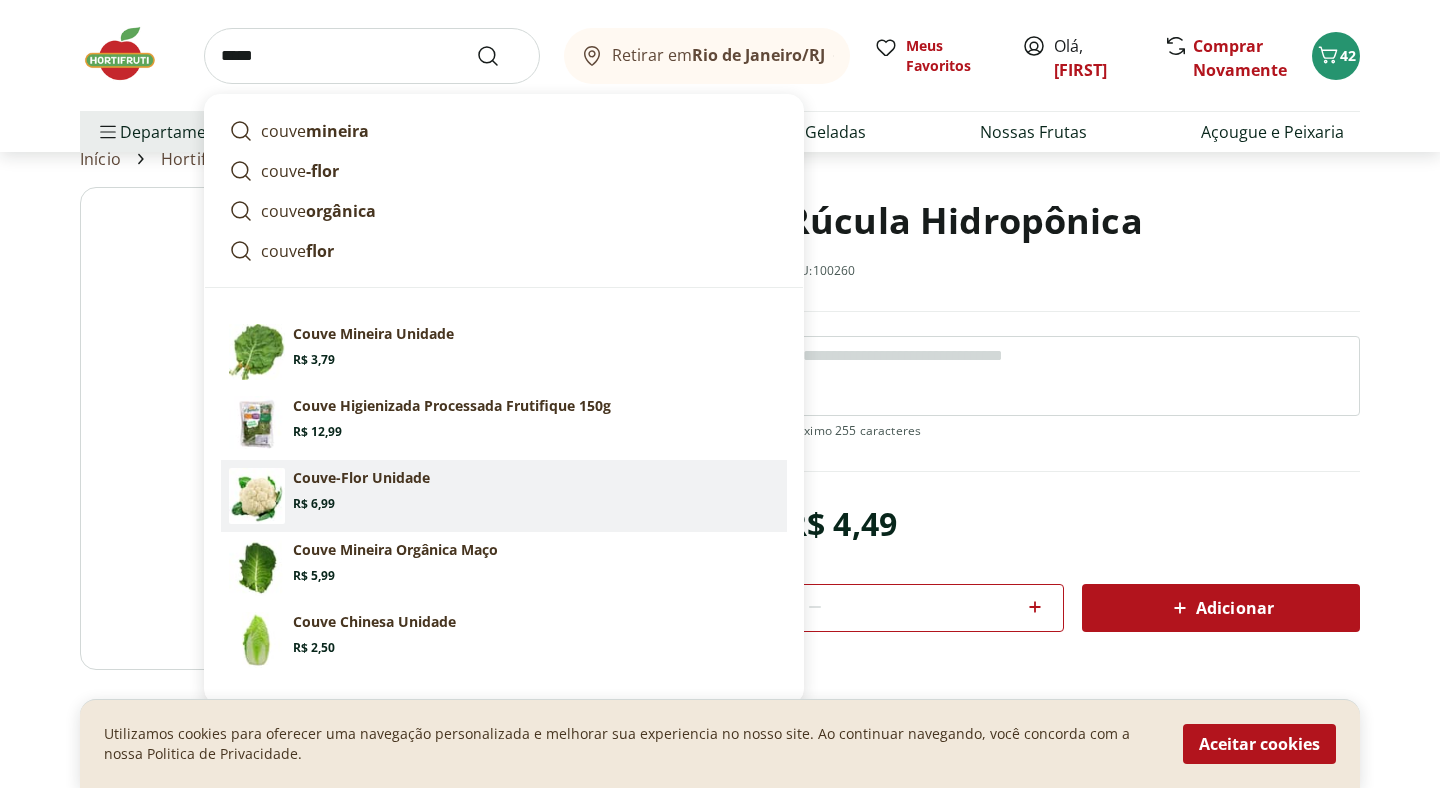 click on "Couve-Flor Unidade" at bounding box center (361, 478) 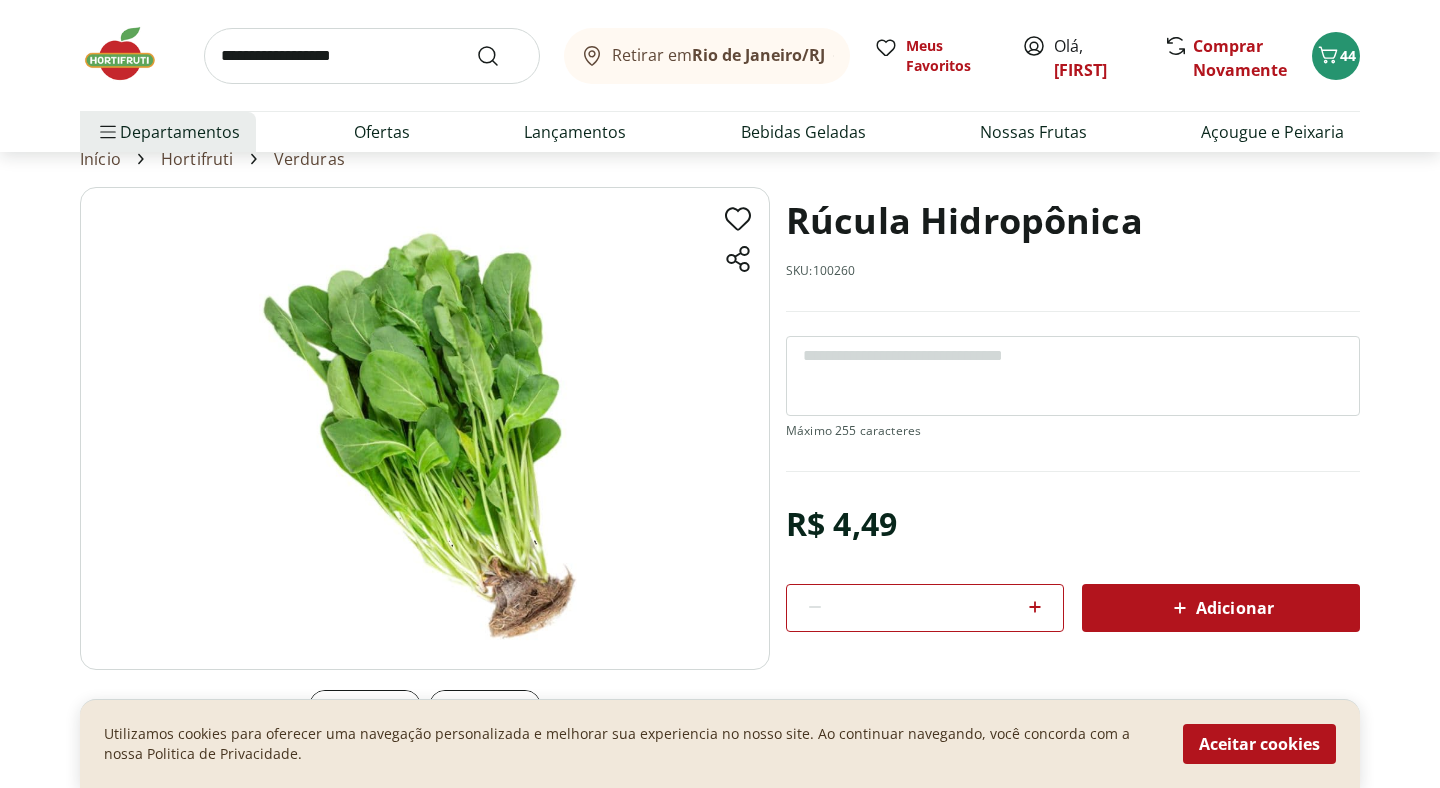 scroll, scrollTop: 0, scrollLeft: 0, axis: both 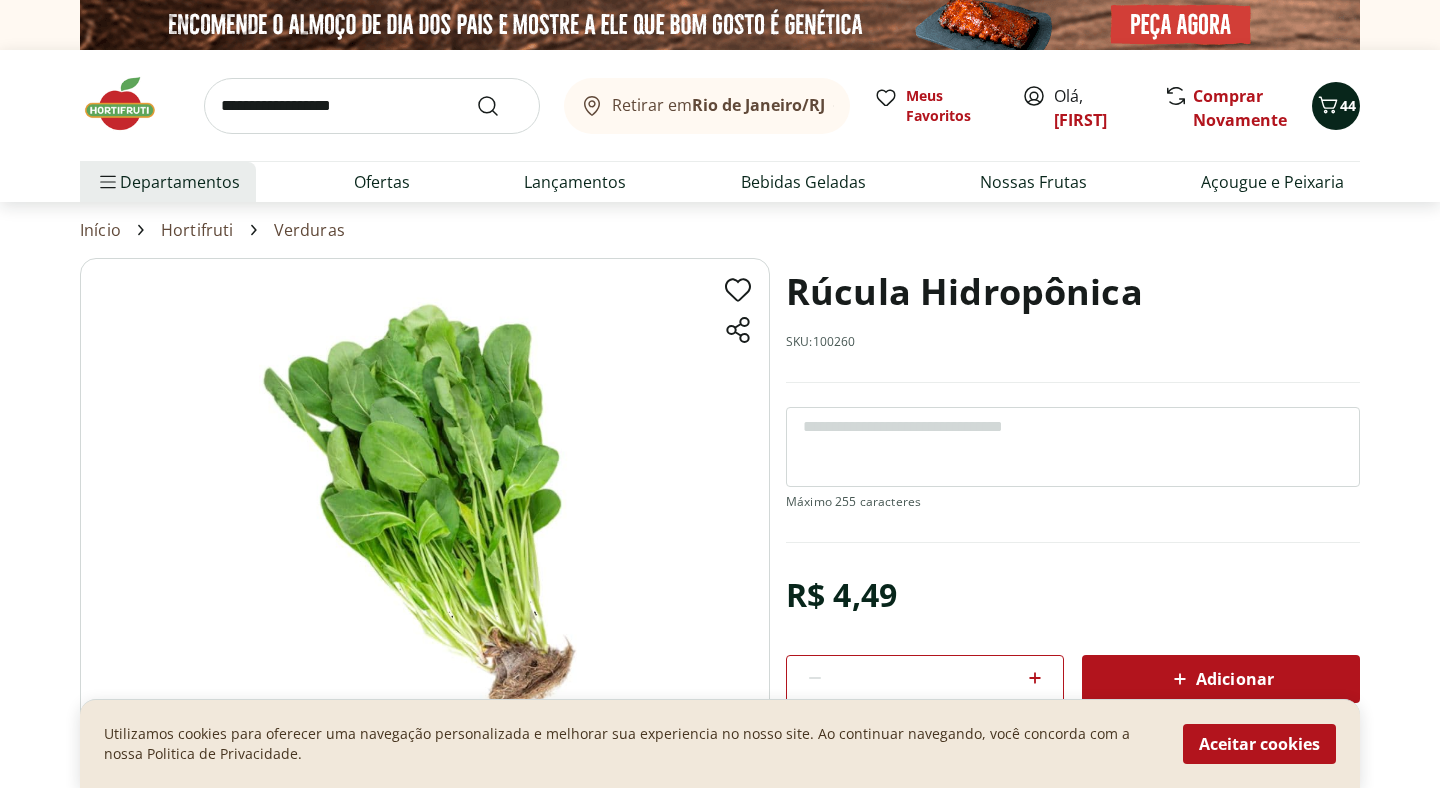 click on "44" at bounding box center [1336, 106] 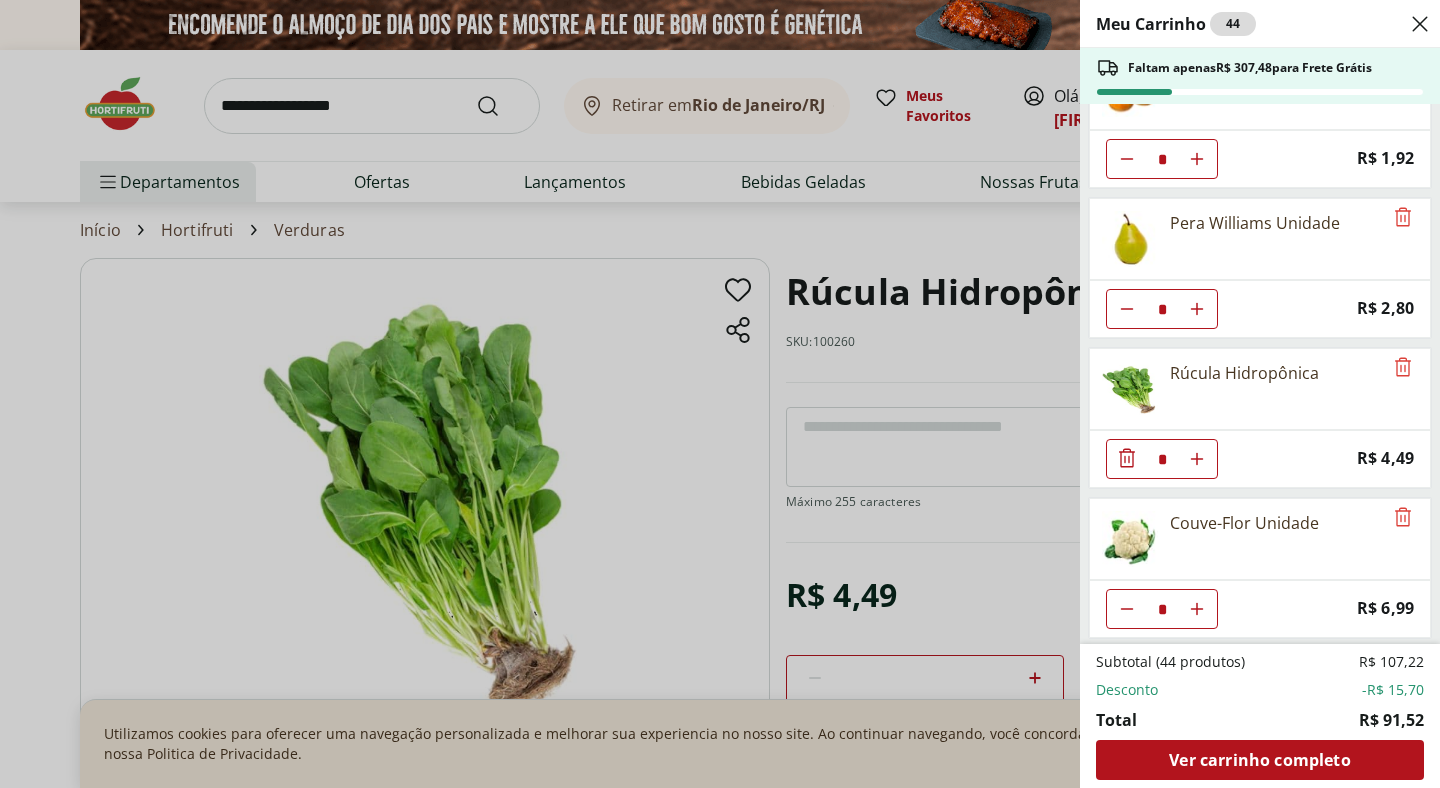scroll, scrollTop: 1418, scrollLeft: 0, axis: vertical 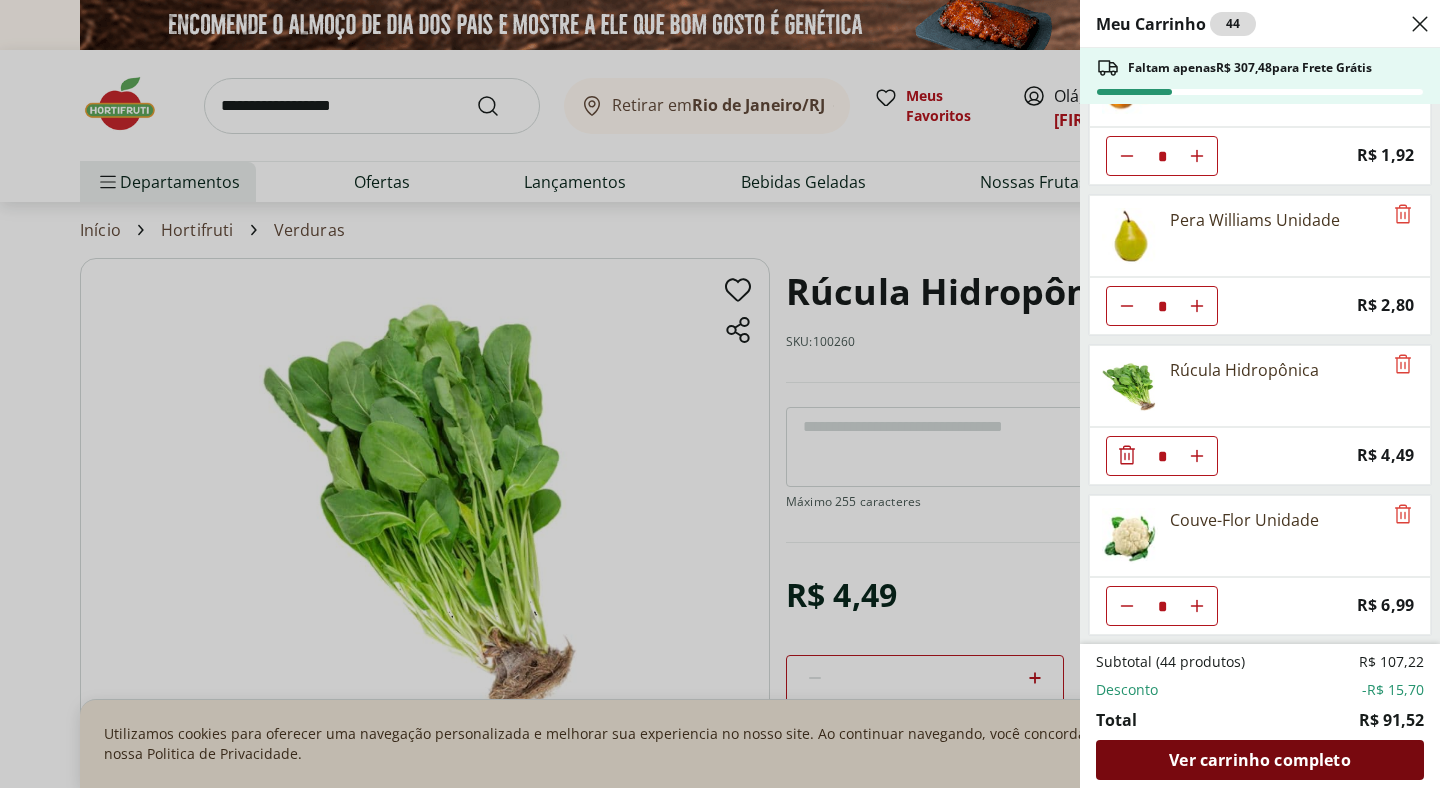 click on "Ver carrinho completo" at bounding box center [1259, 760] 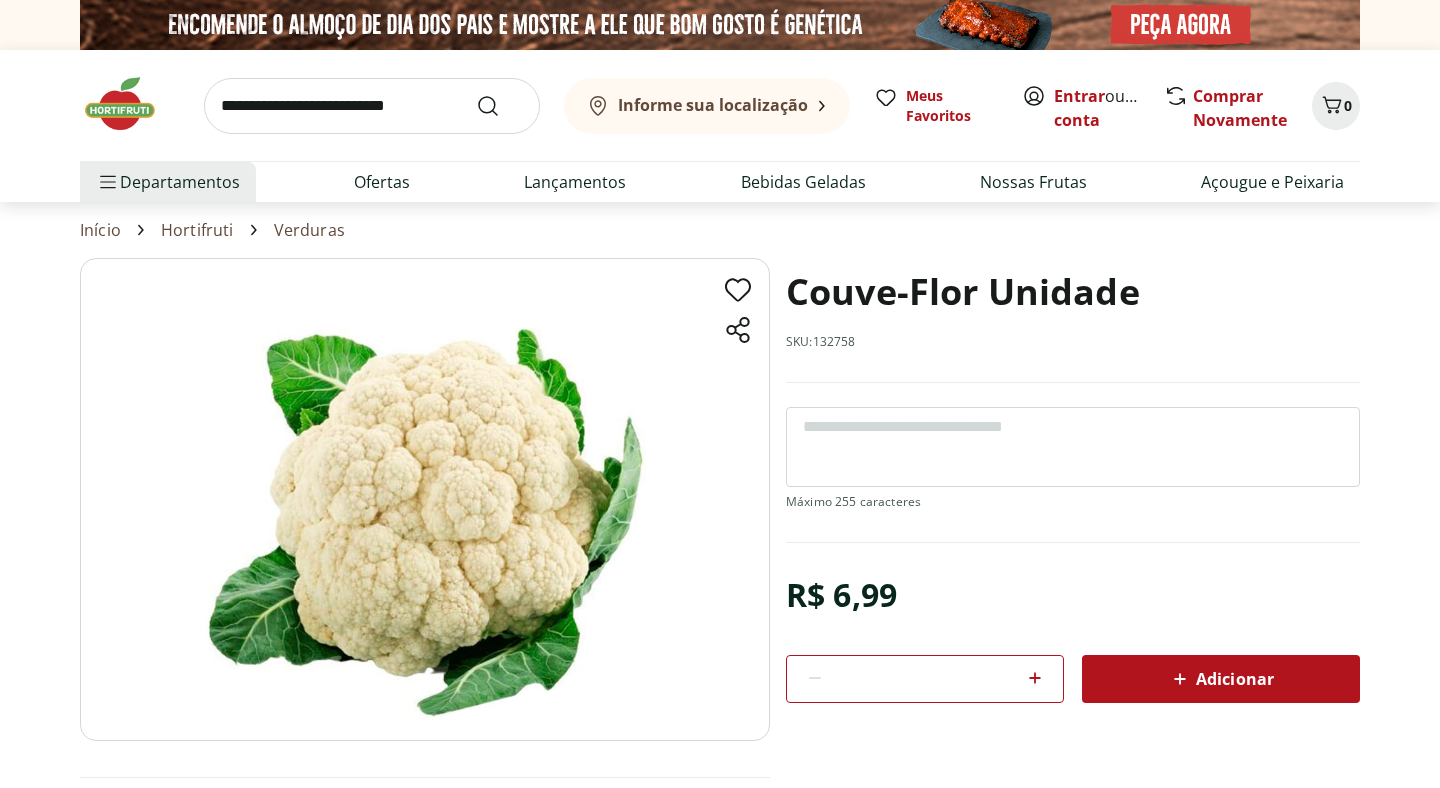 scroll, scrollTop: 0, scrollLeft: 0, axis: both 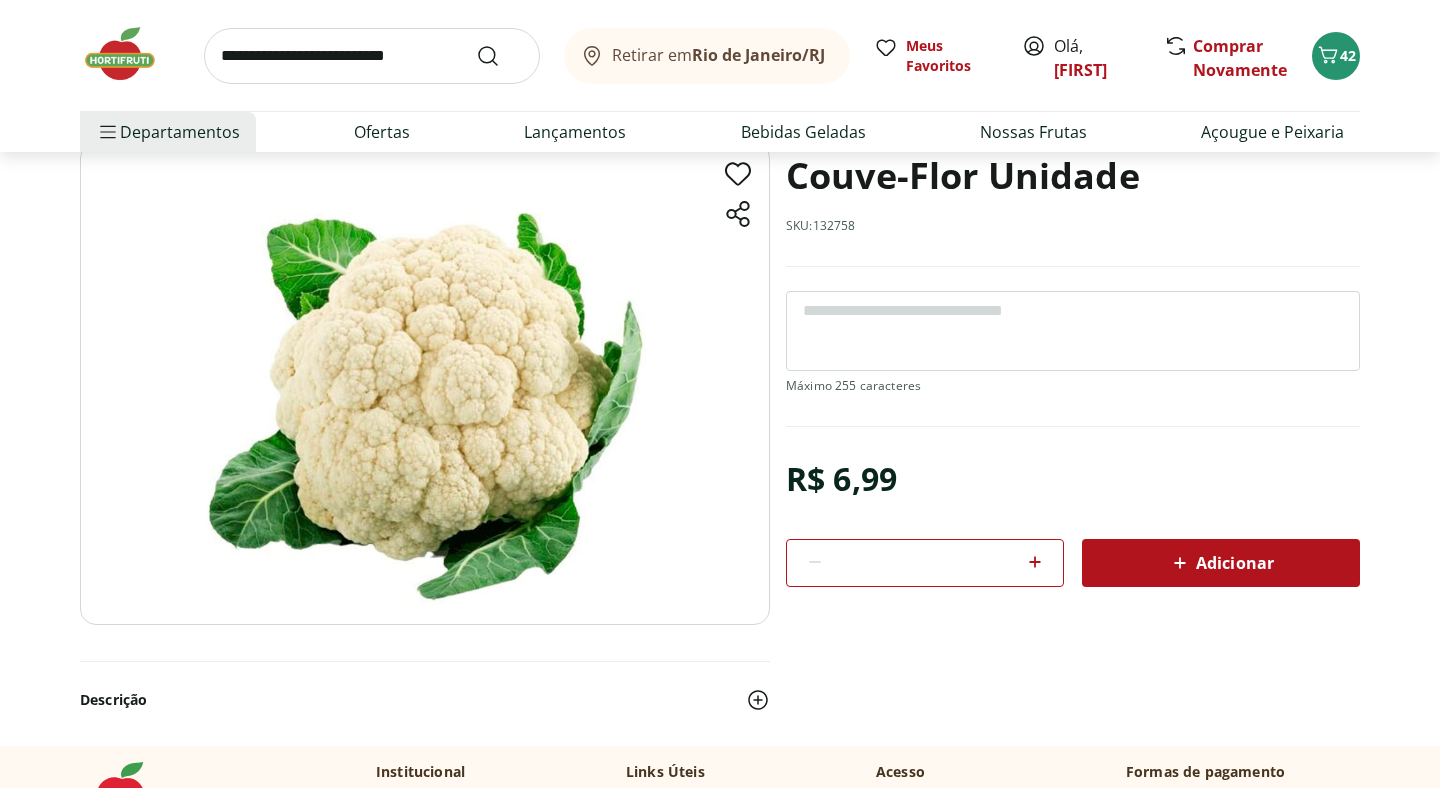 click 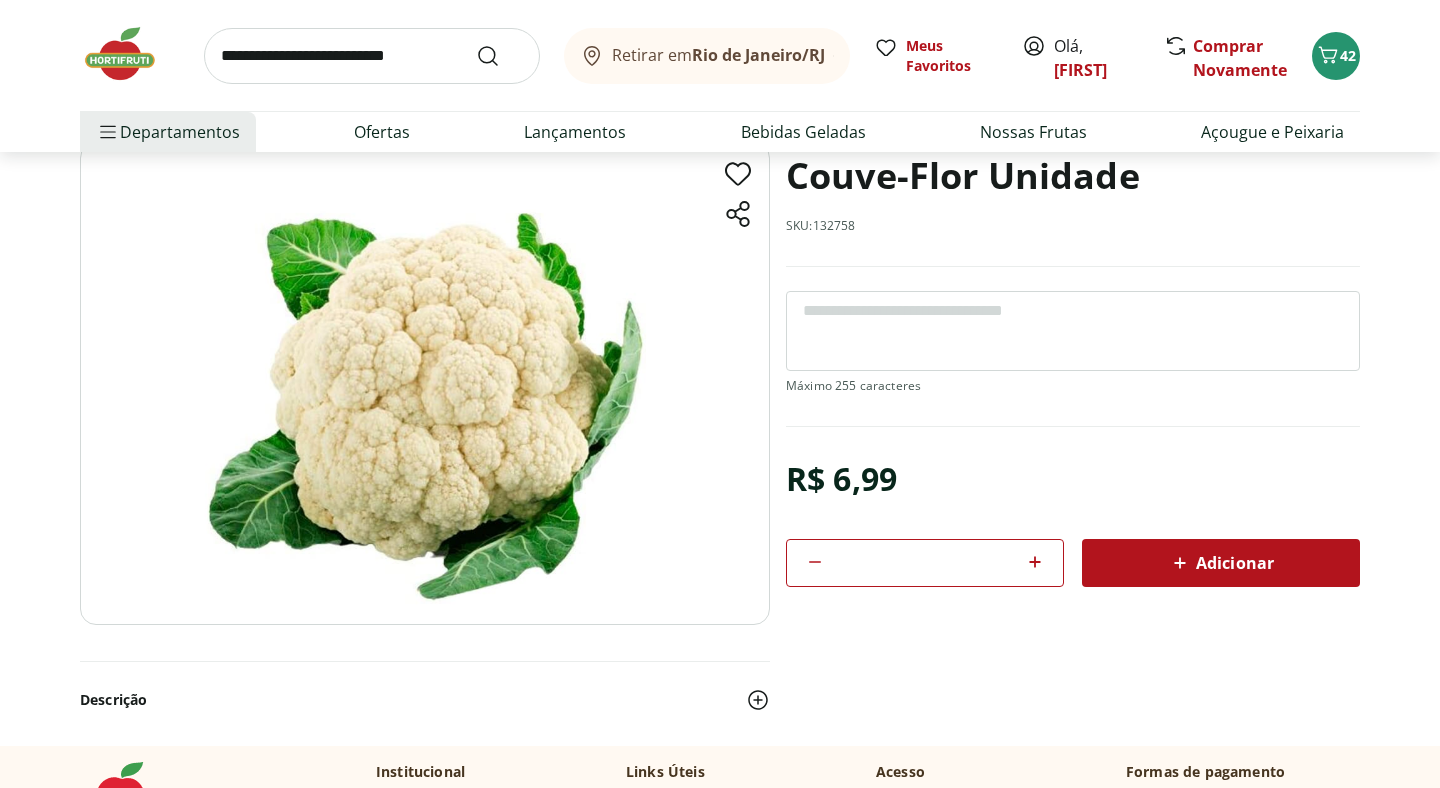 click on "Adicionar" at bounding box center [1221, 563] 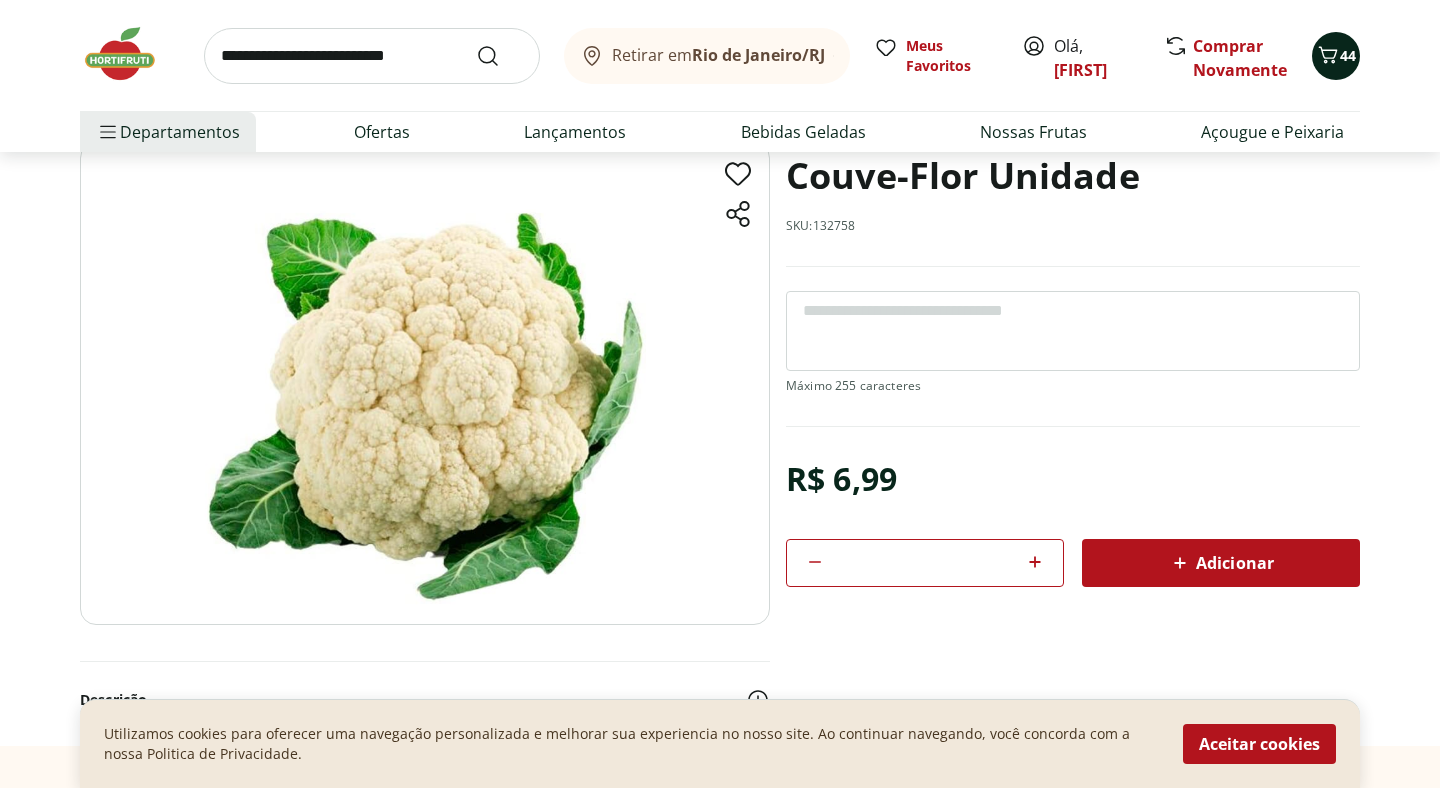 click 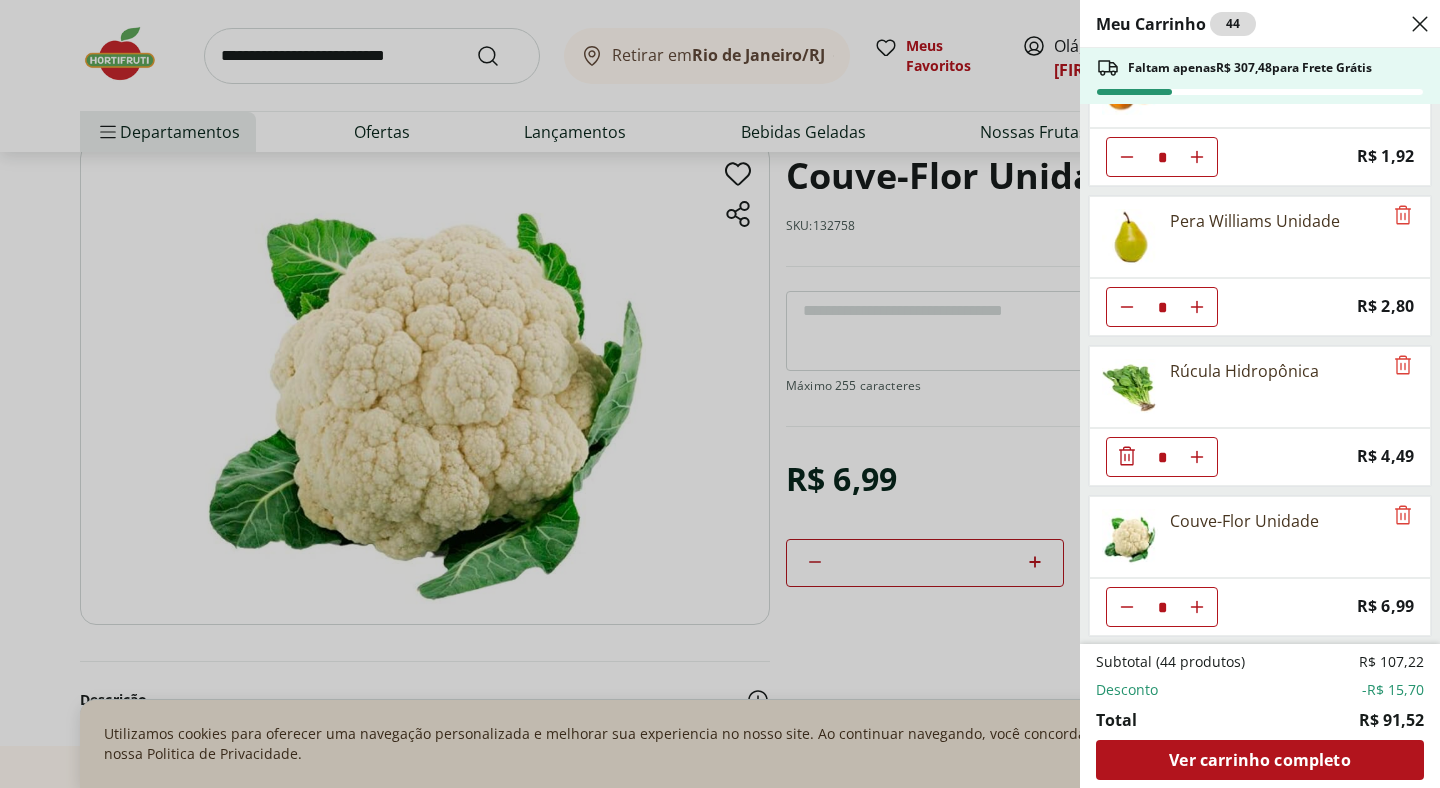 scroll, scrollTop: 1418, scrollLeft: 0, axis: vertical 